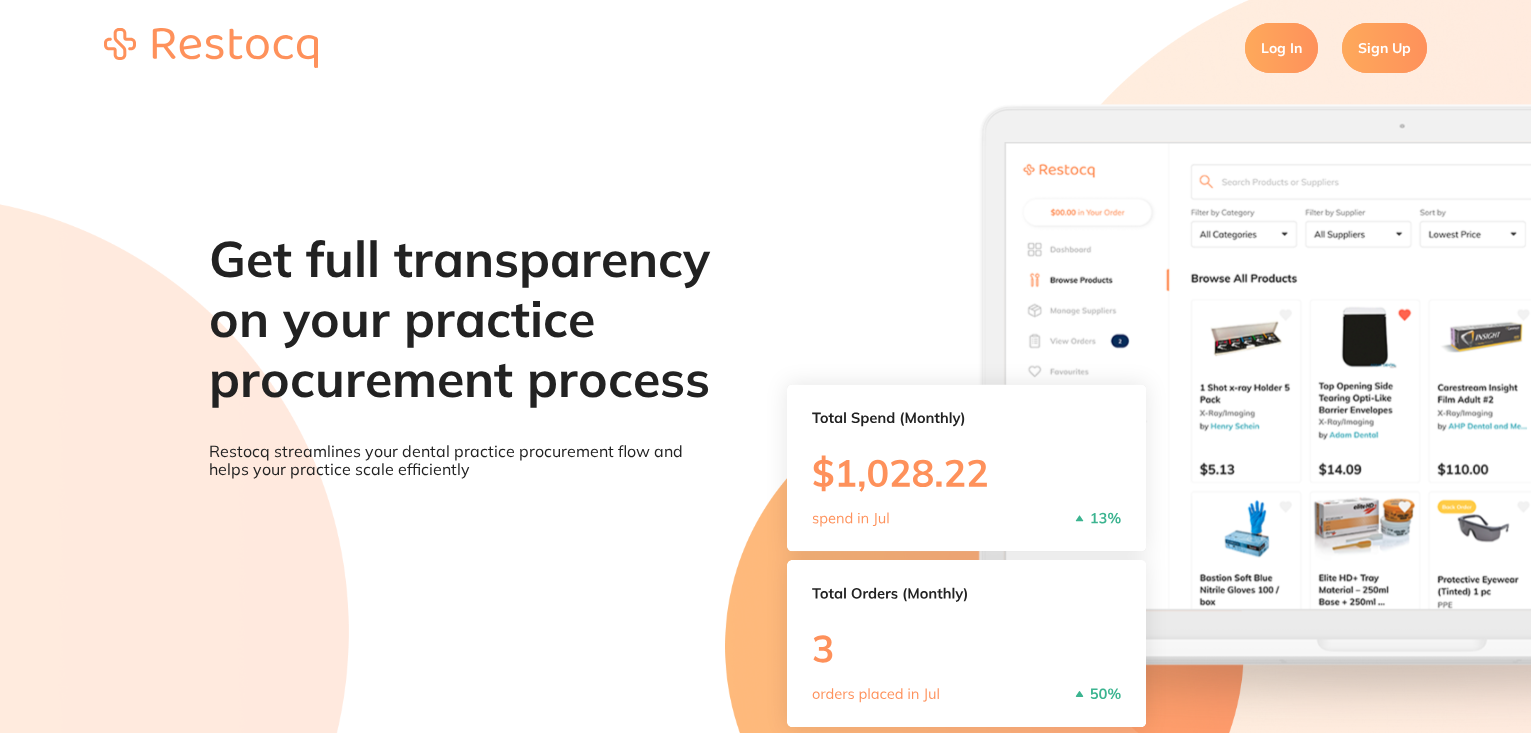 scroll, scrollTop: 0, scrollLeft: 0, axis: both 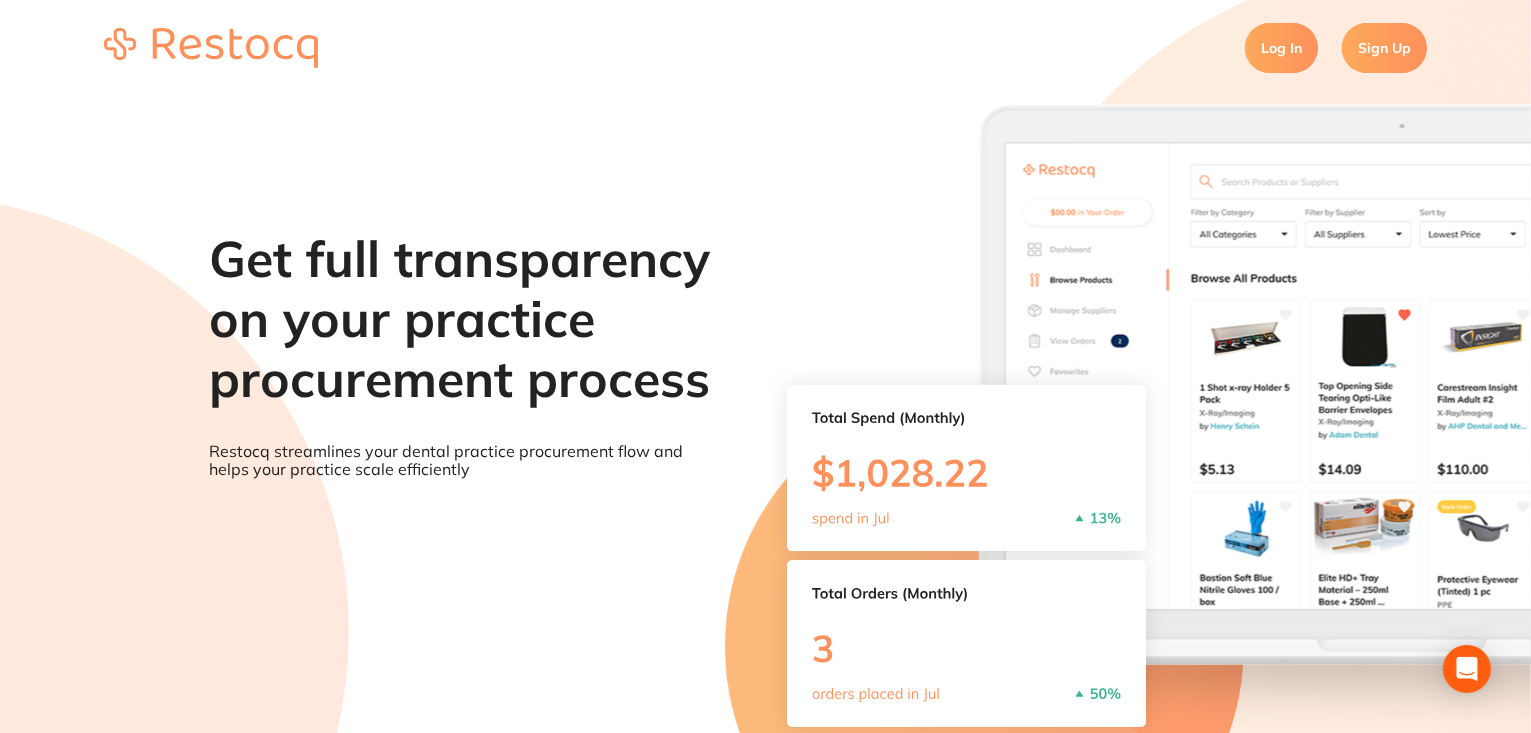 click on "Sign Up" at bounding box center (1384, 48) 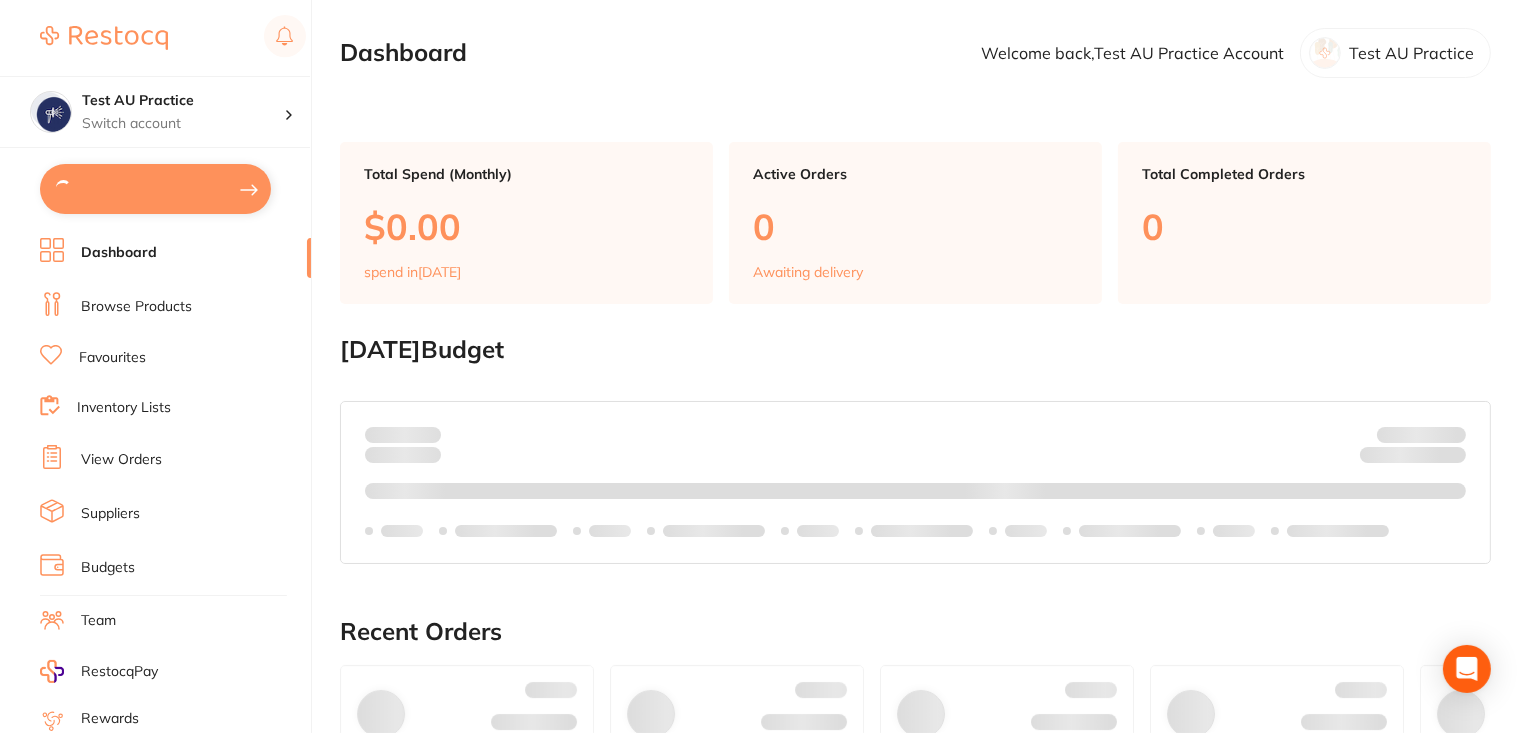 checkbox on "true" 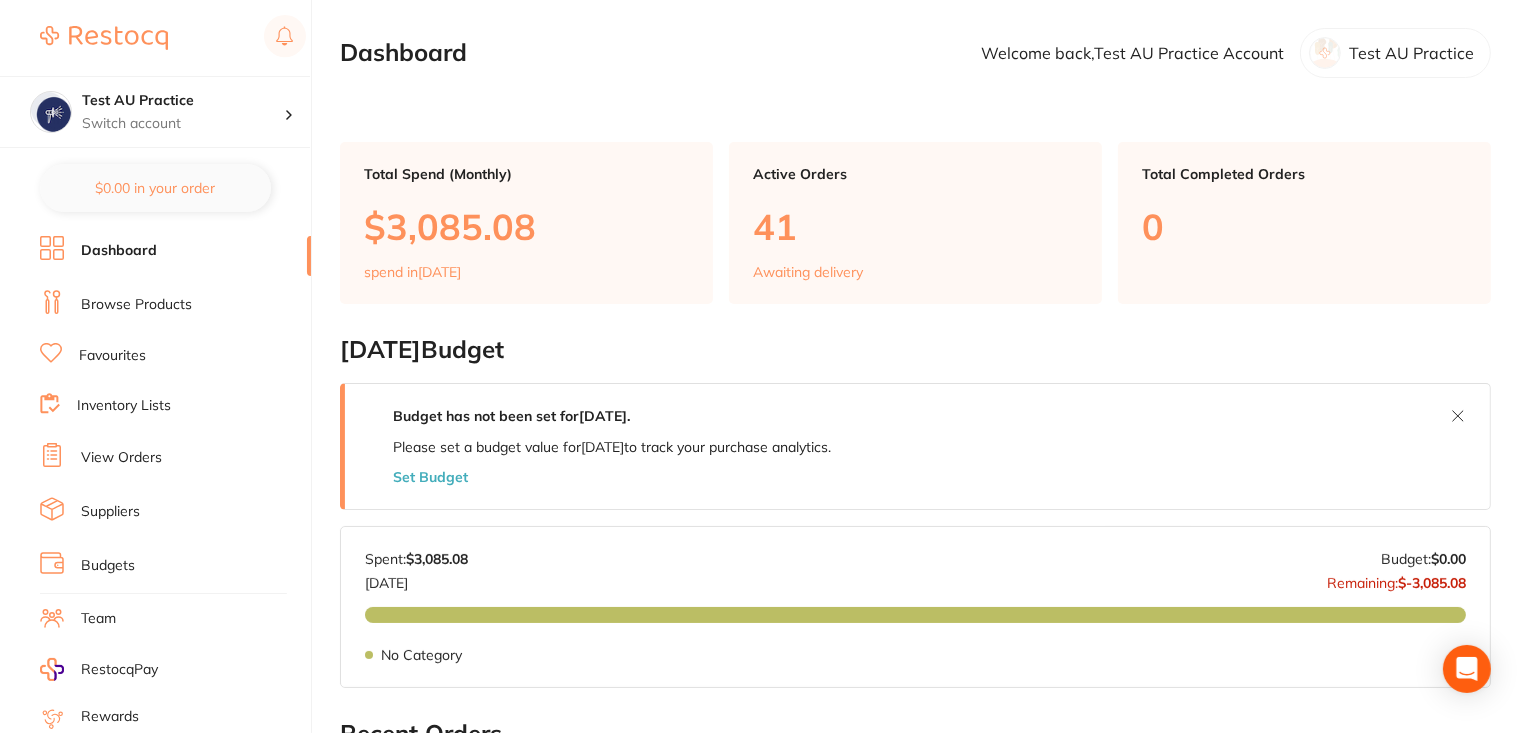 scroll, scrollTop: 198, scrollLeft: 0, axis: vertical 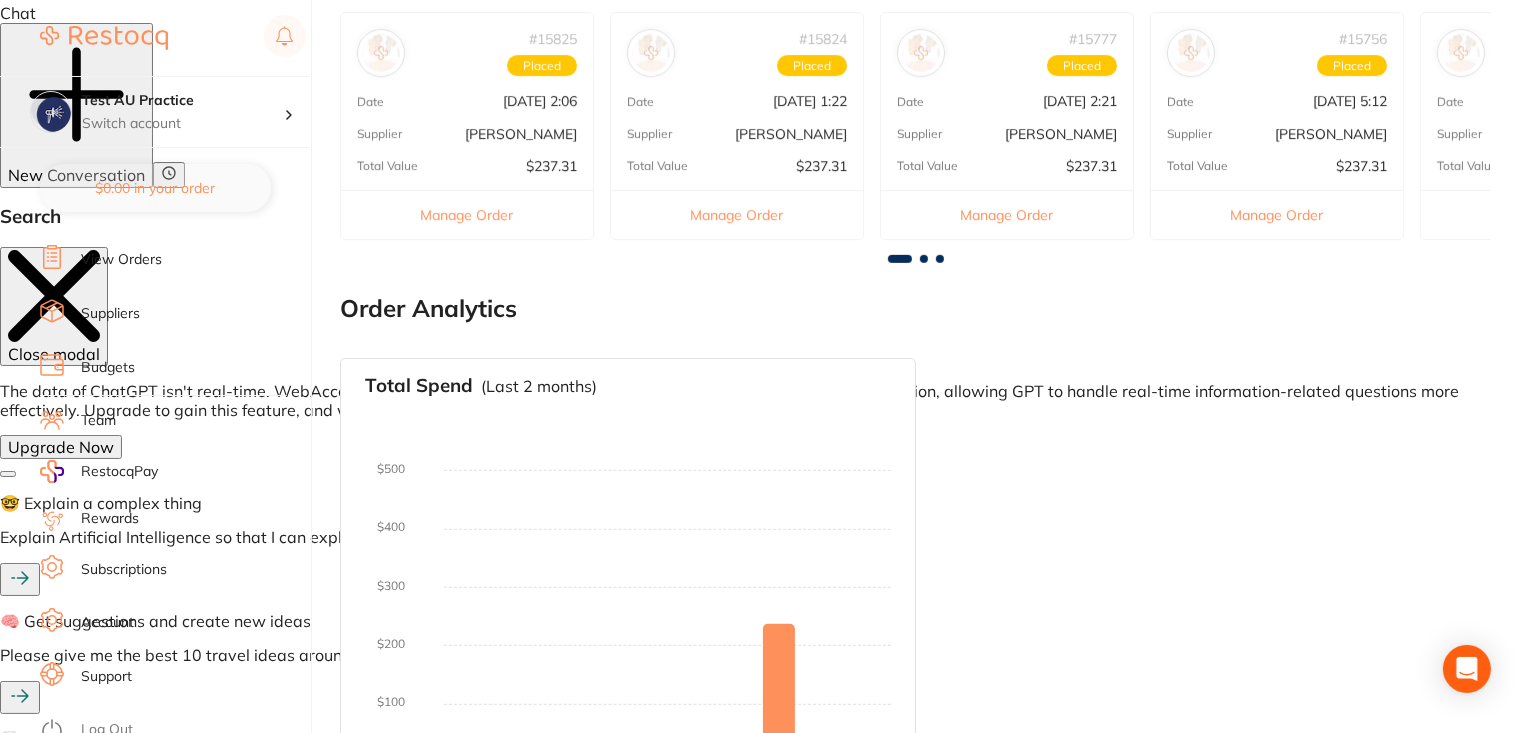 click on "Log Out" at bounding box center [107, 730] 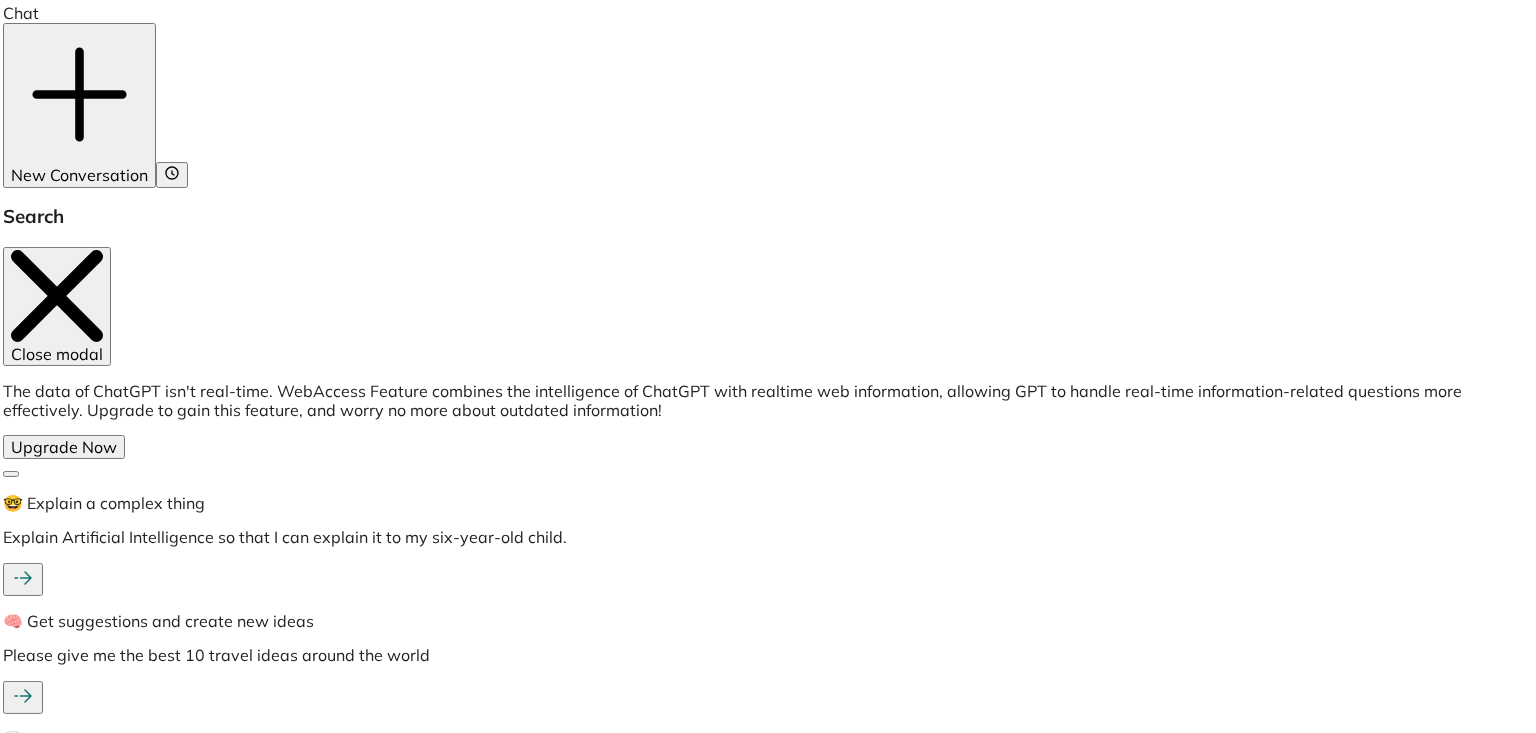scroll, scrollTop: 0, scrollLeft: 0, axis: both 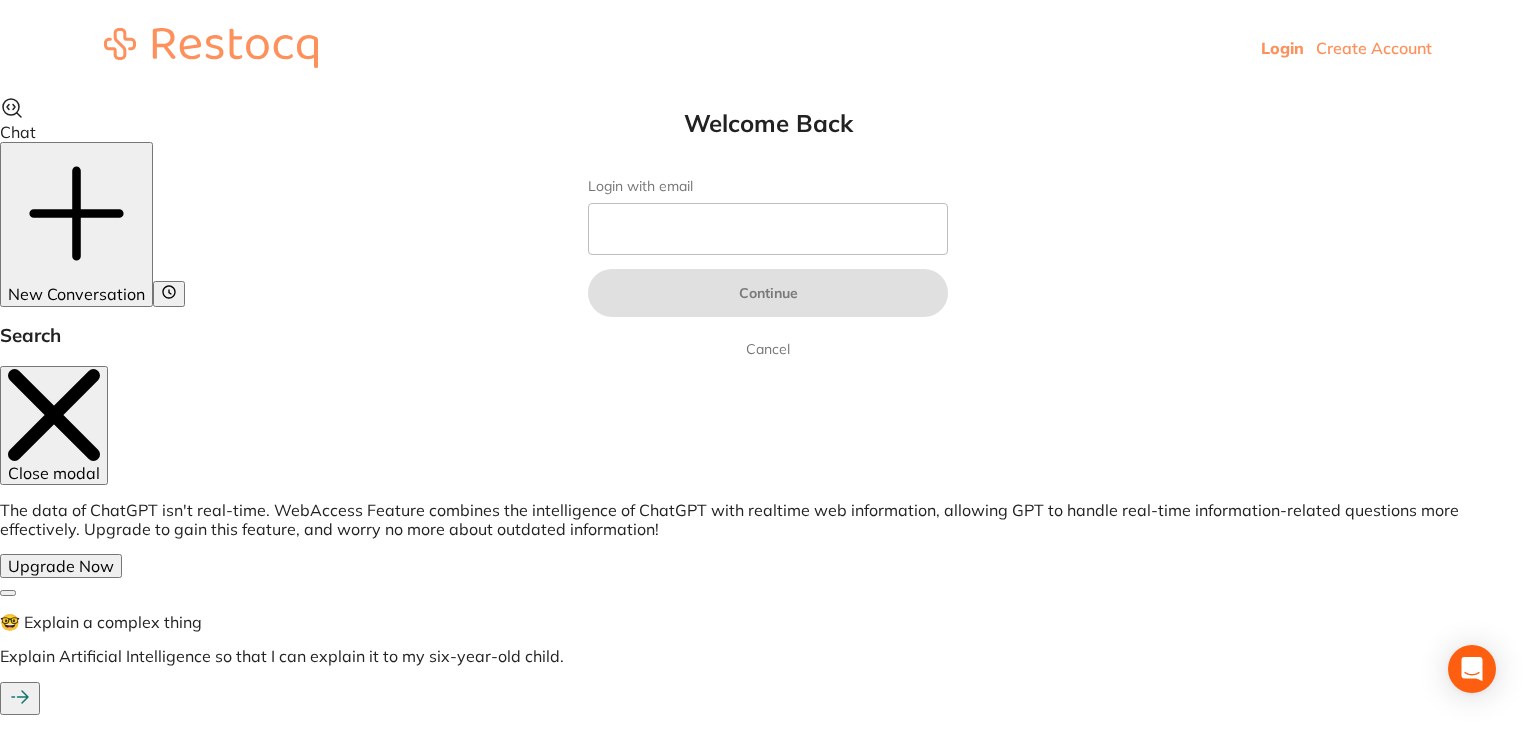 click on "Welcome Back Login with email Continue Cancel" at bounding box center [768, 234] 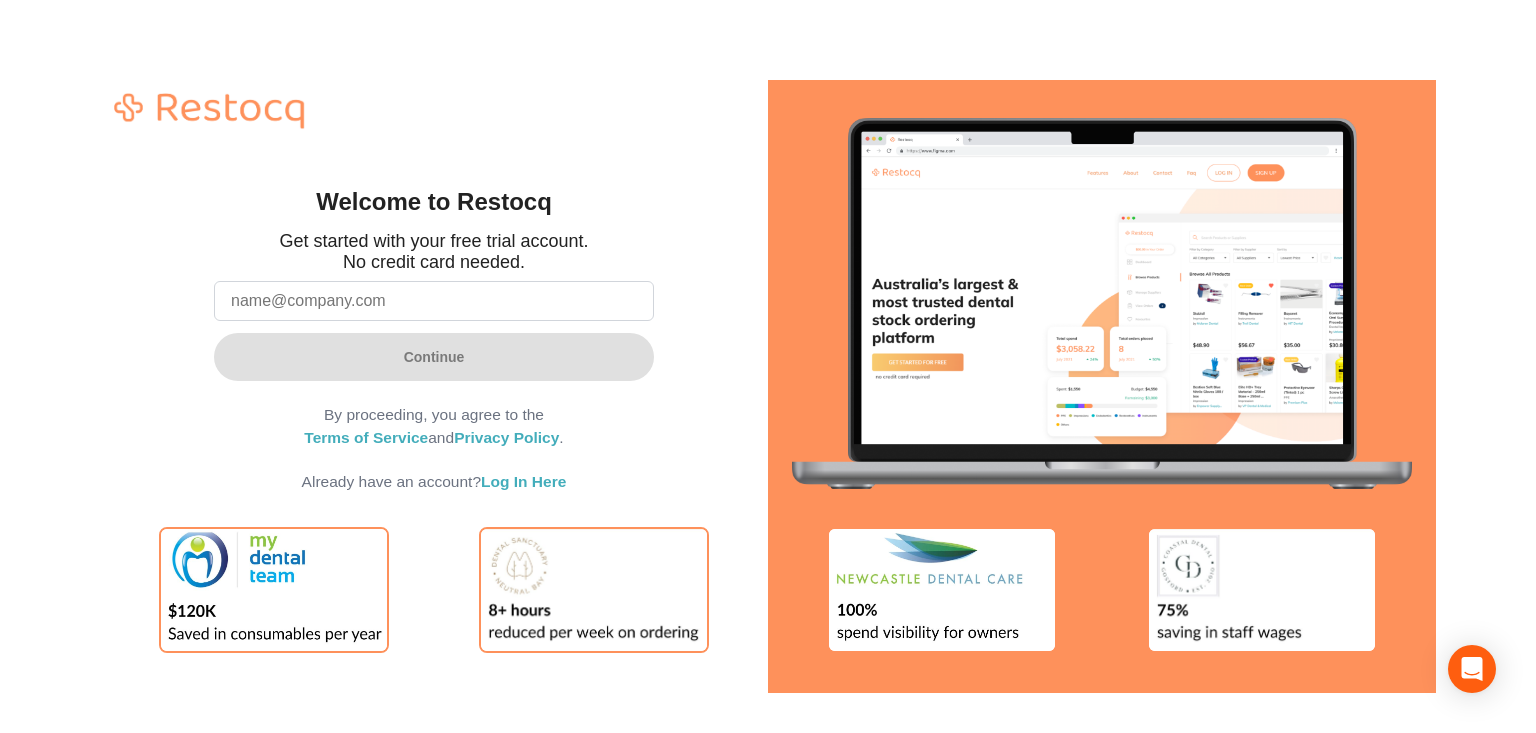 click at bounding box center [434, 301] 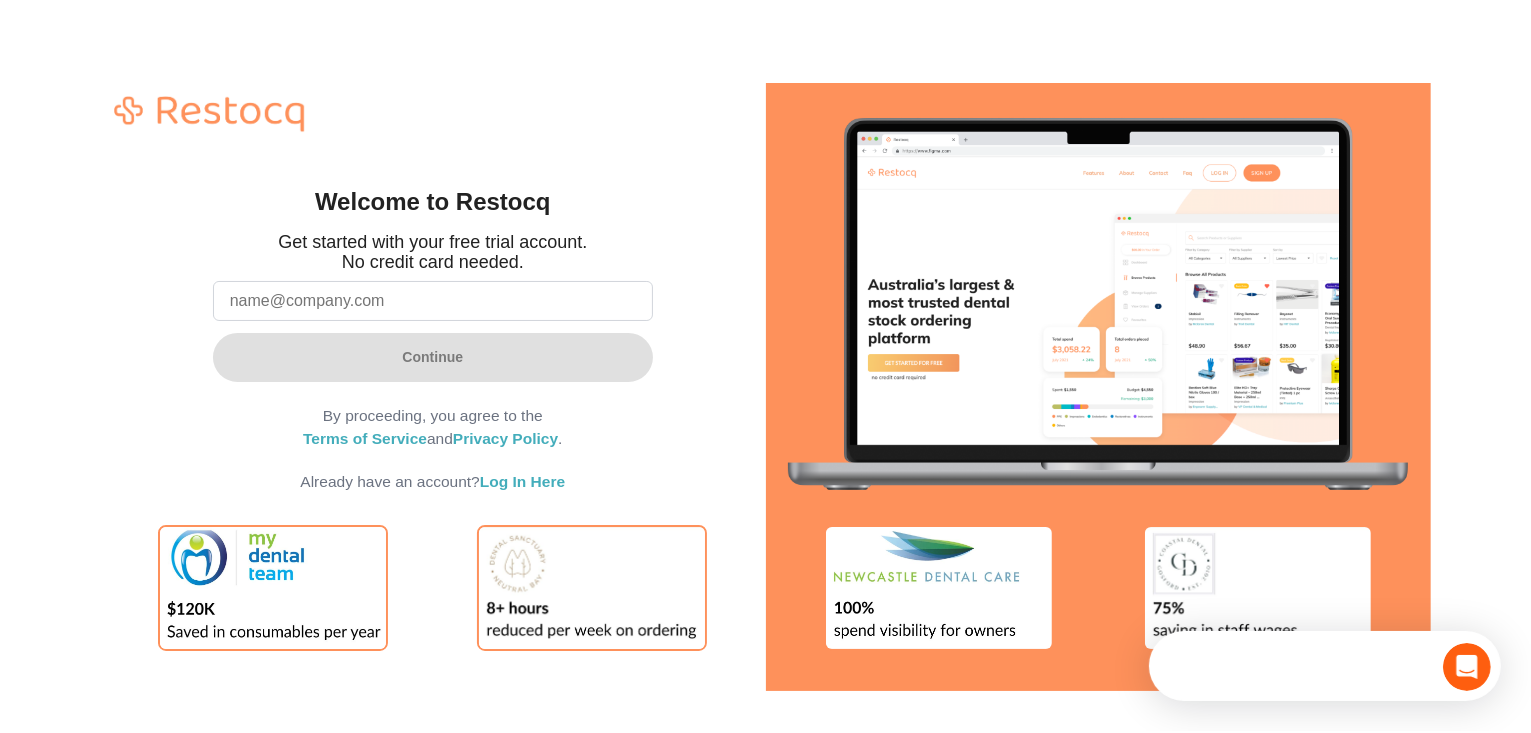 scroll, scrollTop: 0, scrollLeft: 0, axis: both 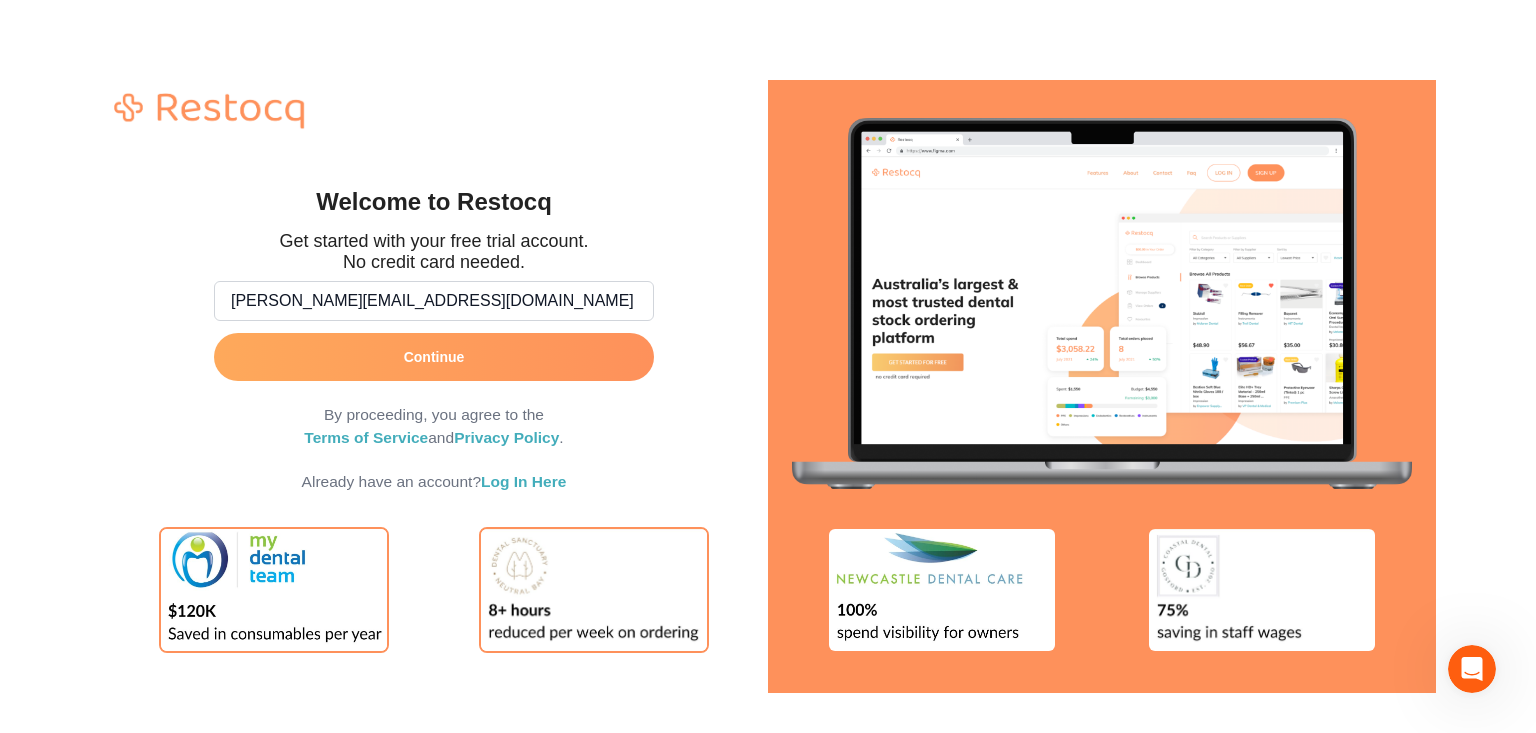 type on "[PERSON_NAME][EMAIL_ADDRESS][DOMAIN_NAME]" 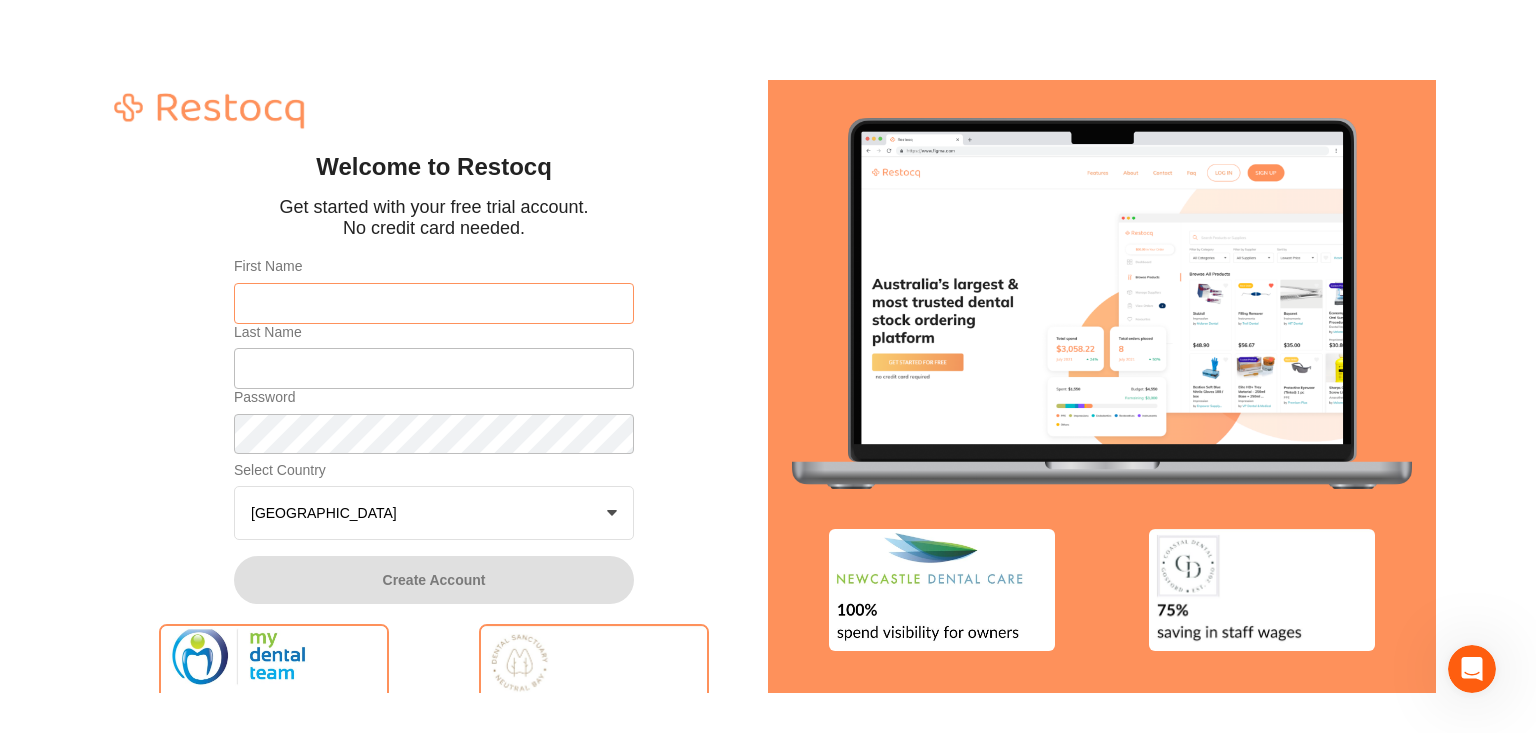 click on "First Name" at bounding box center (434, 303) 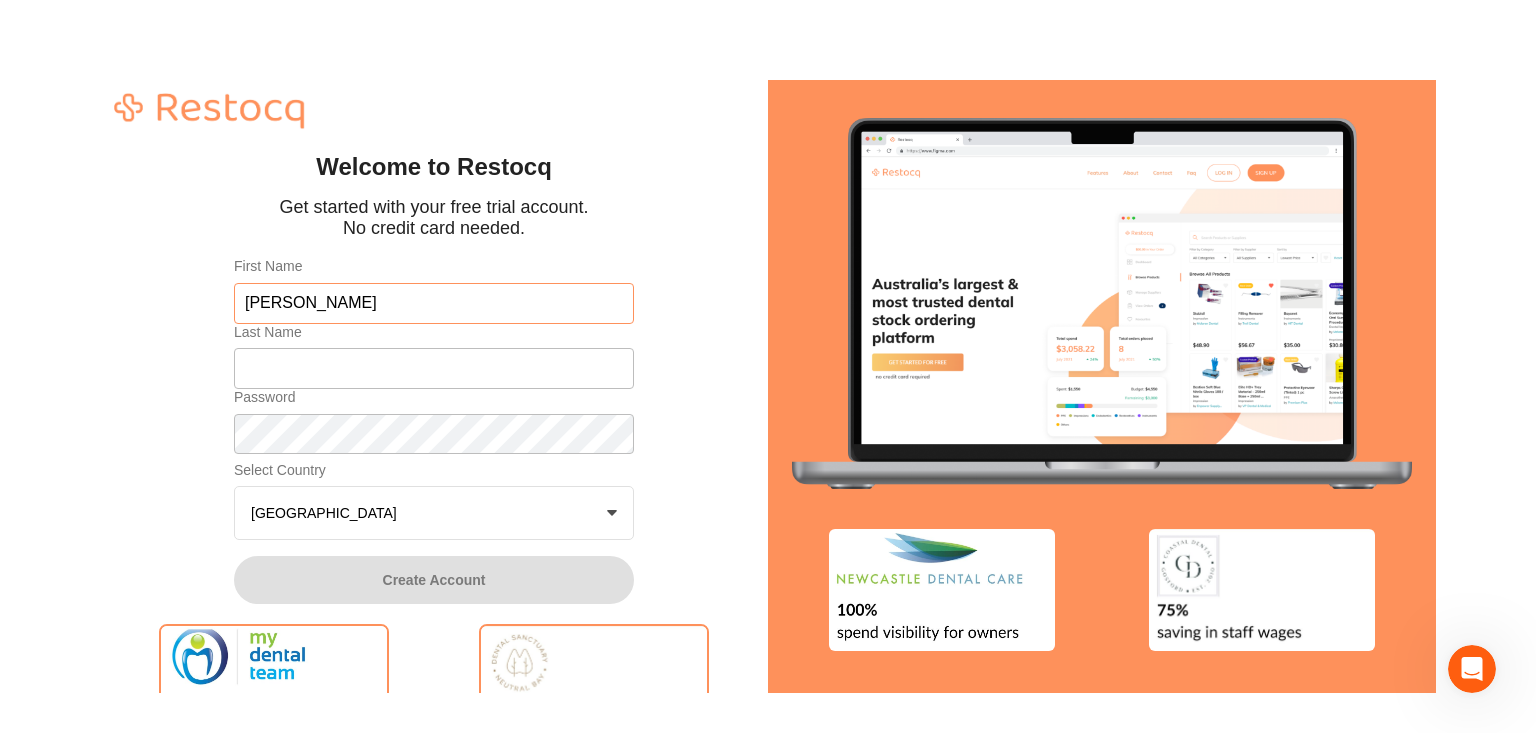 type on "[PERSON_NAME]" 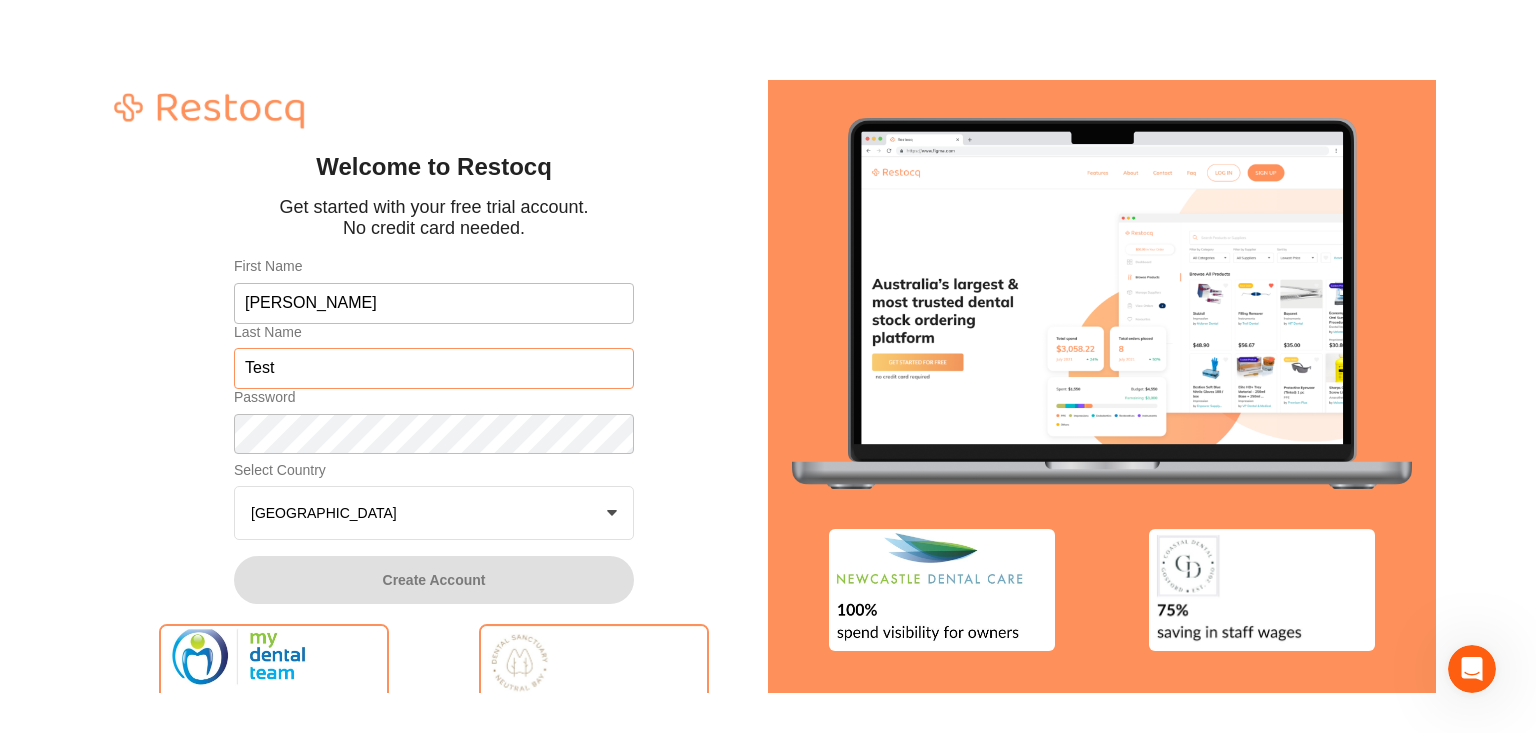 type on "Test" 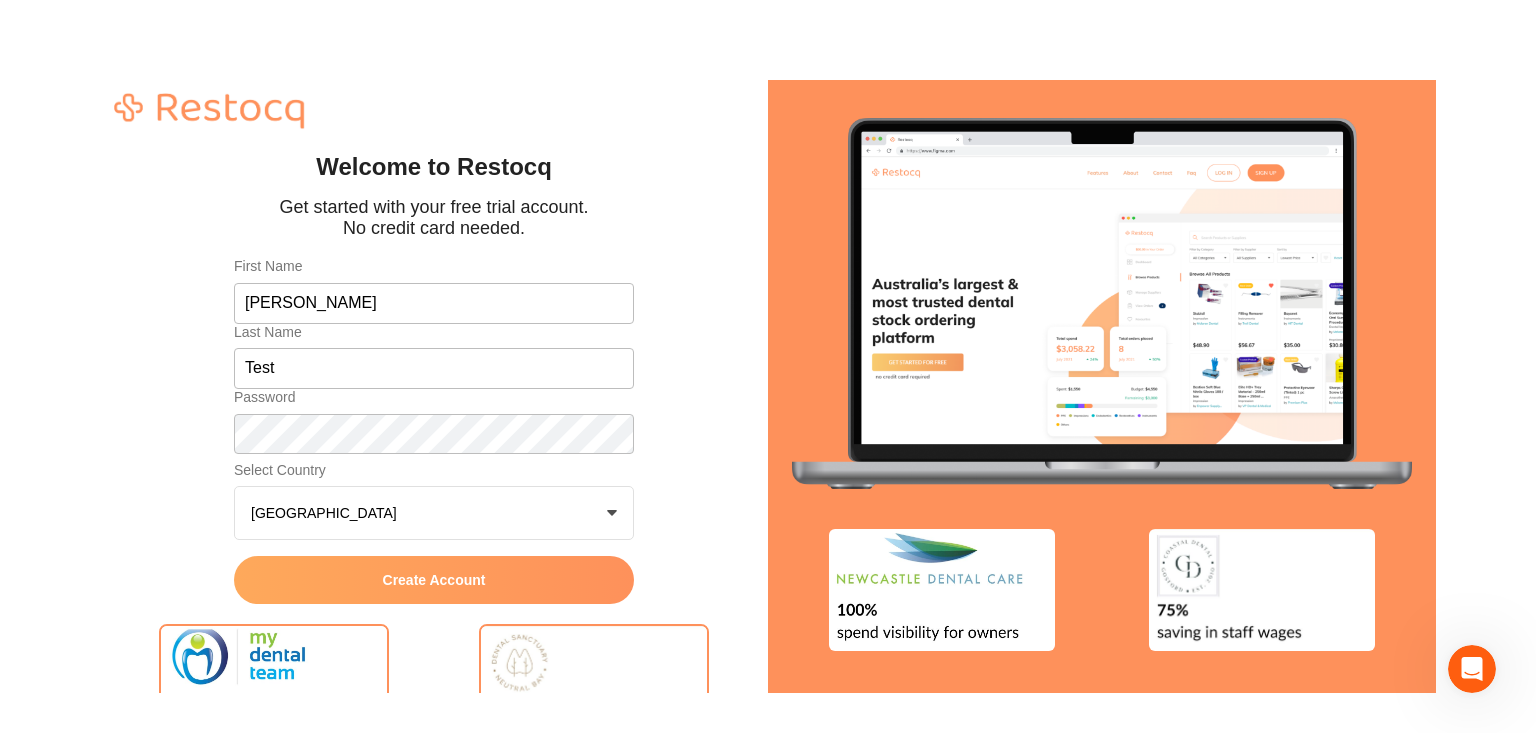 click on "Create Account" 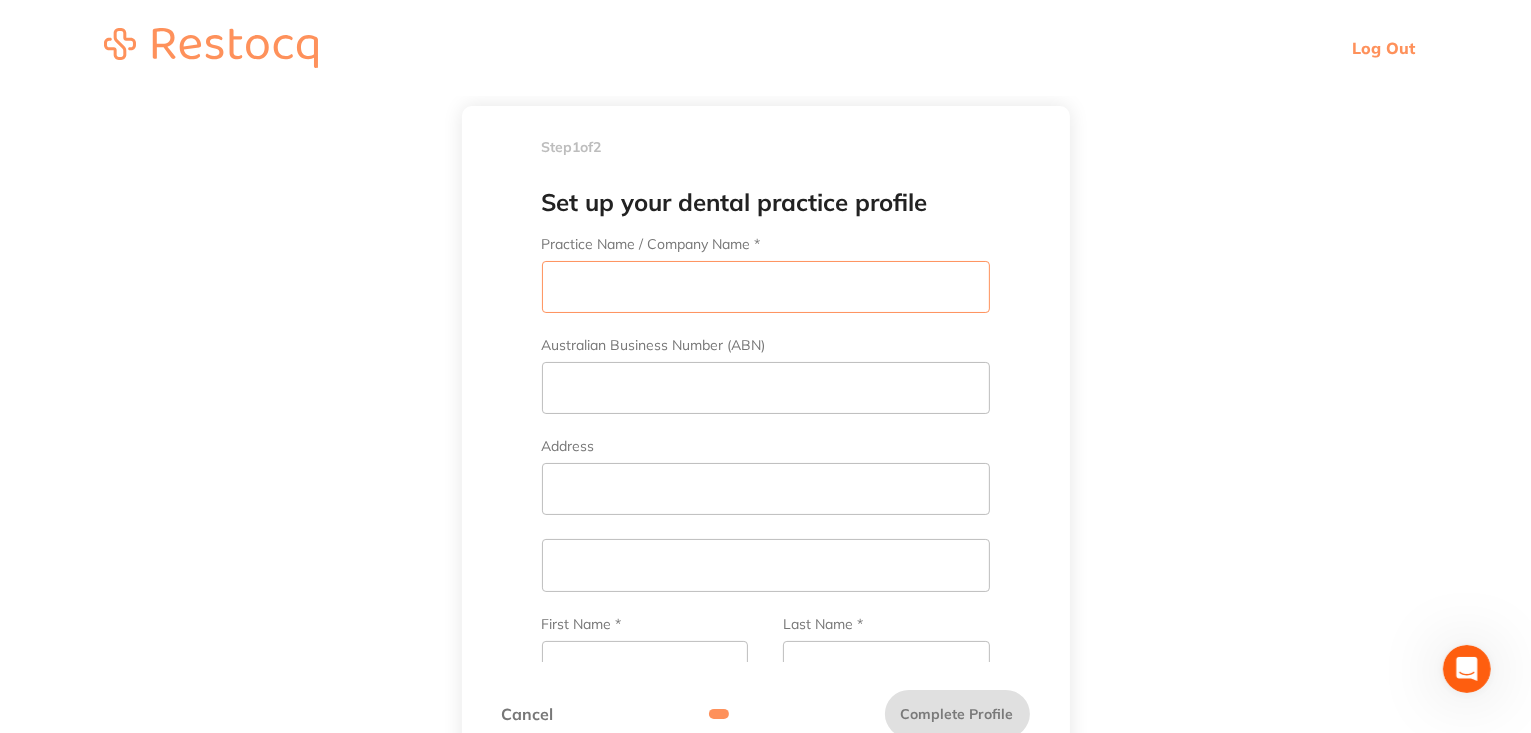 click on "Practice Name / Company Name *" at bounding box center (766, 287) 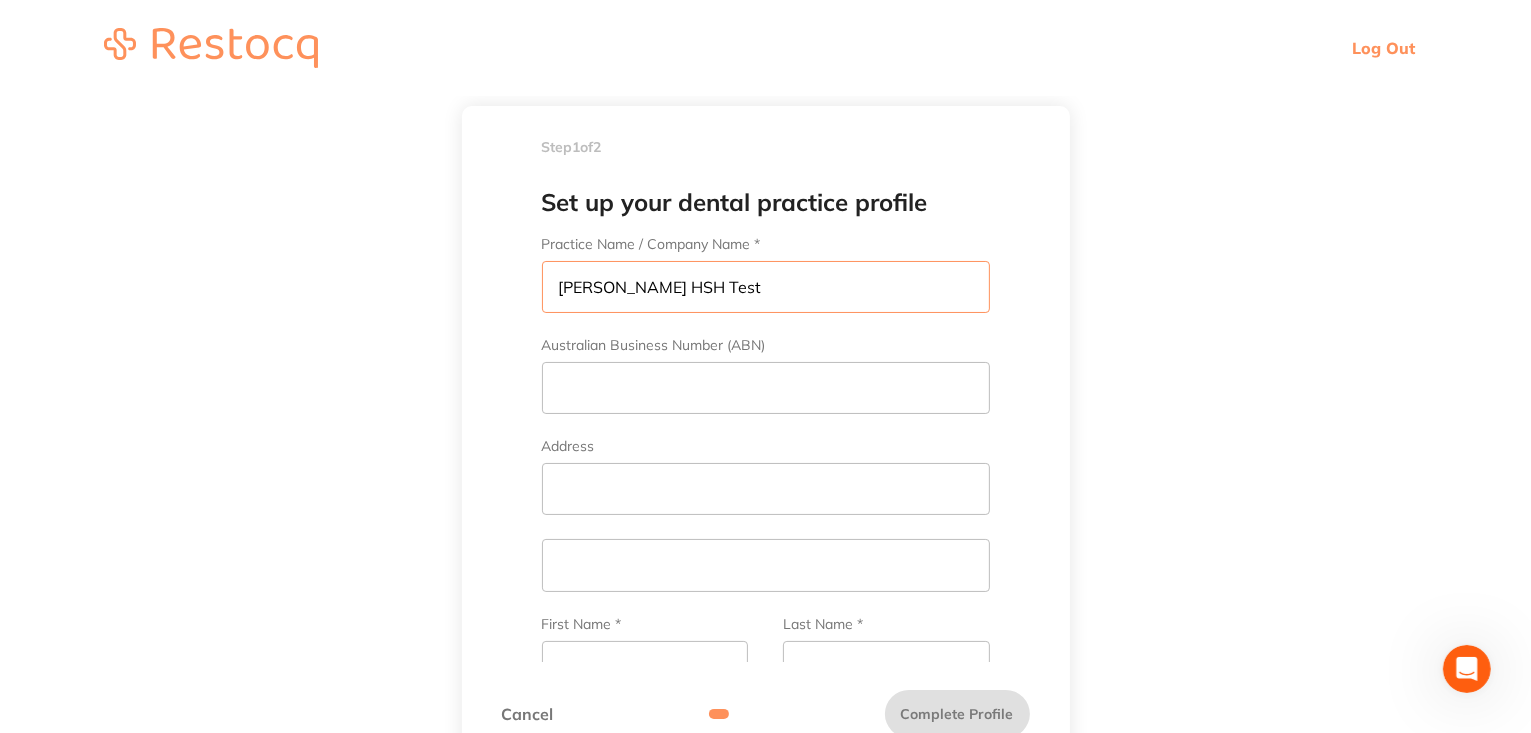 scroll, scrollTop: 0, scrollLeft: 0, axis: both 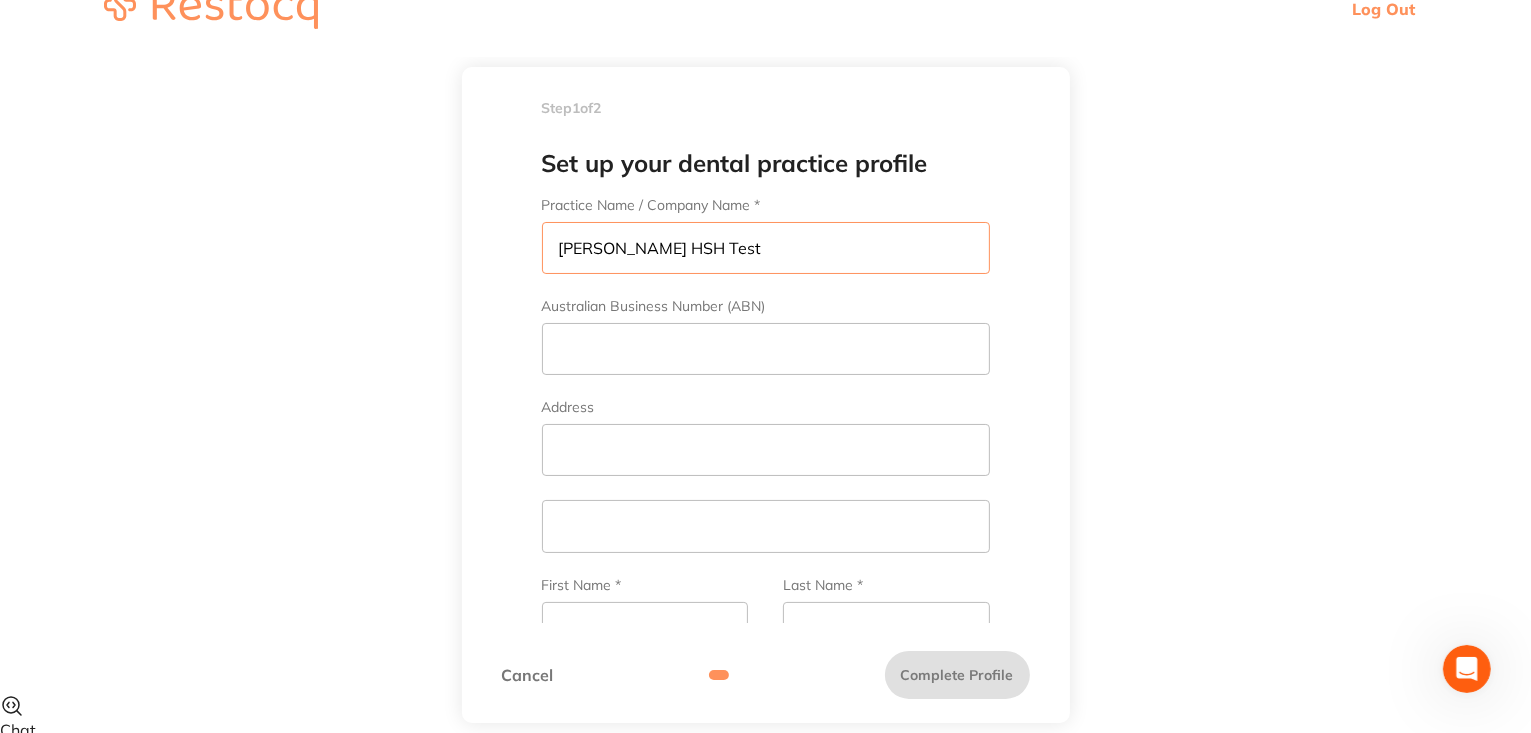 type on "[PERSON_NAME] HSH Test" 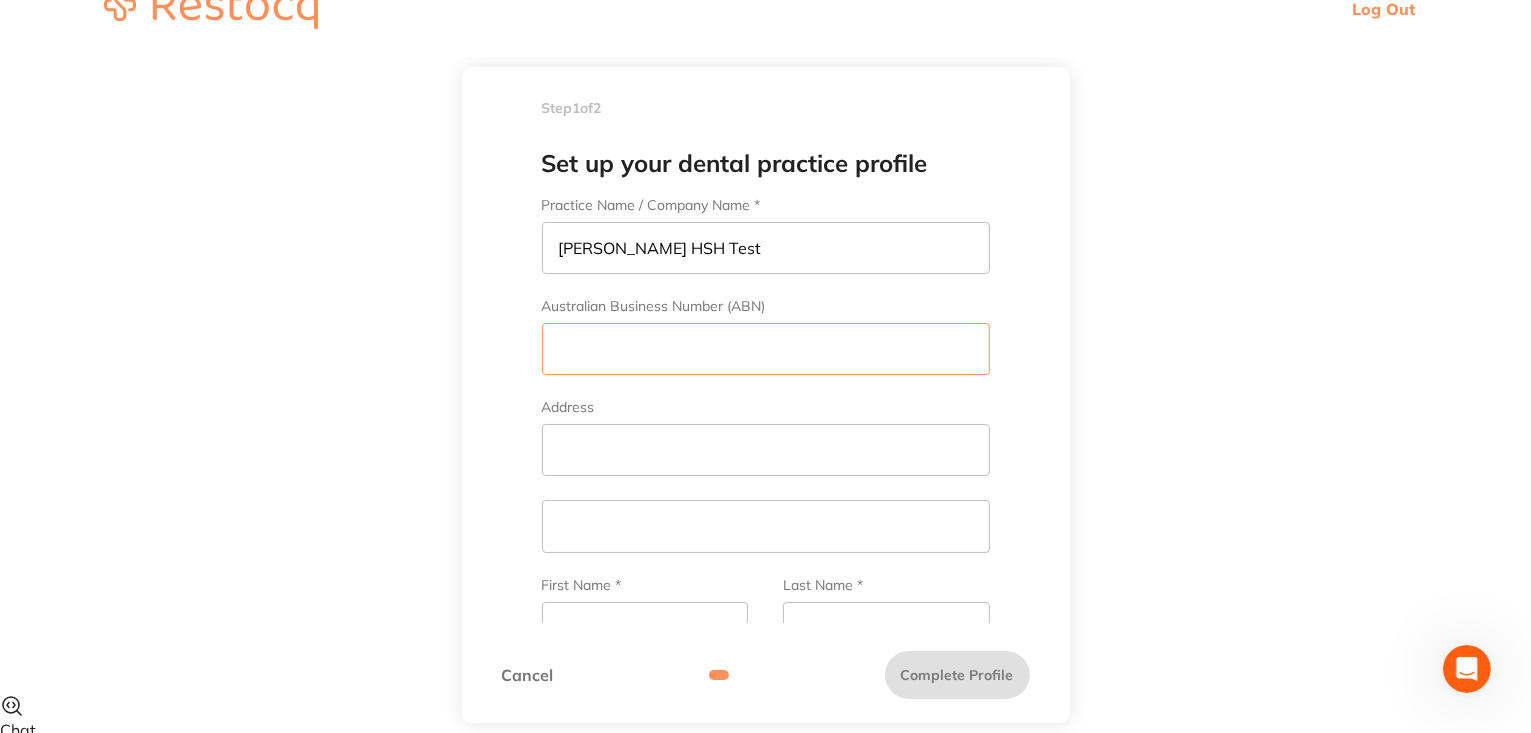 scroll, scrollTop: 0, scrollLeft: 0, axis: both 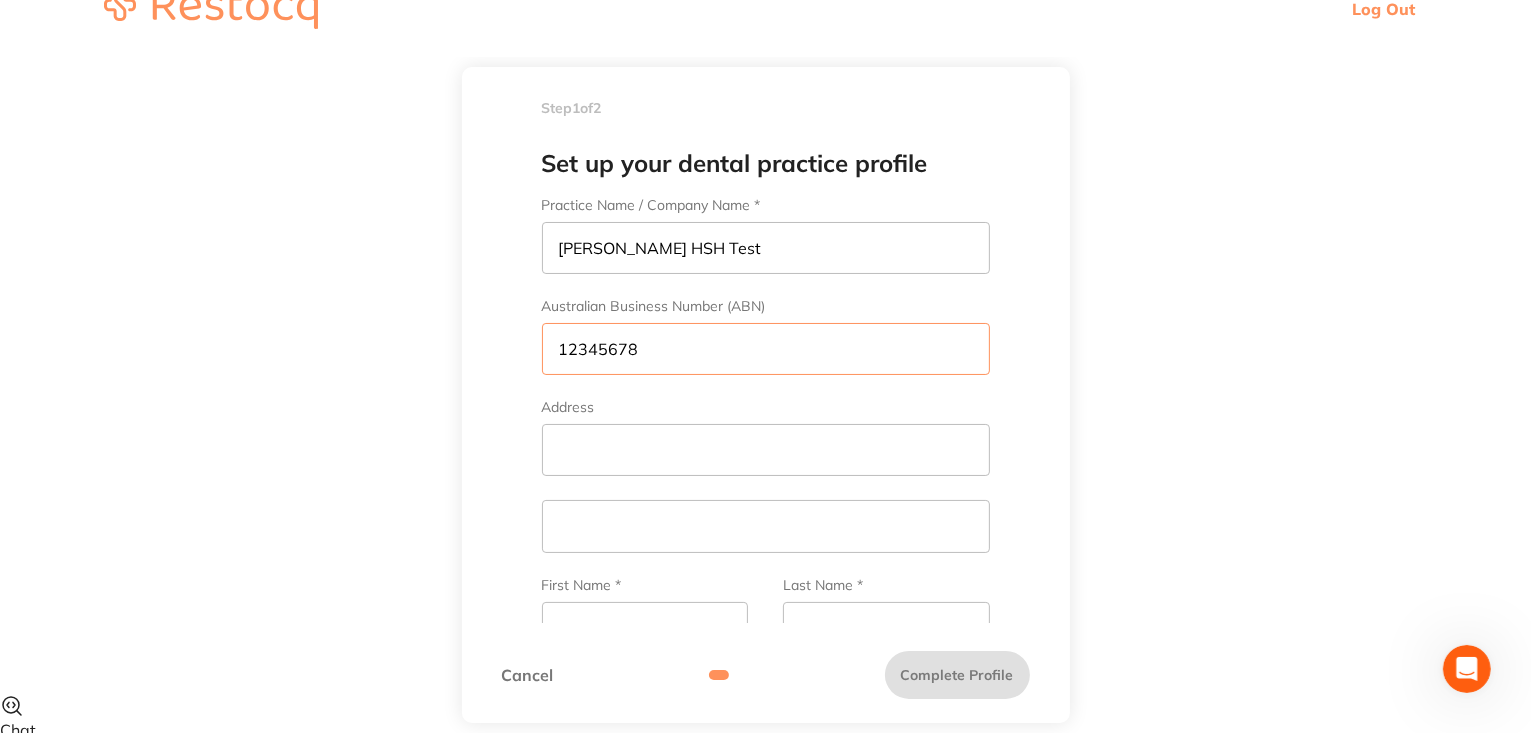 type on "12345678" 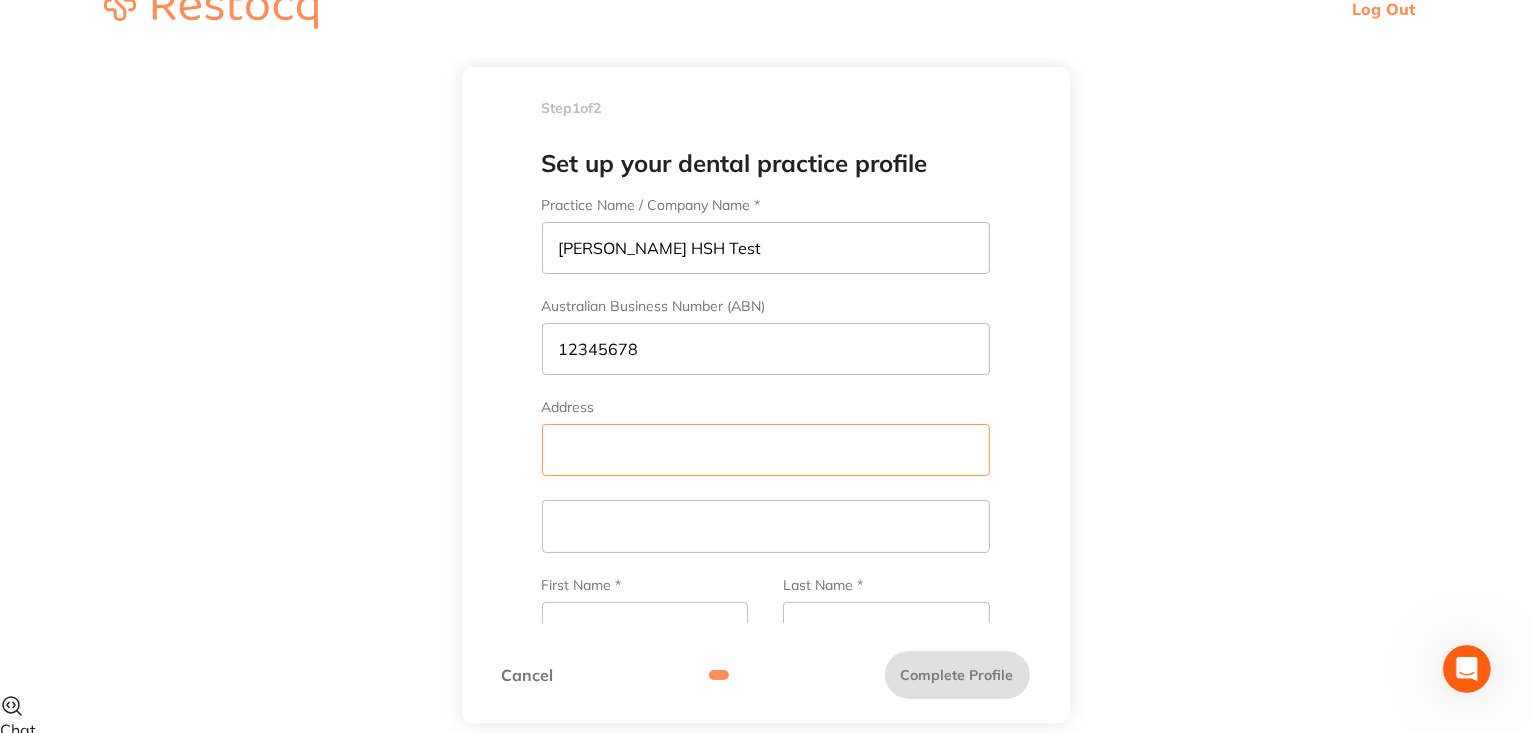 scroll, scrollTop: 0, scrollLeft: 0, axis: both 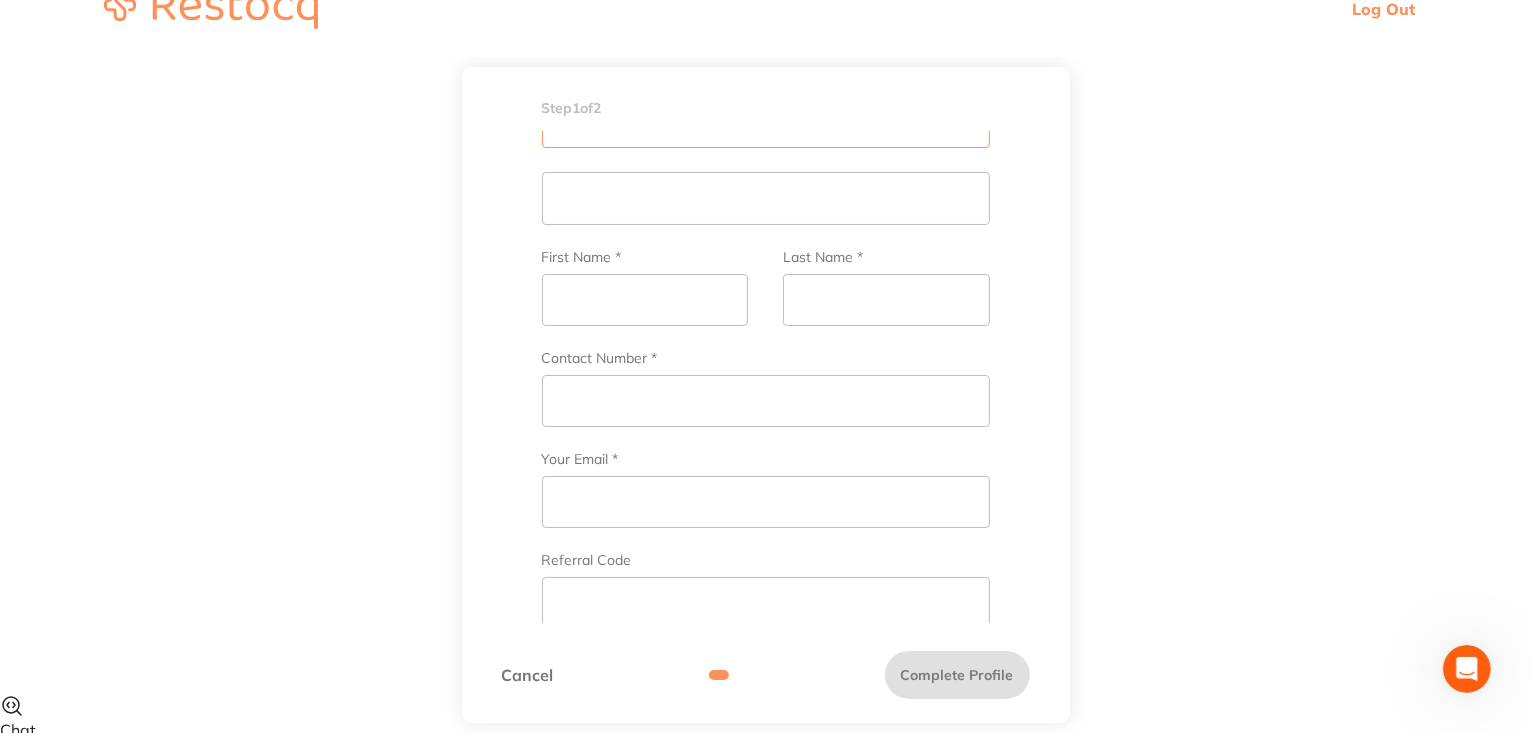 type on "12345678" 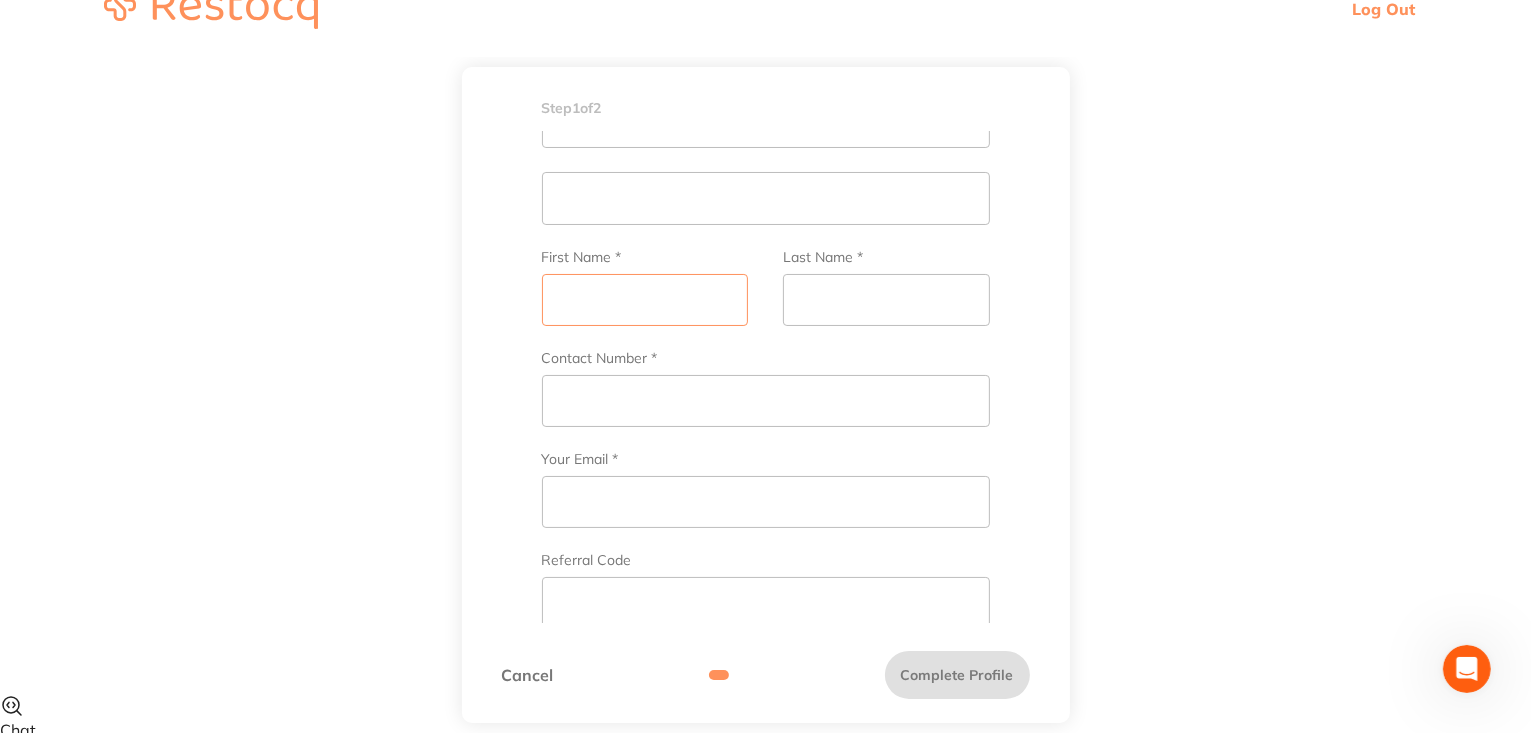 click on "First Name *" at bounding box center [645, 300] 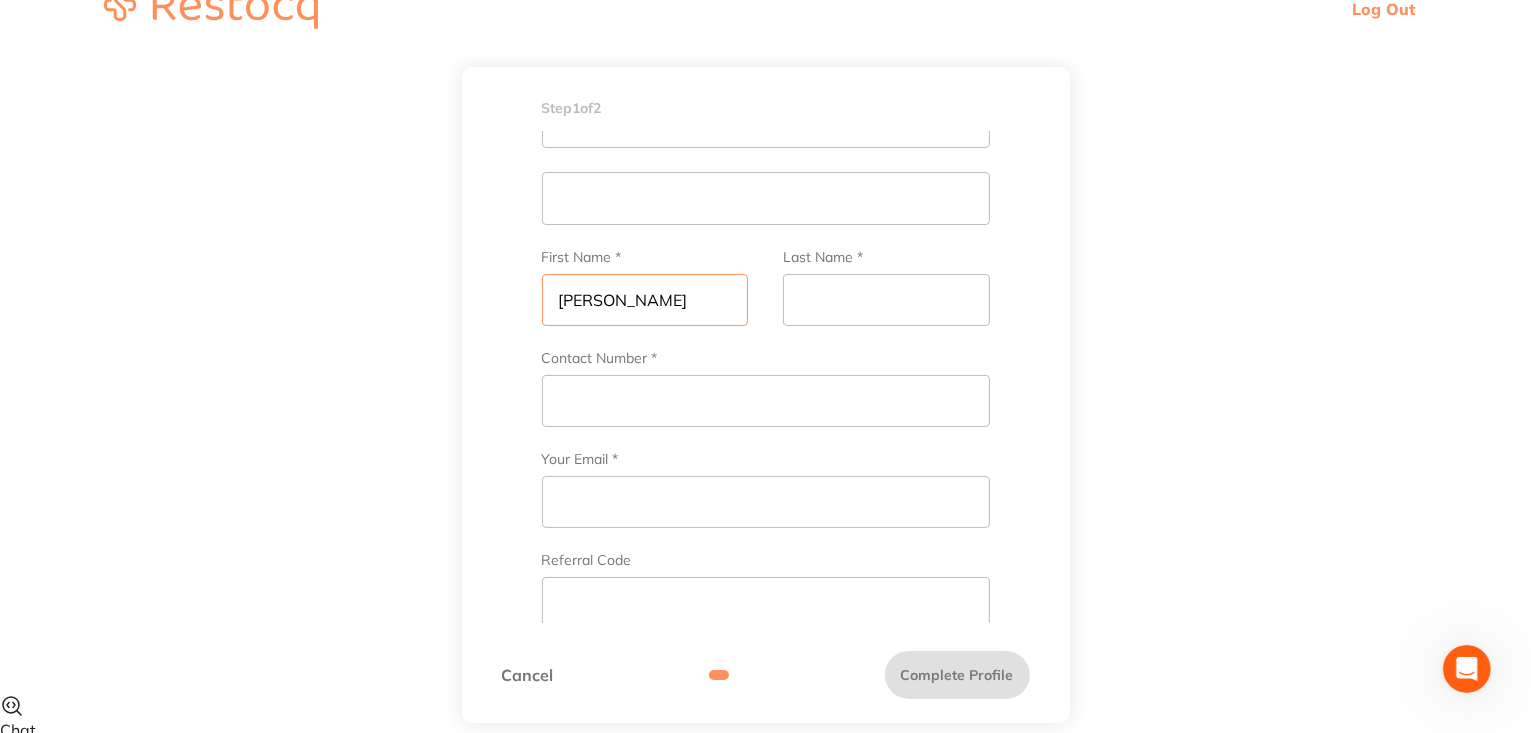 type on "[PERSON_NAME]" 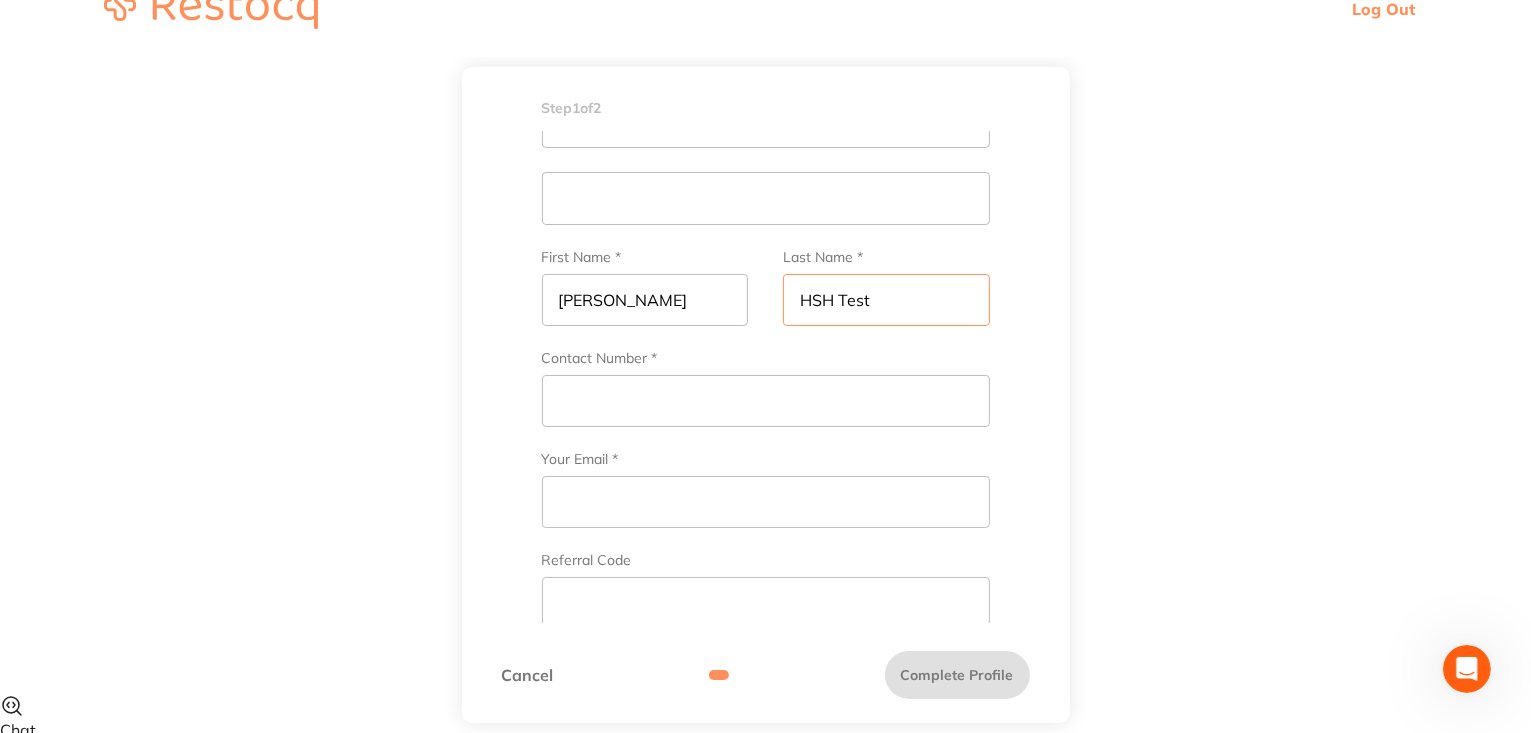 type on "HSH Test" 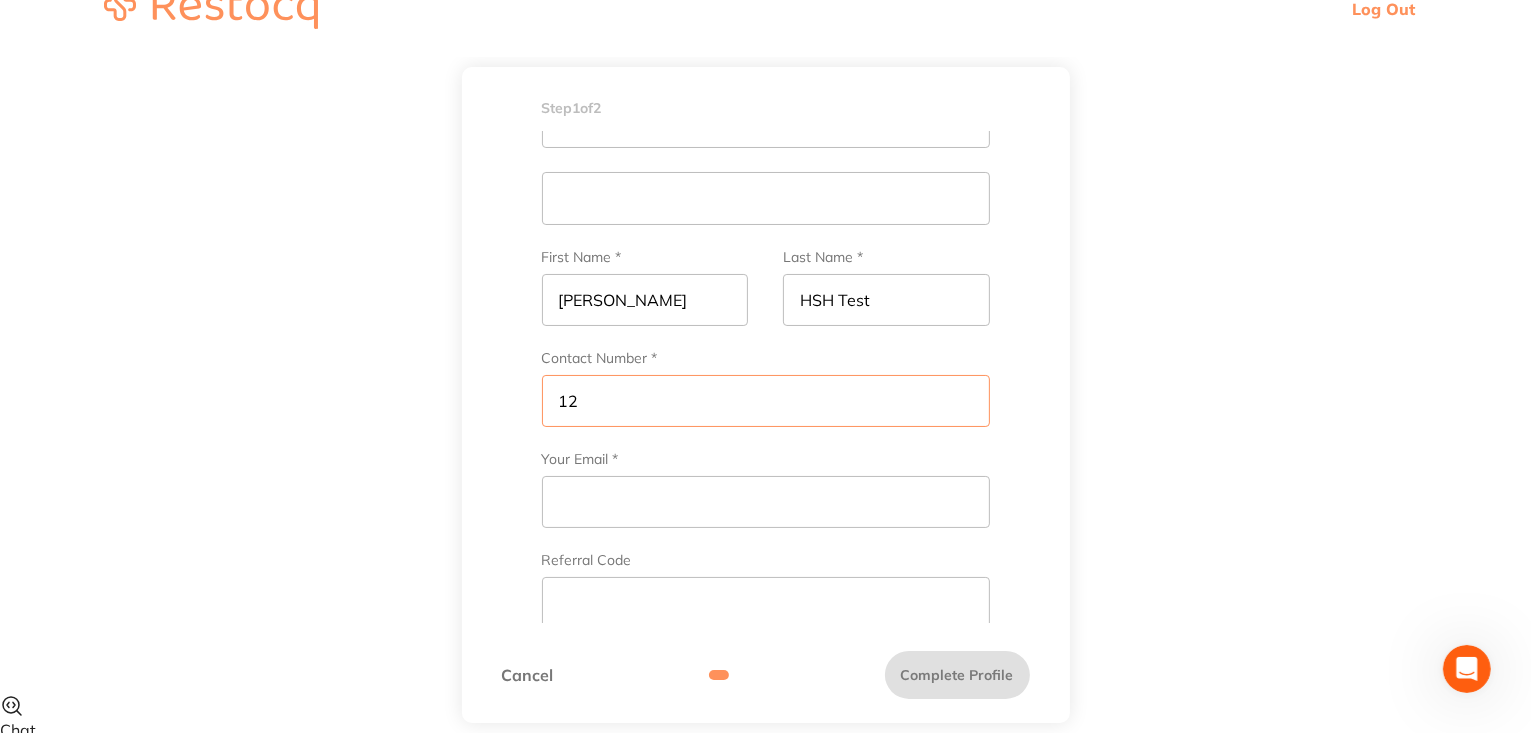 type on "1" 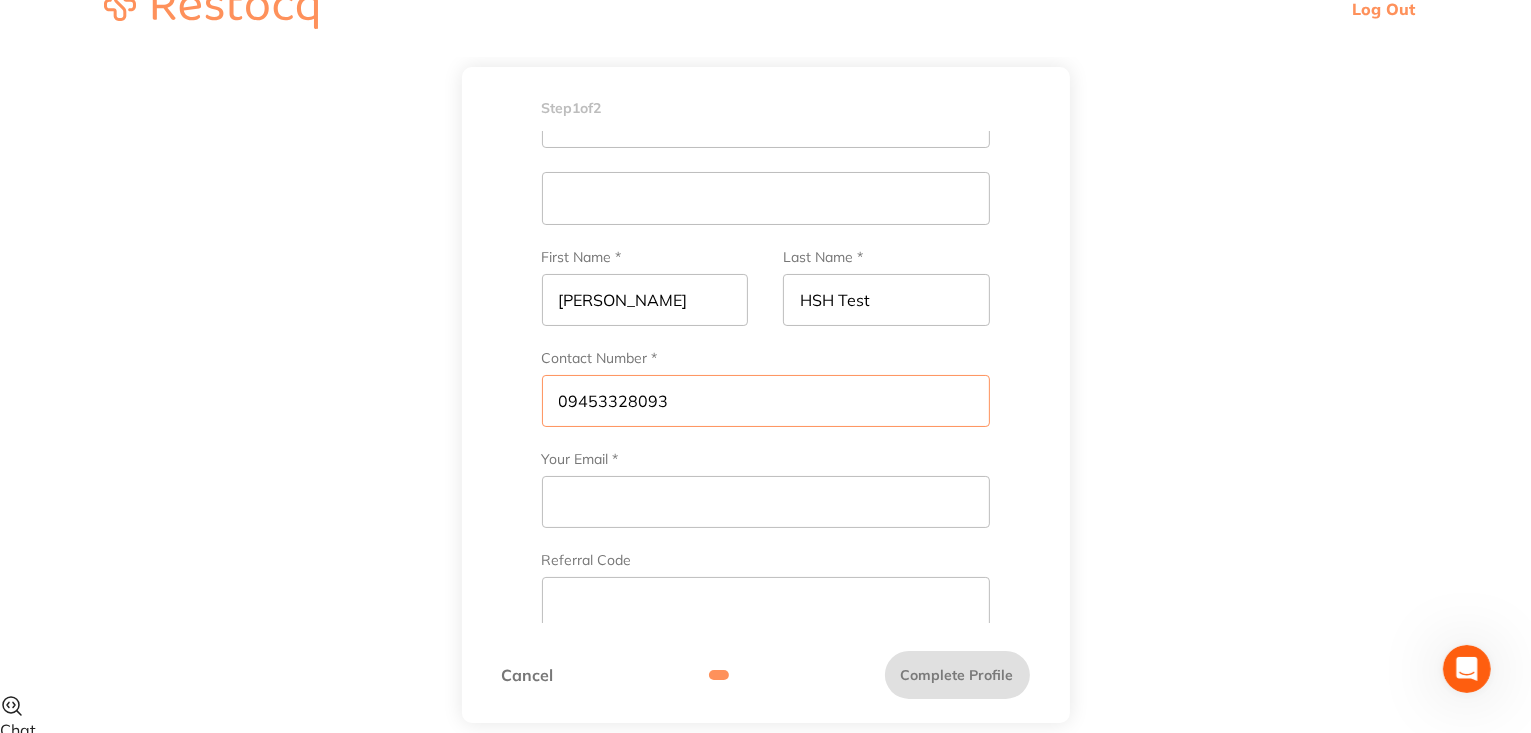 scroll, scrollTop: 0, scrollLeft: 0, axis: both 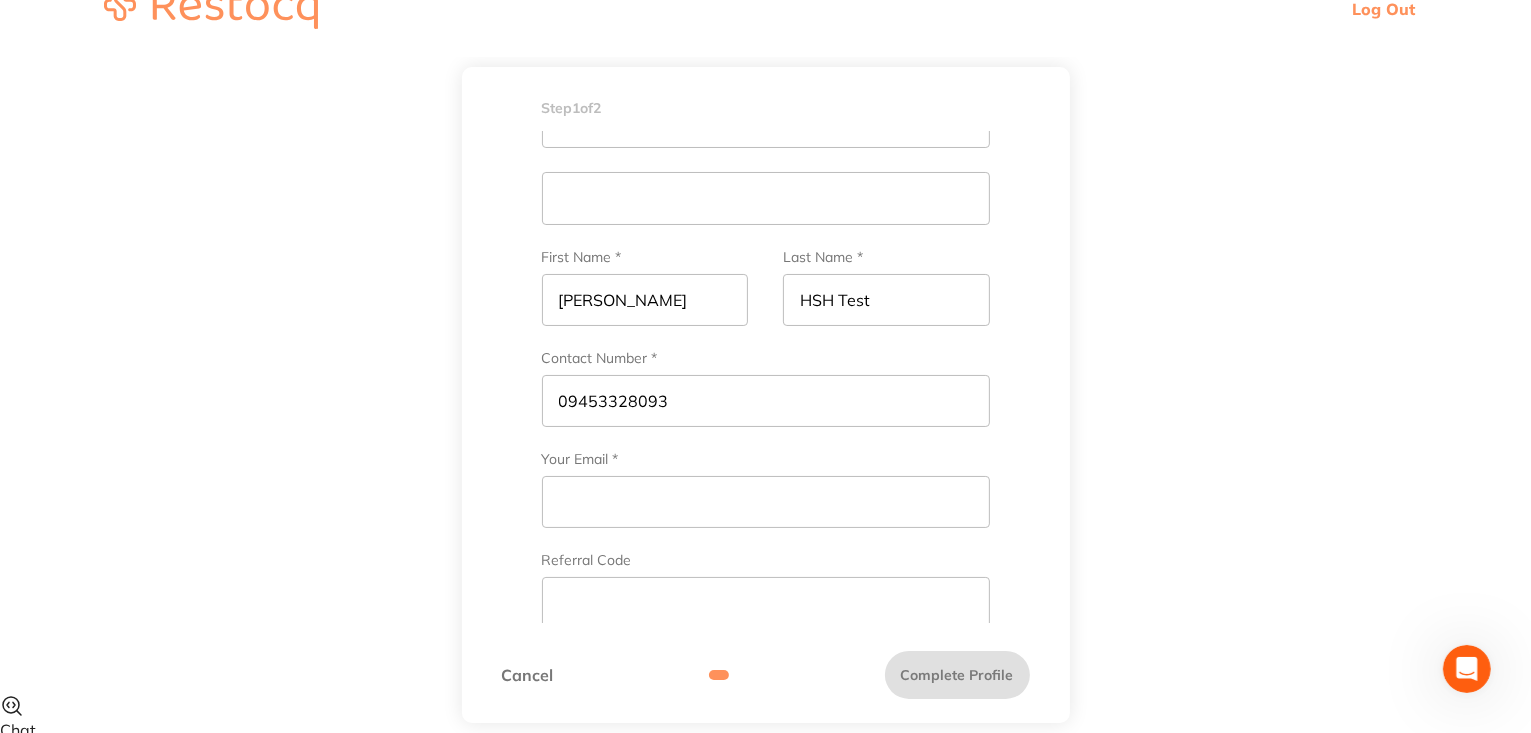 click on "Practice Name / Company Name * [PERSON_NAME] Test Australian Business Number (ABN) 12345678 Address 12345678 First Name * [PERSON_NAME] Last Name * HSH Test Contact Number * [PHONE_NUMBER] Your Email * Referral Code Company Logo Upload Logo jpeg, png, gif (recommended 480x480, max 2MB)" at bounding box center [766, 358] 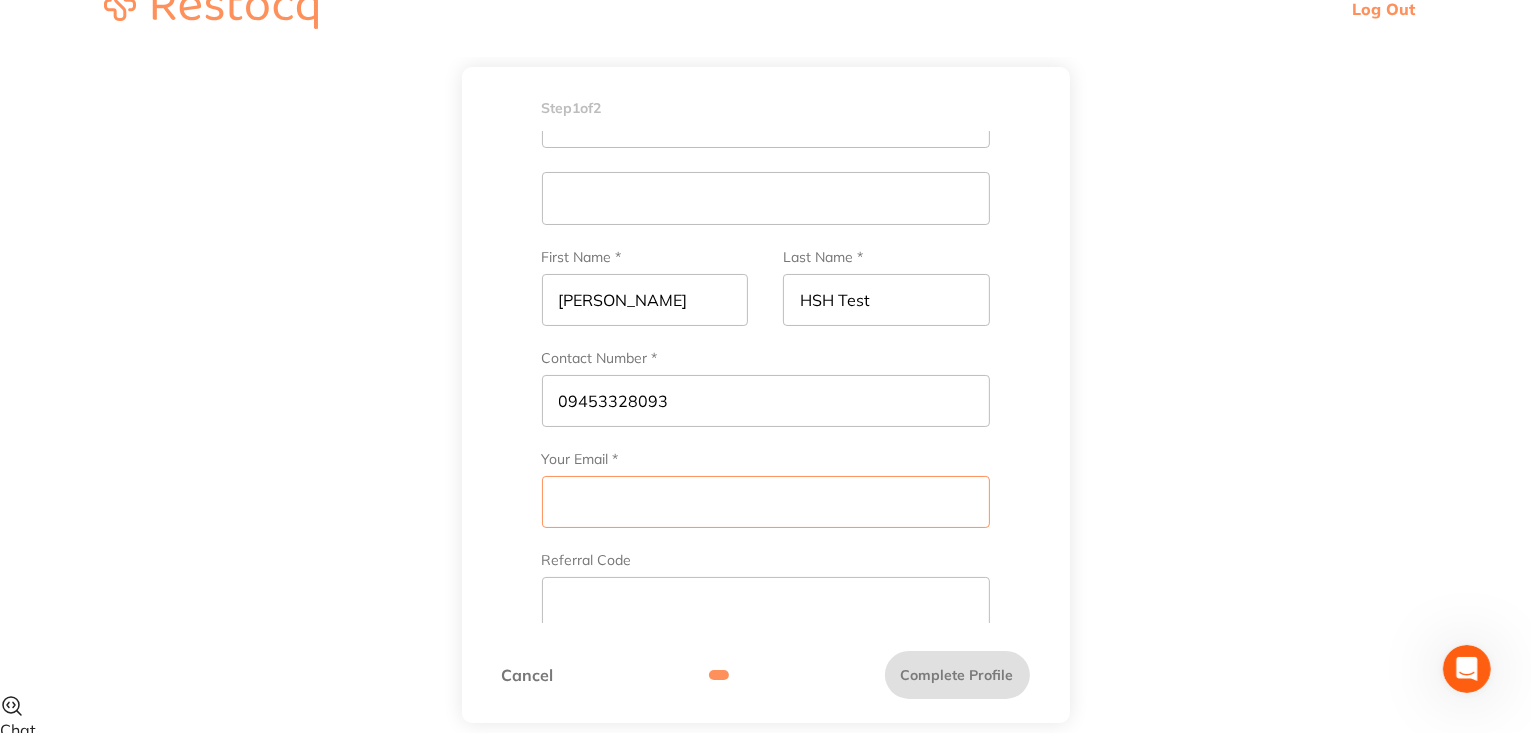 click on "Your Email *" at bounding box center [766, 502] 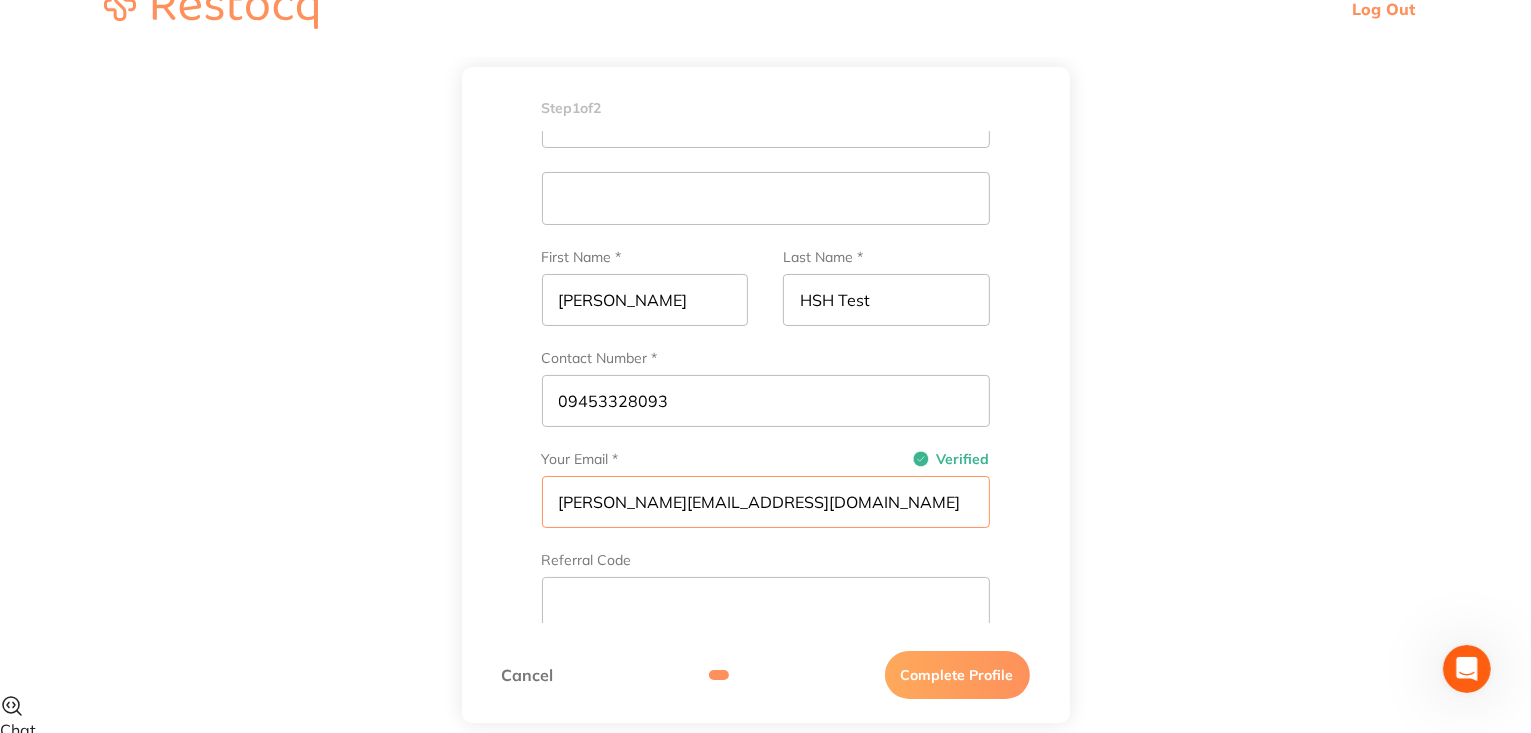 scroll, scrollTop: 0, scrollLeft: 0, axis: both 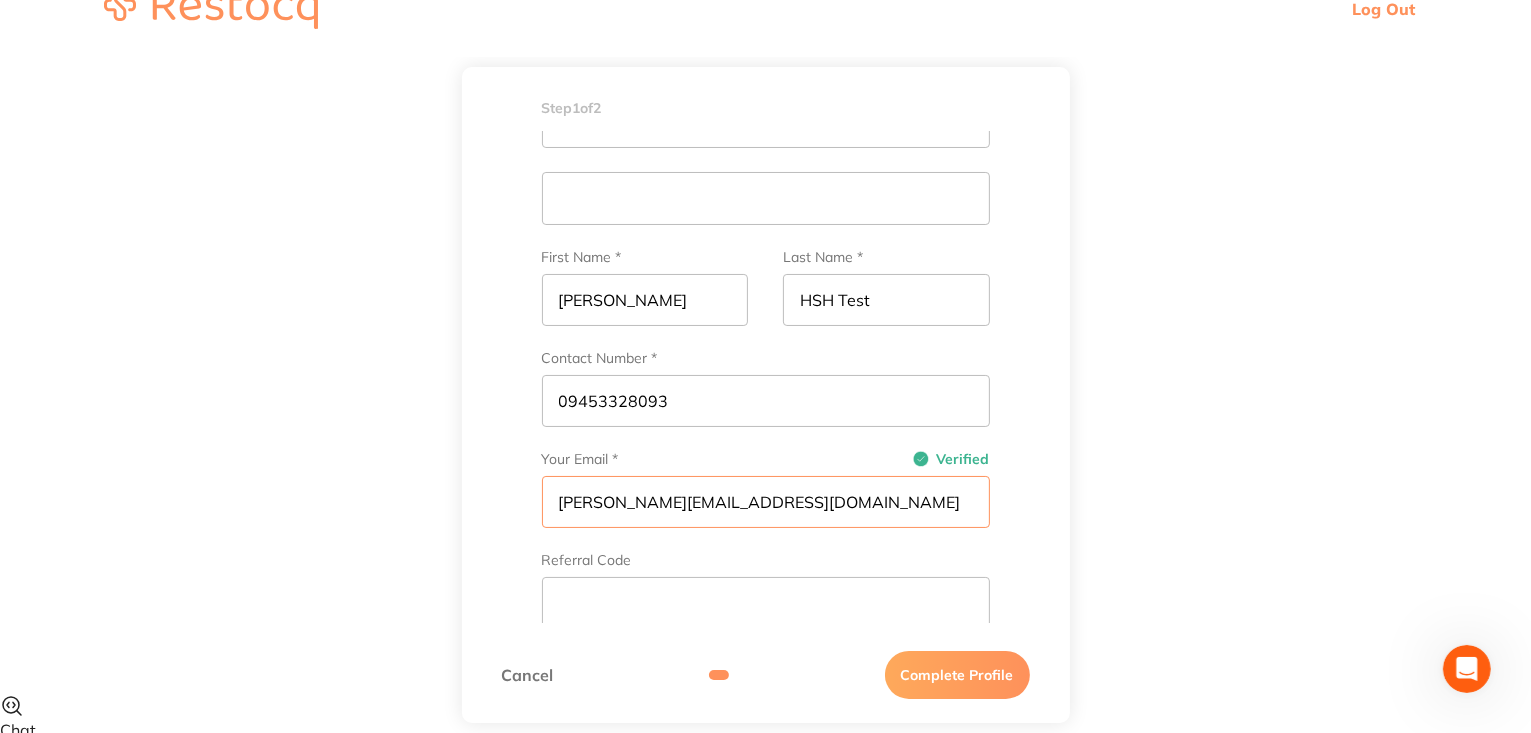 type on "[PERSON_NAME][EMAIL_ADDRESS][DOMAIN_NAME]" 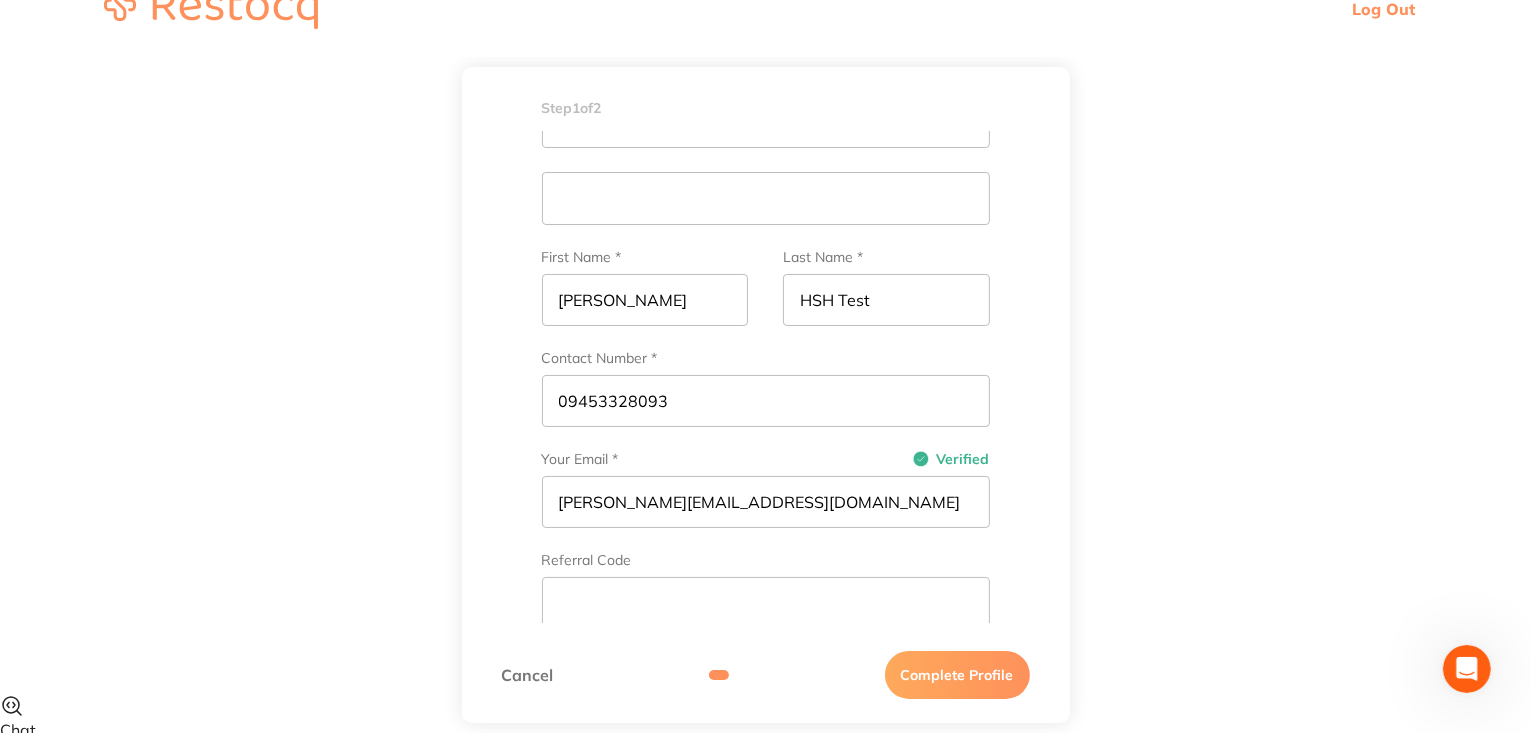 scroll, scrollTop: 0, scrollLeft: 0, axis: both 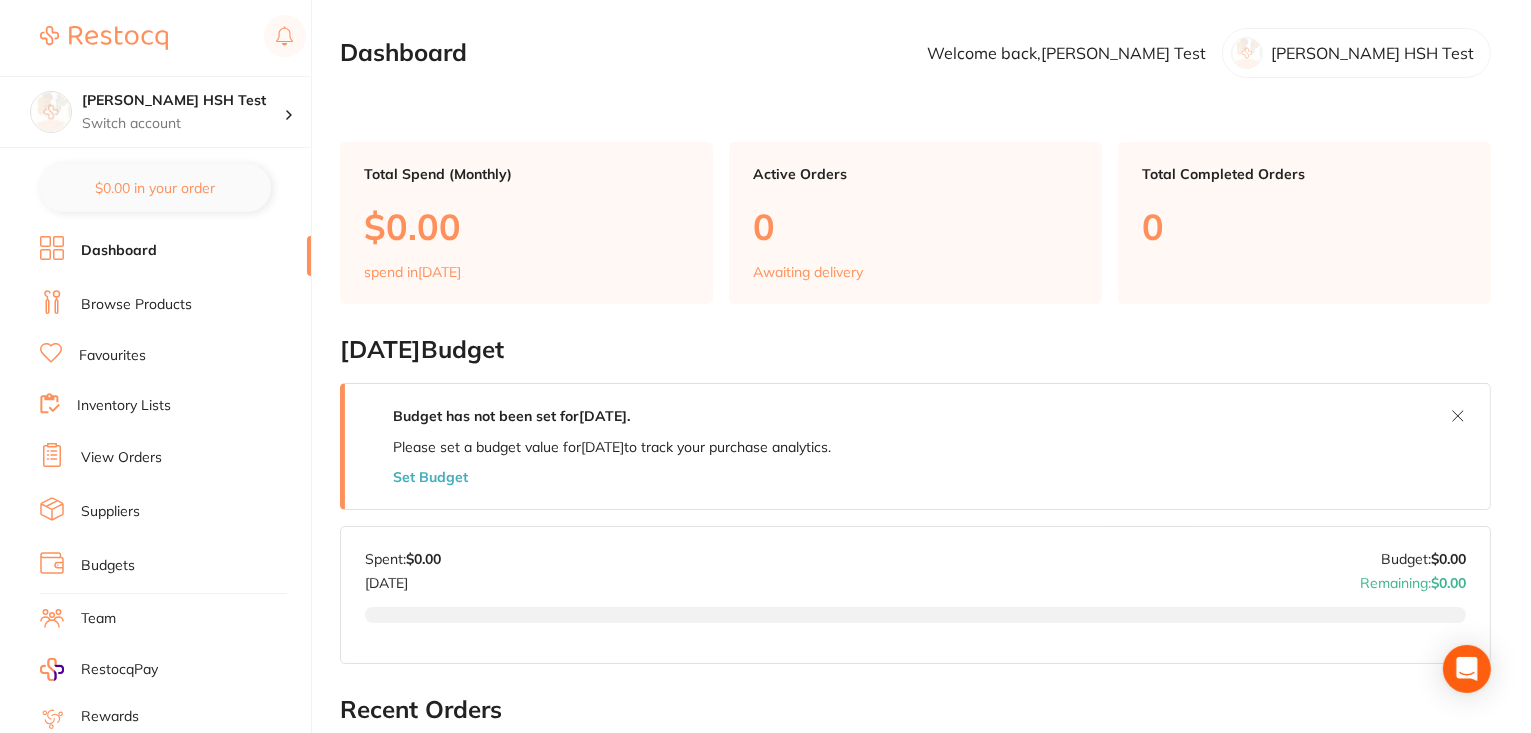 click on "Browse Products" at bounding box center [136, 305] 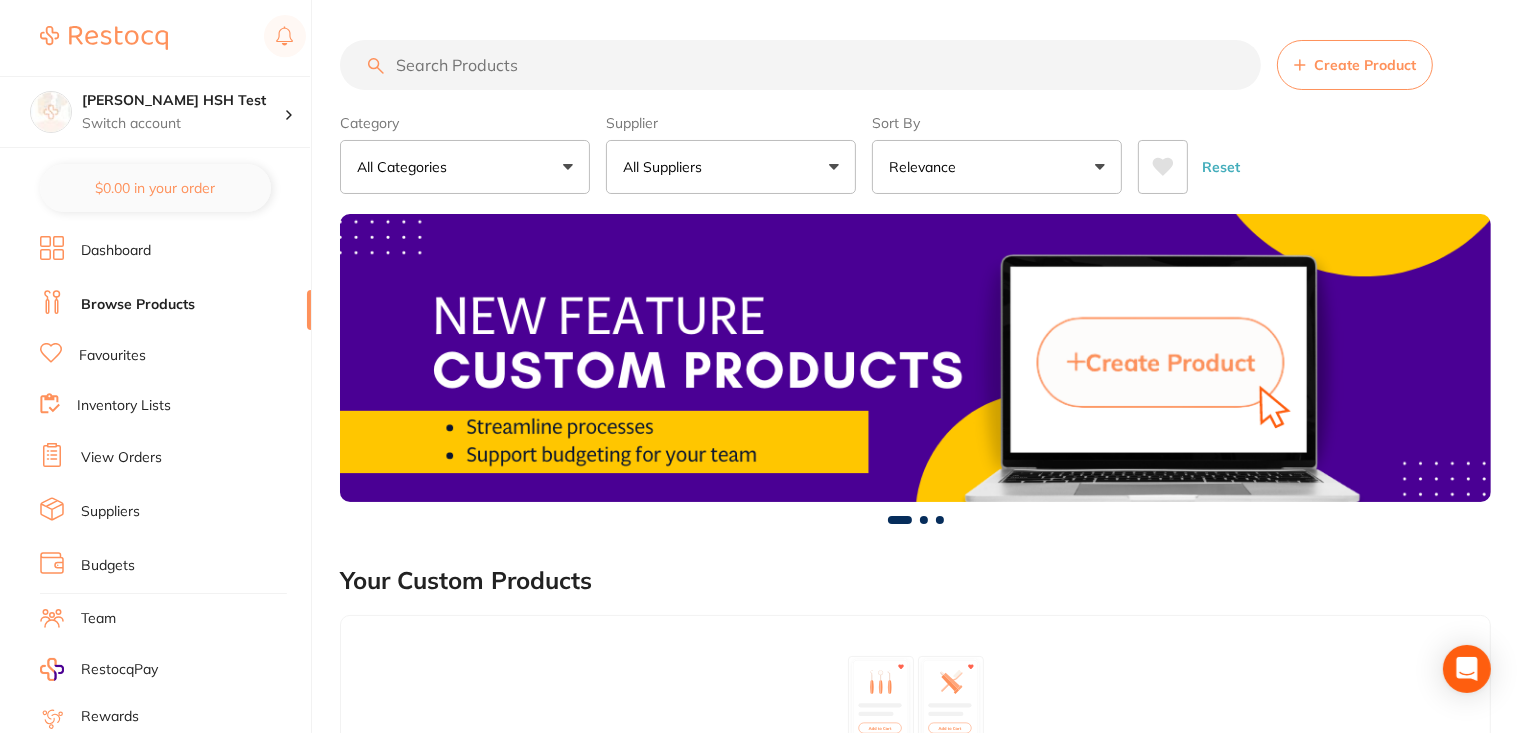click on "All Suppliers" at bounding box center (731, 167) 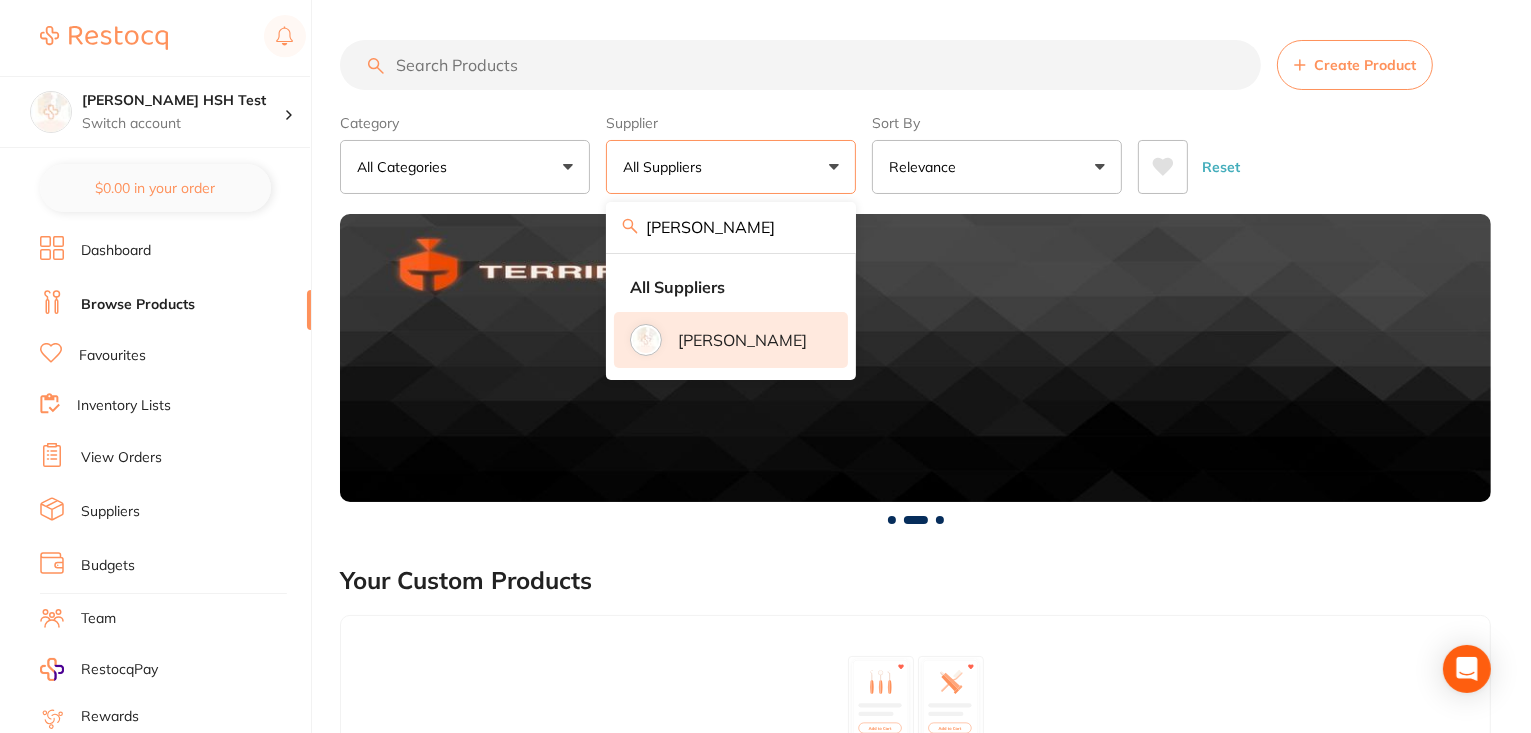 type on "henry" 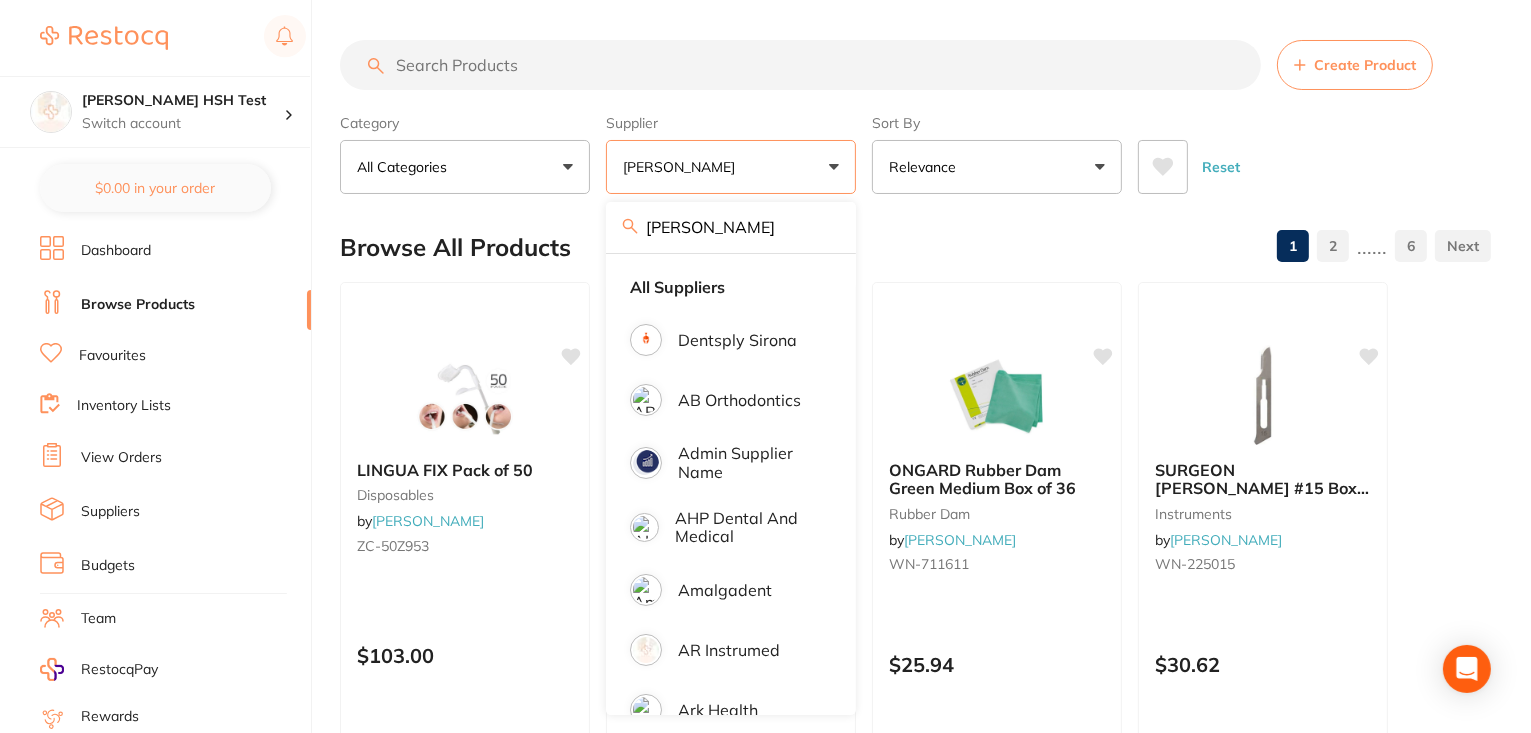 click on "Reset" at bounding box center (1306, 159) 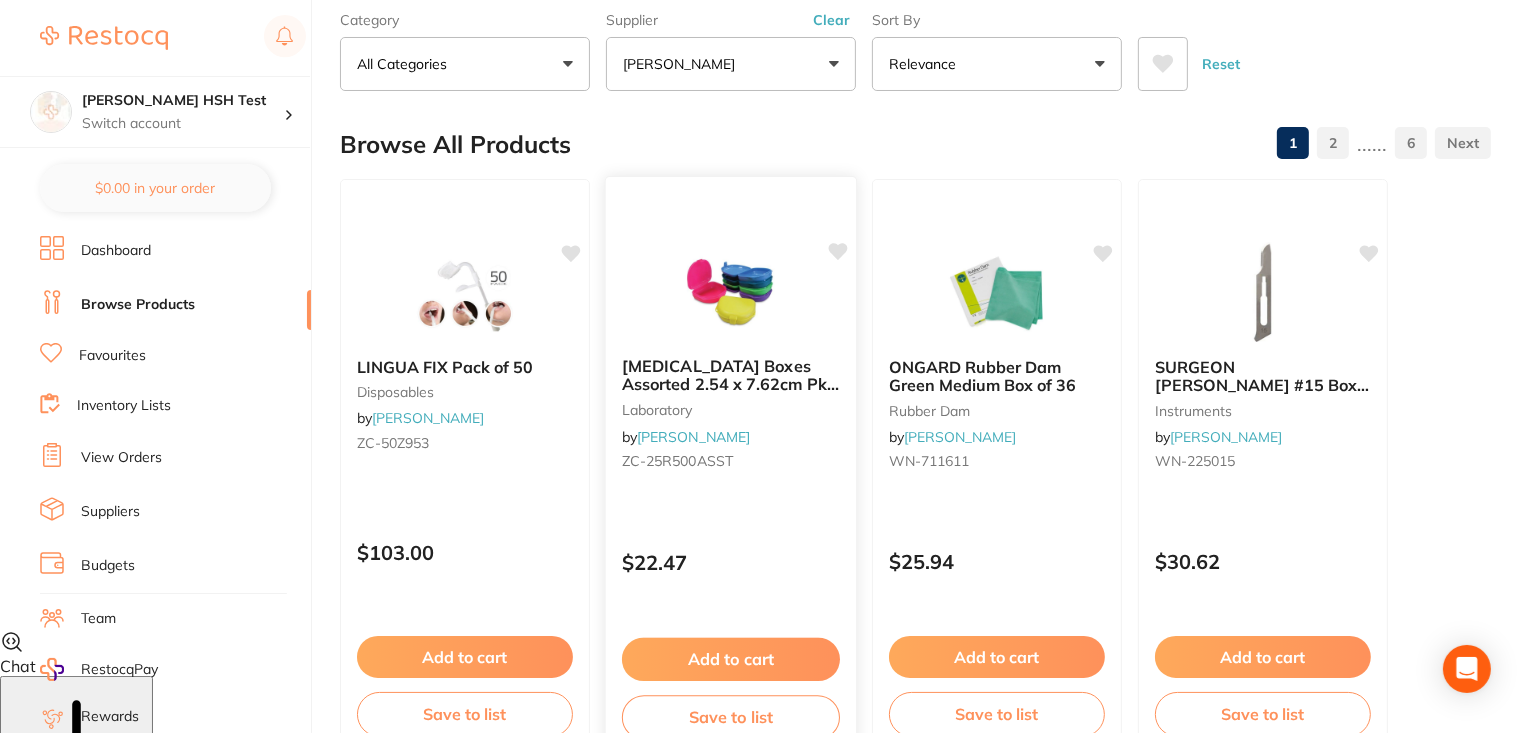 scroll, scrollTop: 0, scrollLeft: 0, axis: both 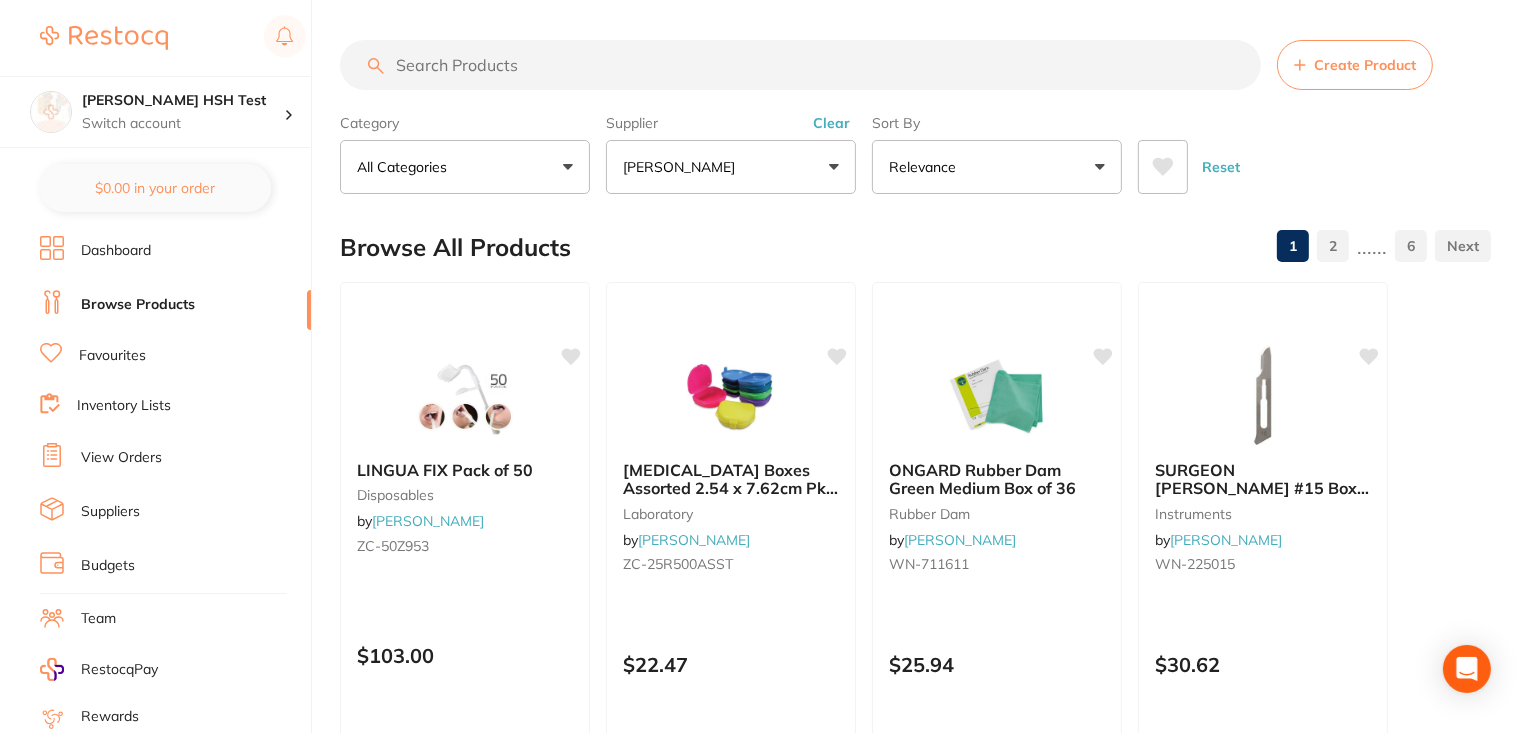 click at bounding box center (800, 65) 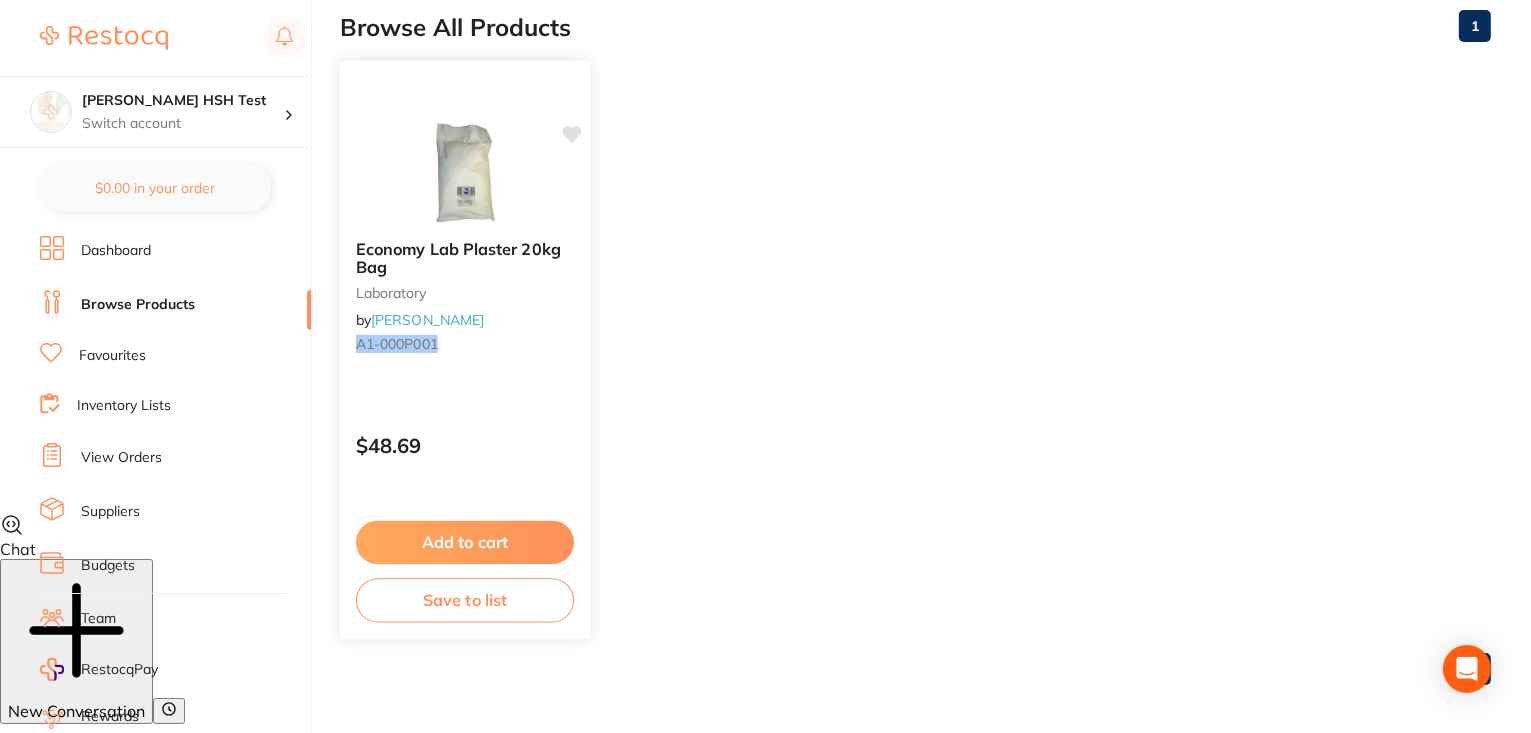 scroll, scrollTop: 195, scrollLeft: 0, axis: vertical 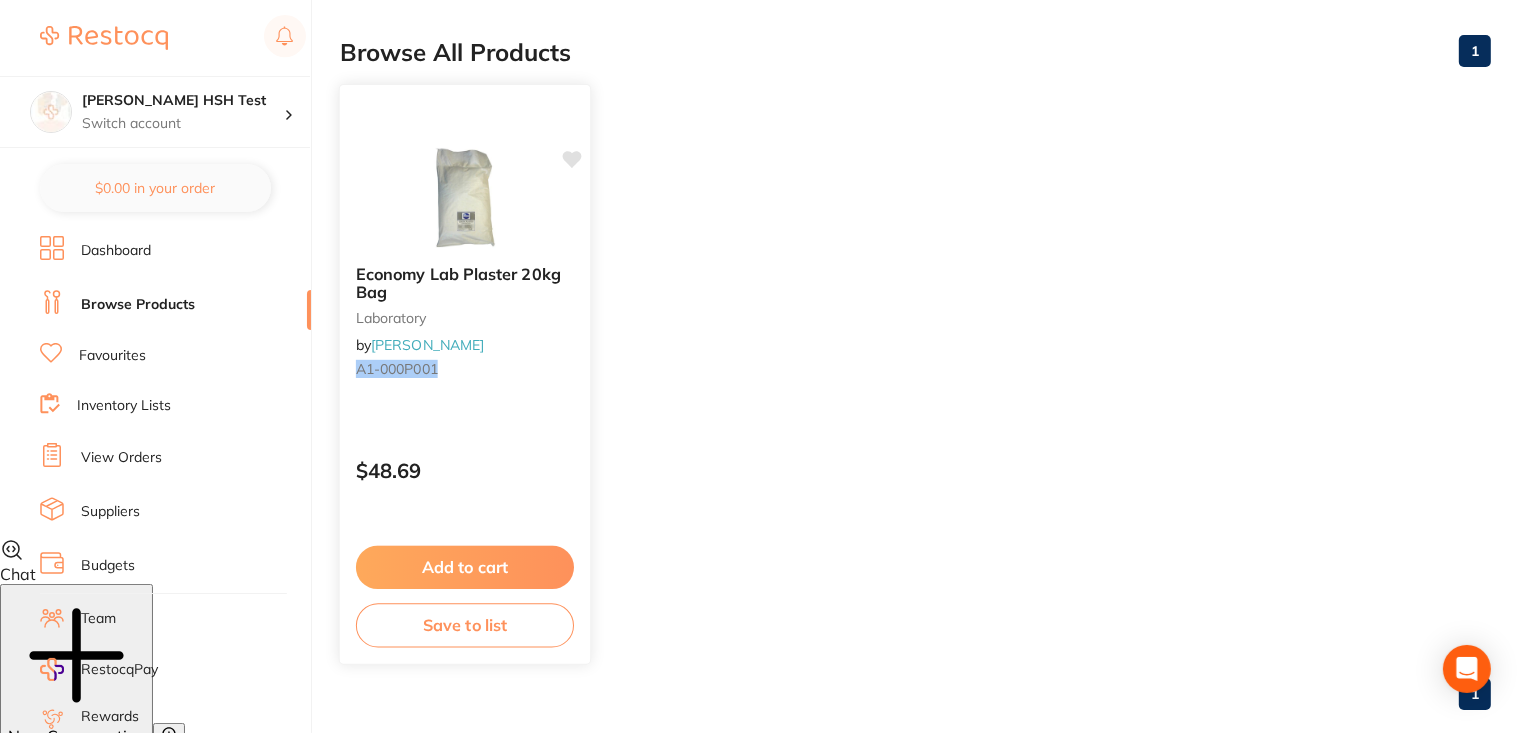 type on "A1-000P001" 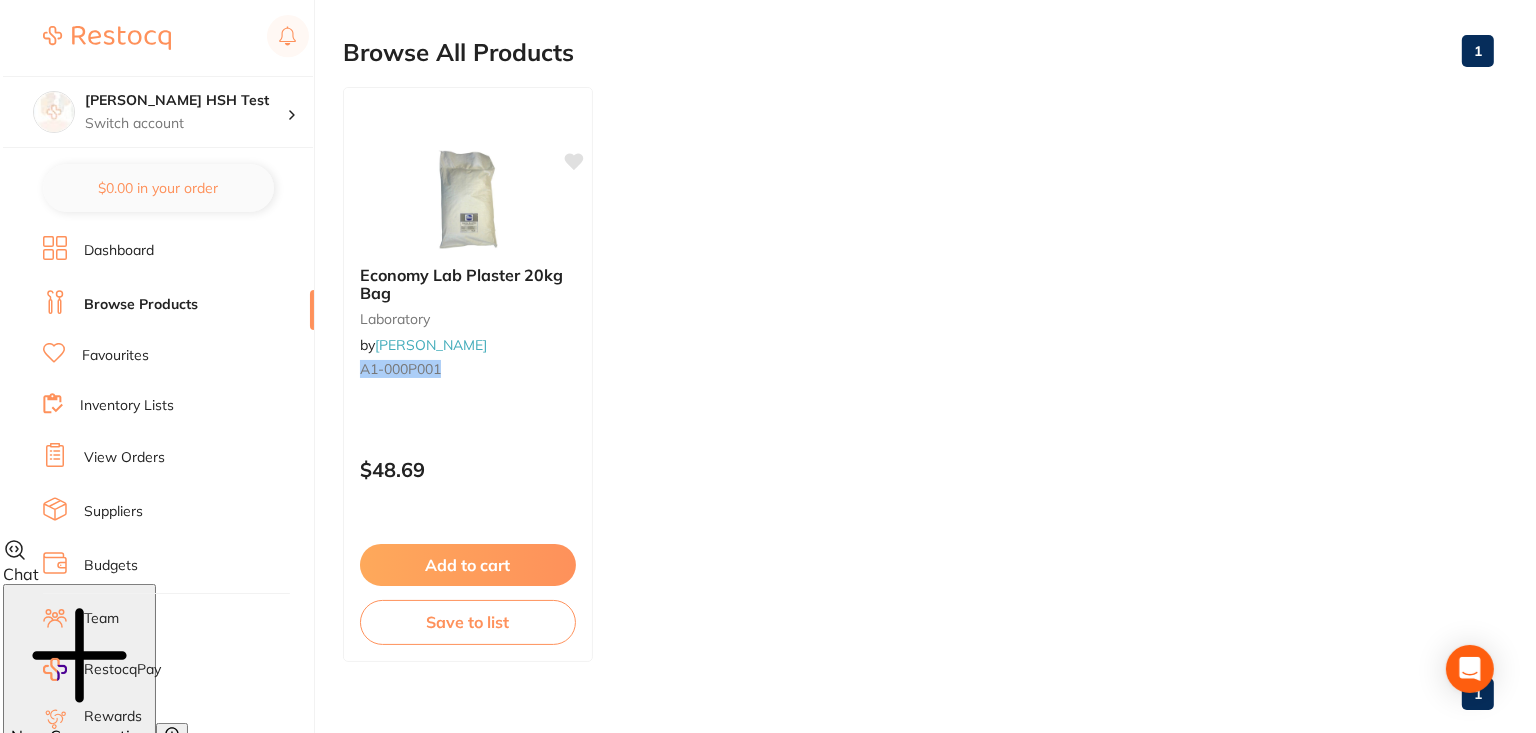 scroll, scrollTop: 0, scrollLeft: 0, axis: both 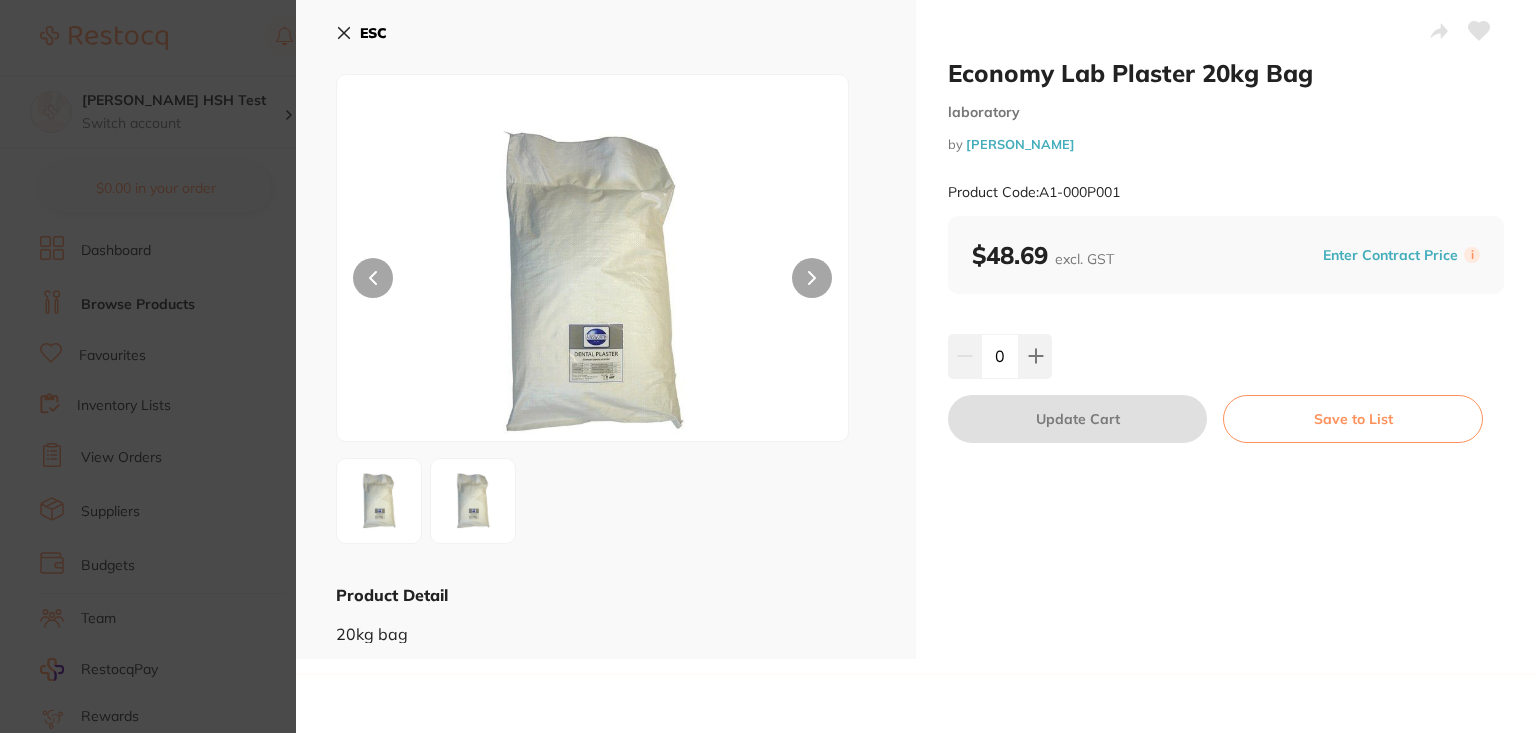 click on "Economy Lab Plaster 20kg Bag  laboratory by   Henry Schein Halas Product Code:  A1-000P001 $48.69     excl. GST Enter Contract Price i     0         Update Cart Save to List" at bounding box center [1226, 329] 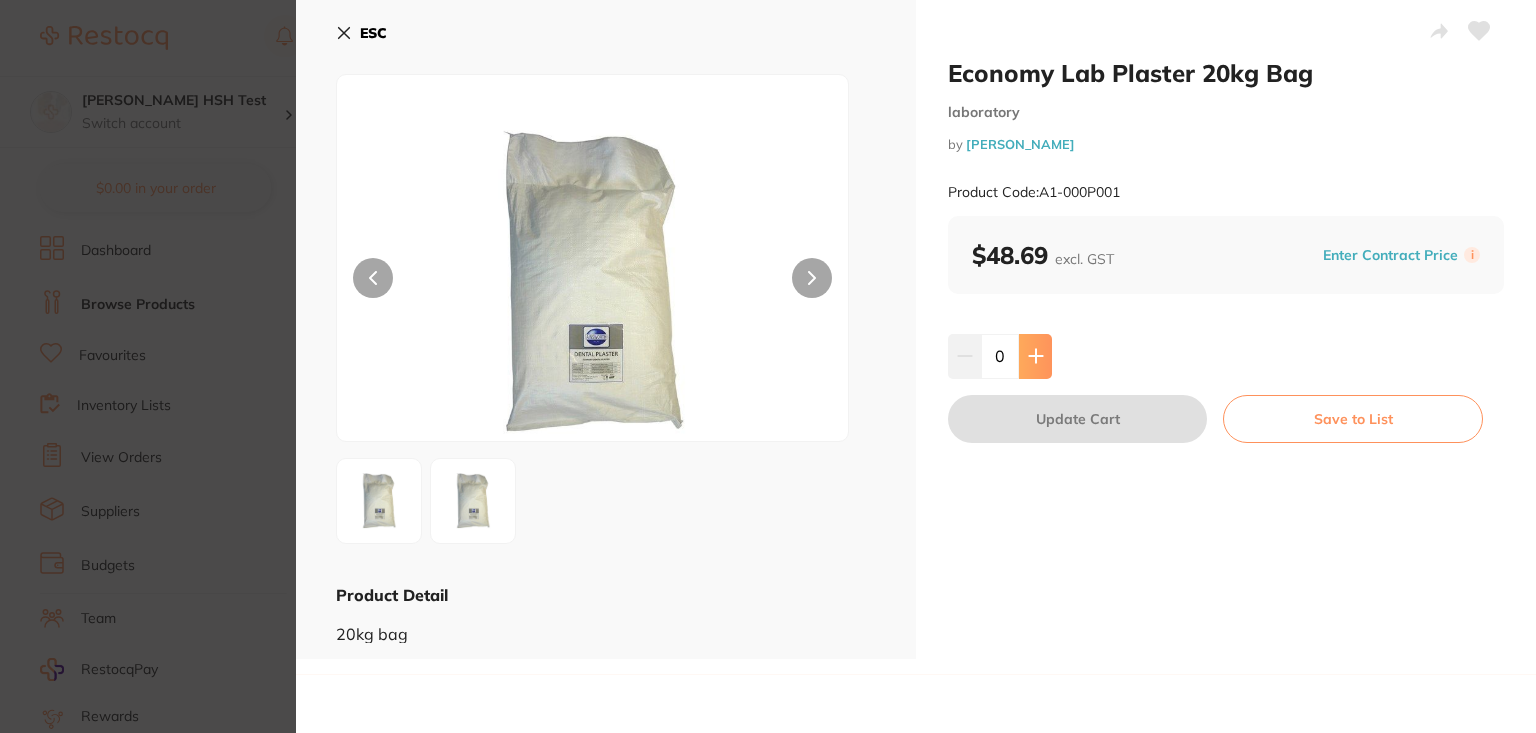 click 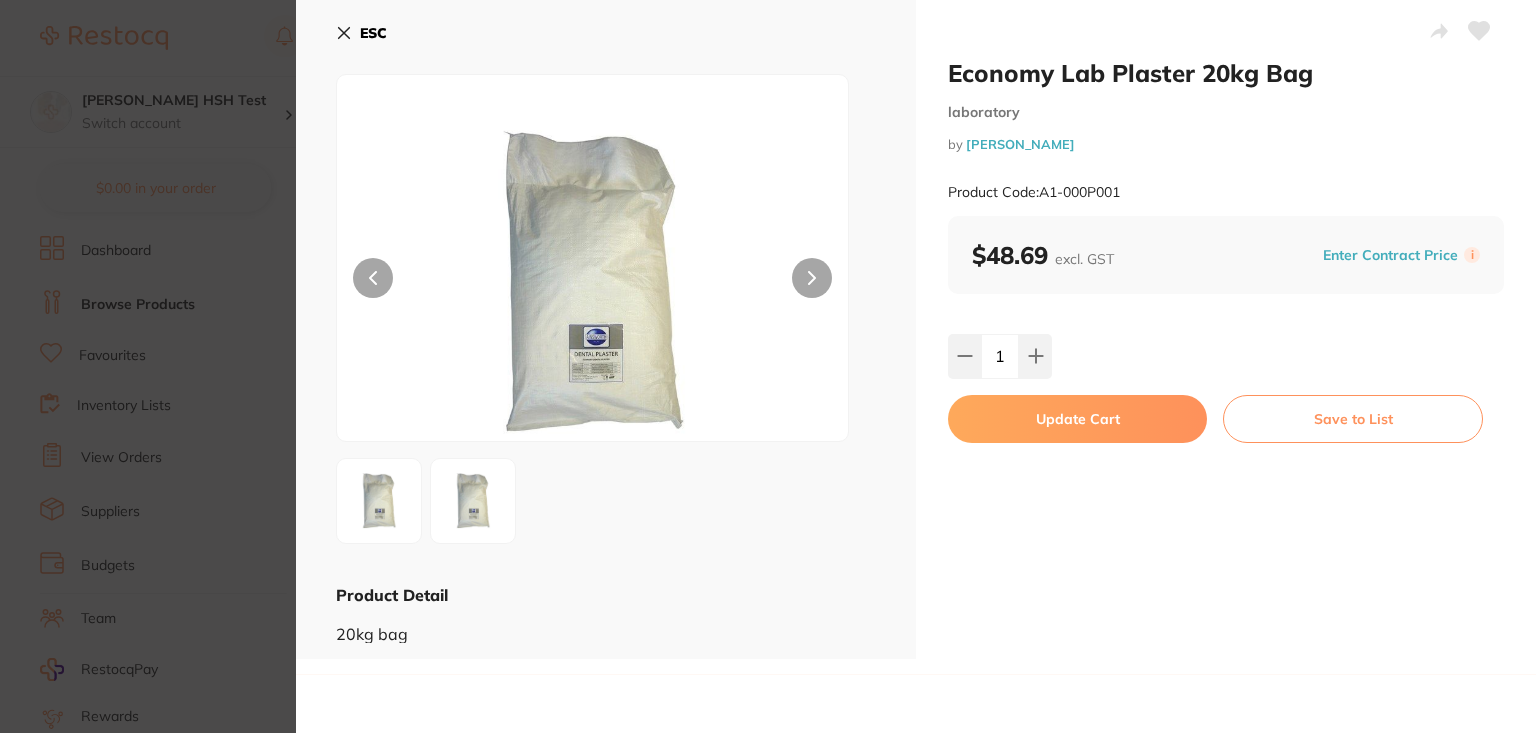 click on "Update Cart" at bounding box center [1077, 419] 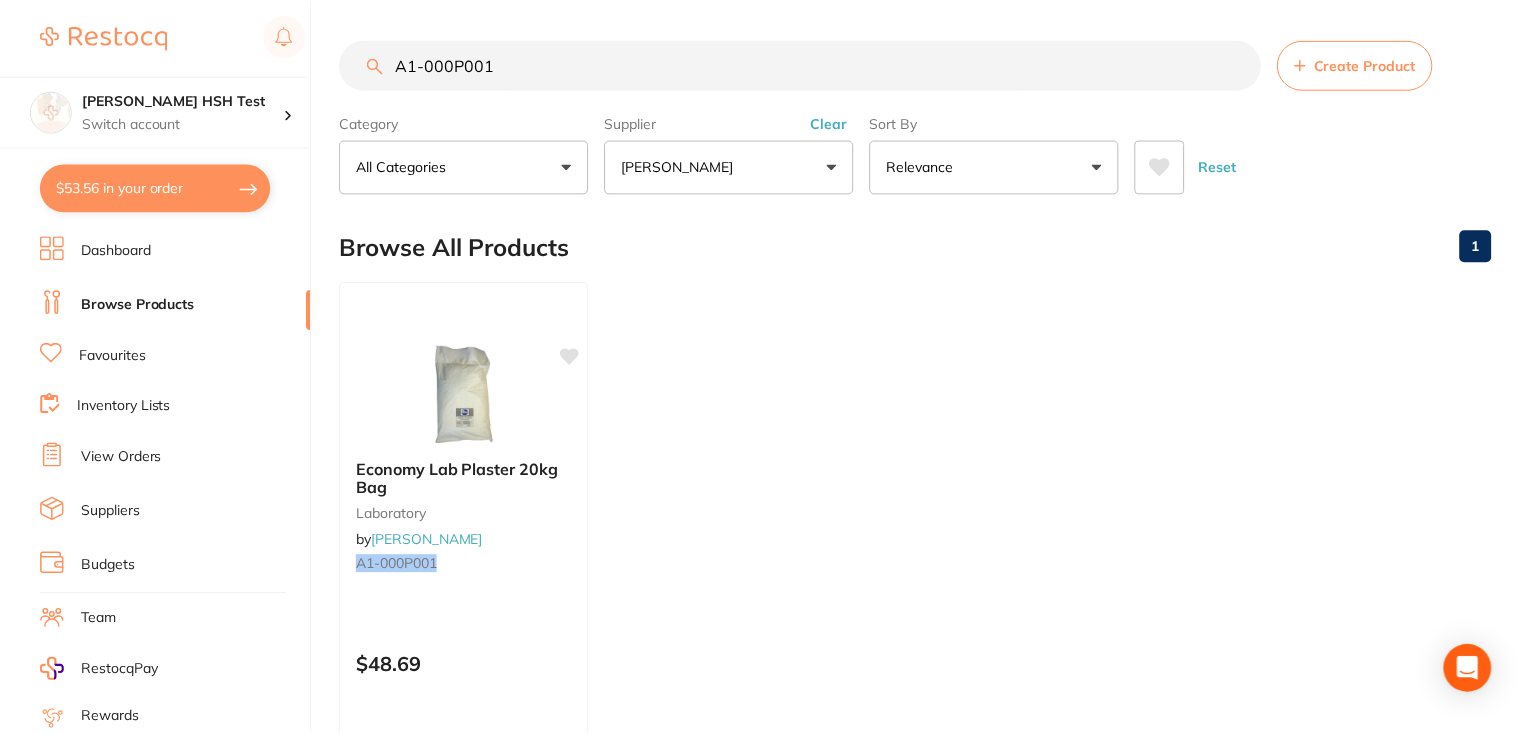 scroll, scrollTop: 195, scrollLeft: 0, axis: vertical 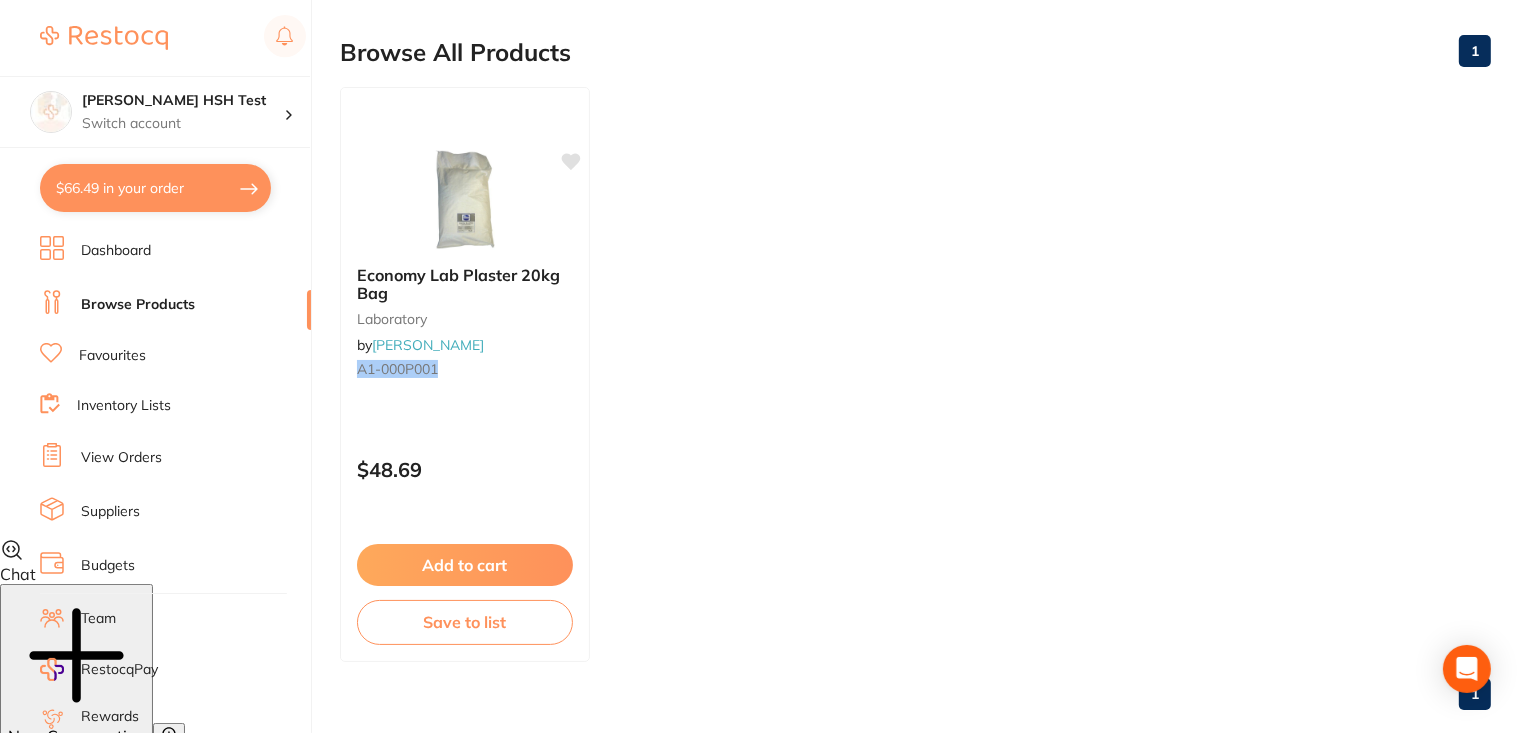 click on "$66.49   in your order" at bounding box center [155, 188] 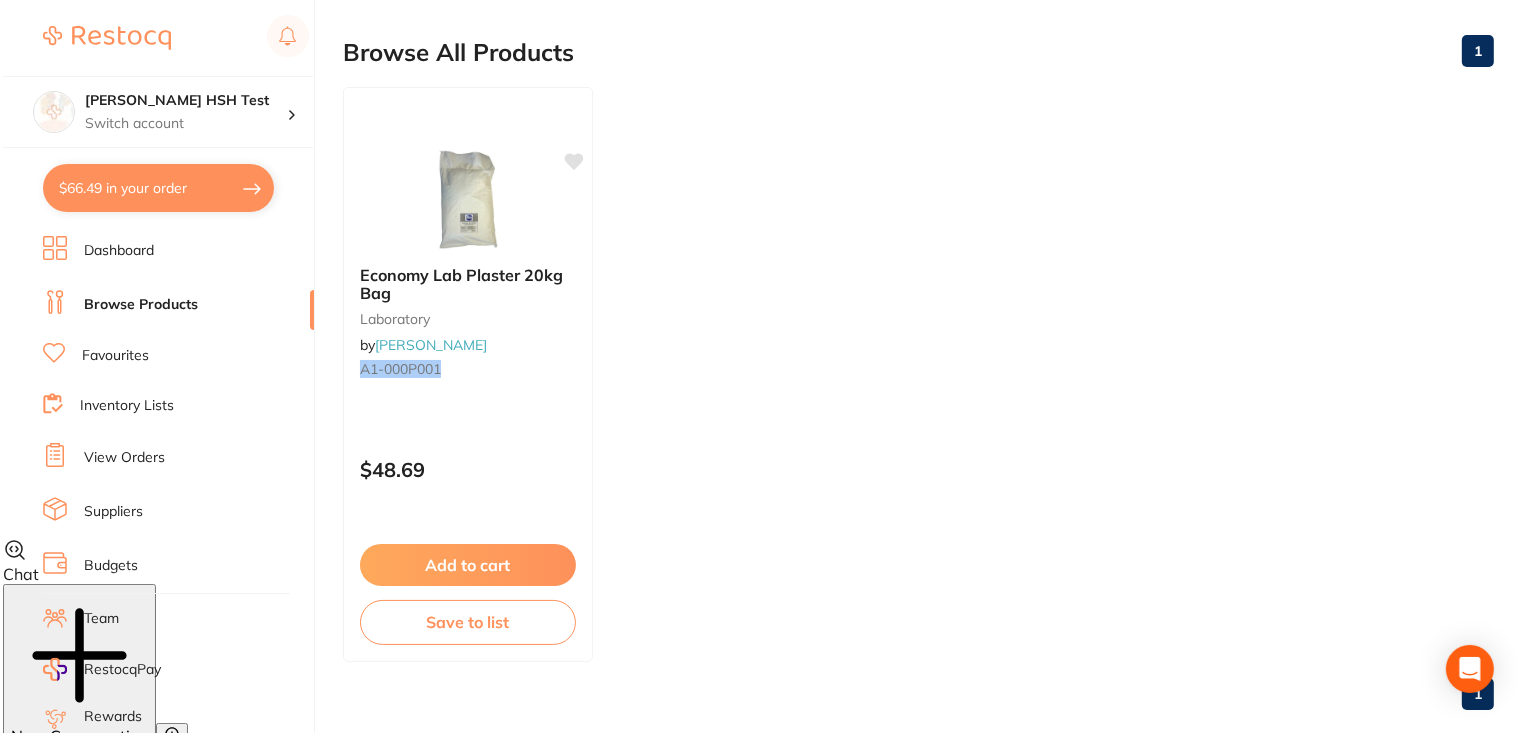 scroll, scrollTop: 0, scrollLeft: 0, axis: both 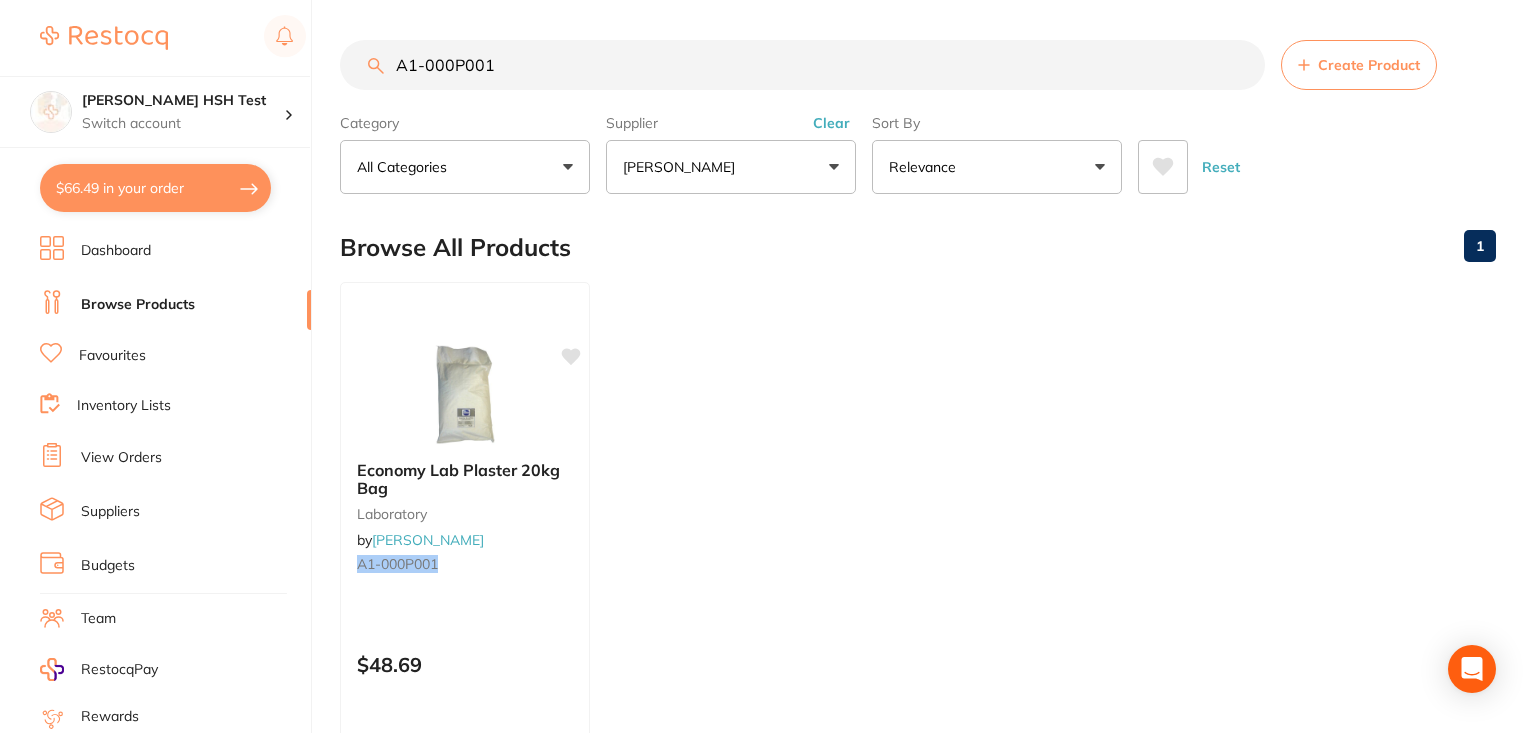 checkbox on "true" 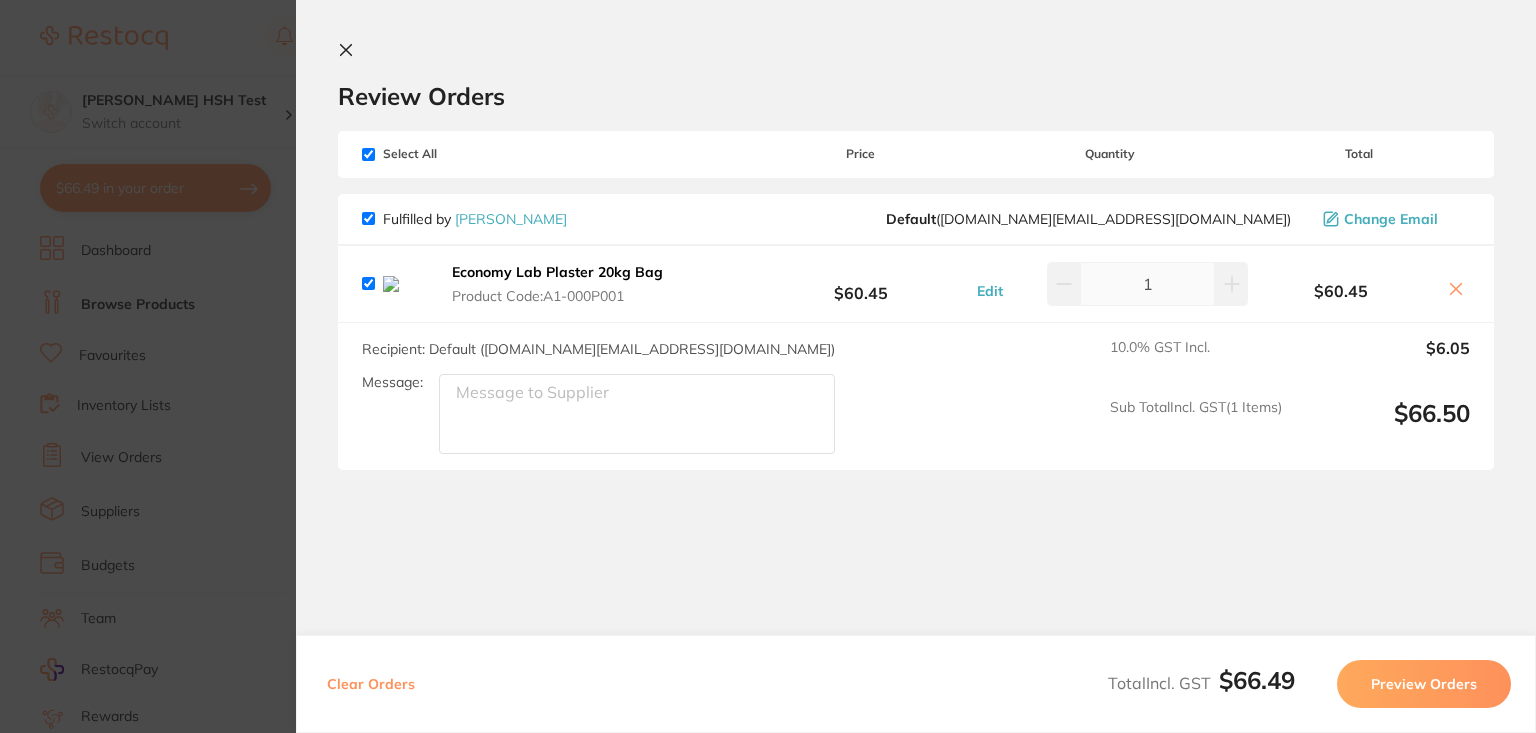click 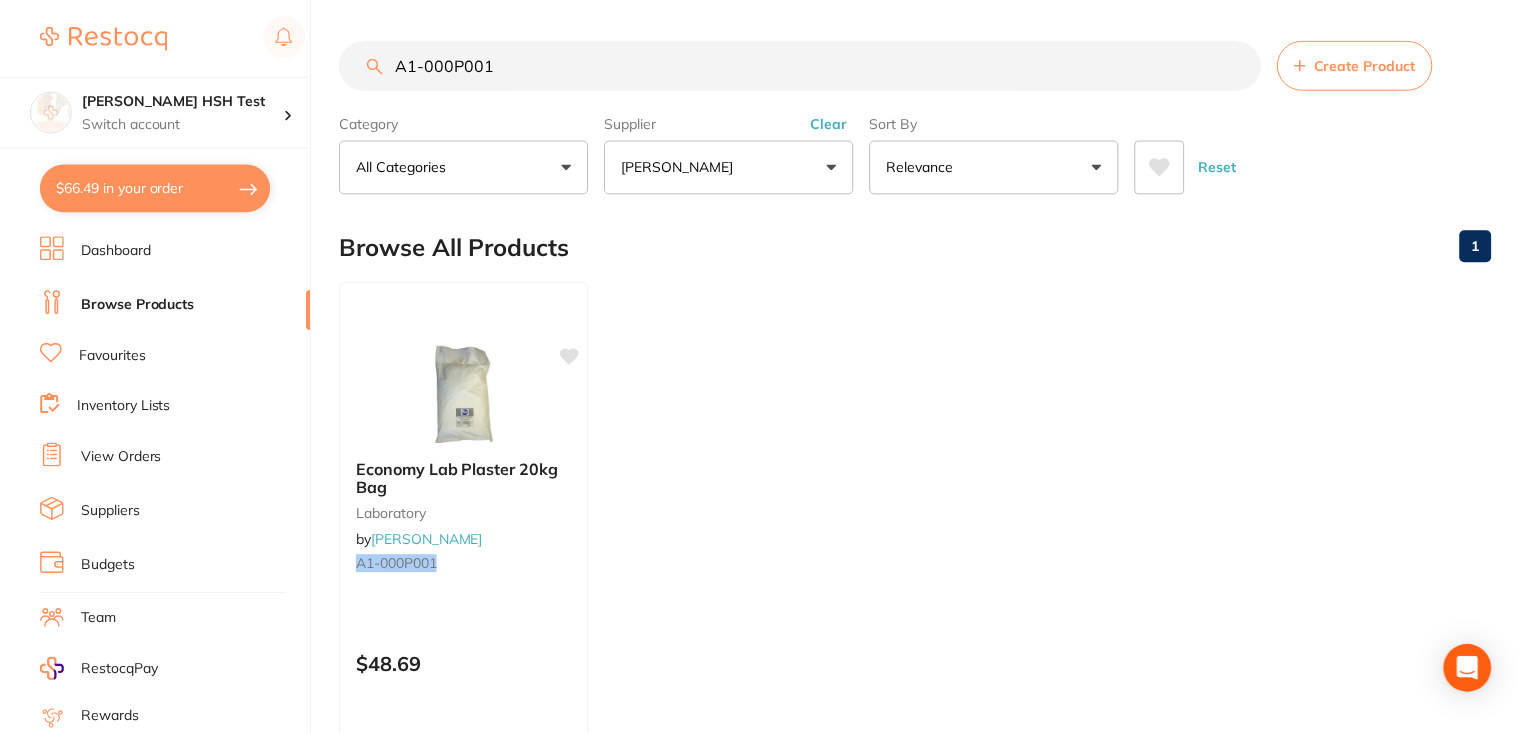 scroll, scrollTop: 195, scrollLeft: 0, axis: vertical 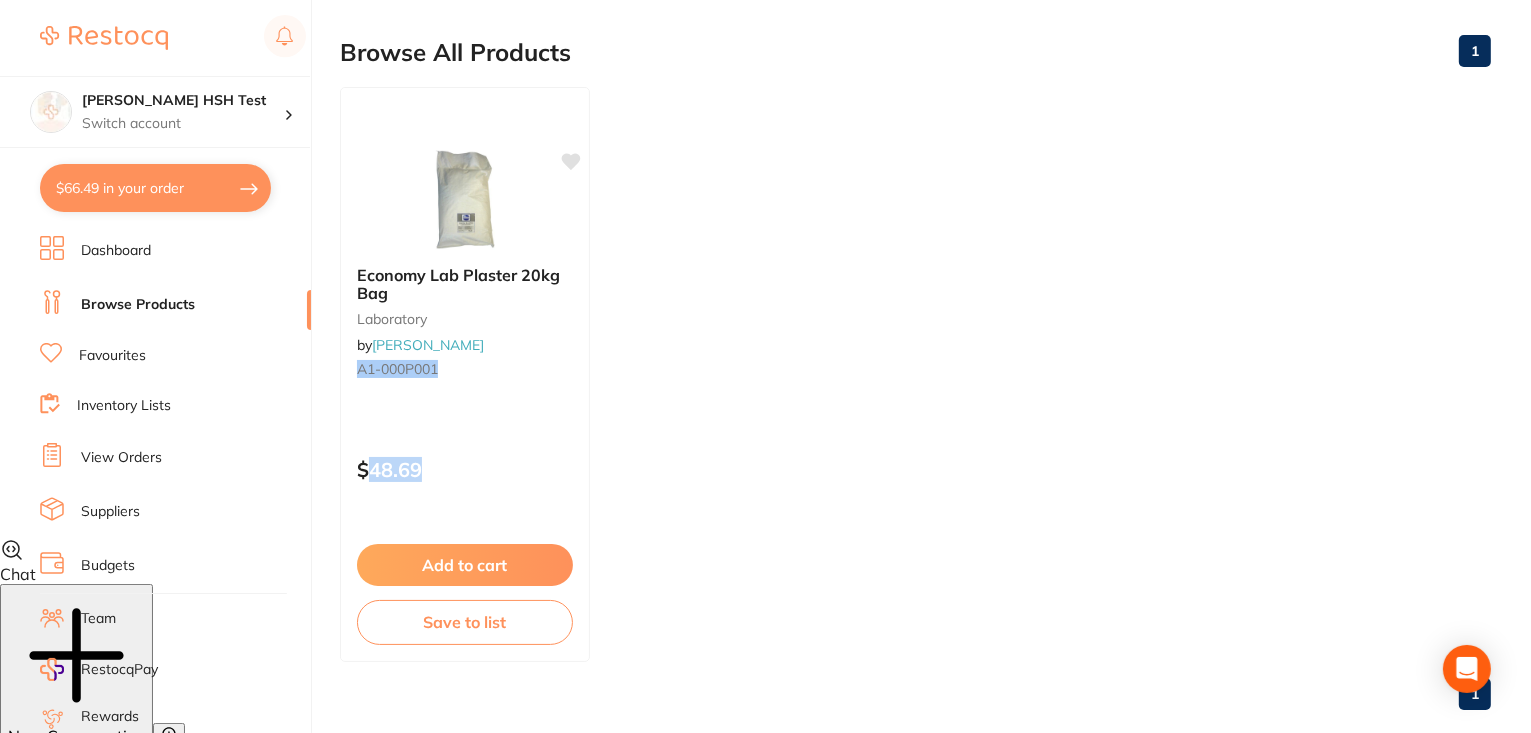 drag, startPoint x: 446, startPoint y: 477, endPoint x: 447, endPoint y: 408, distance: 69.00725 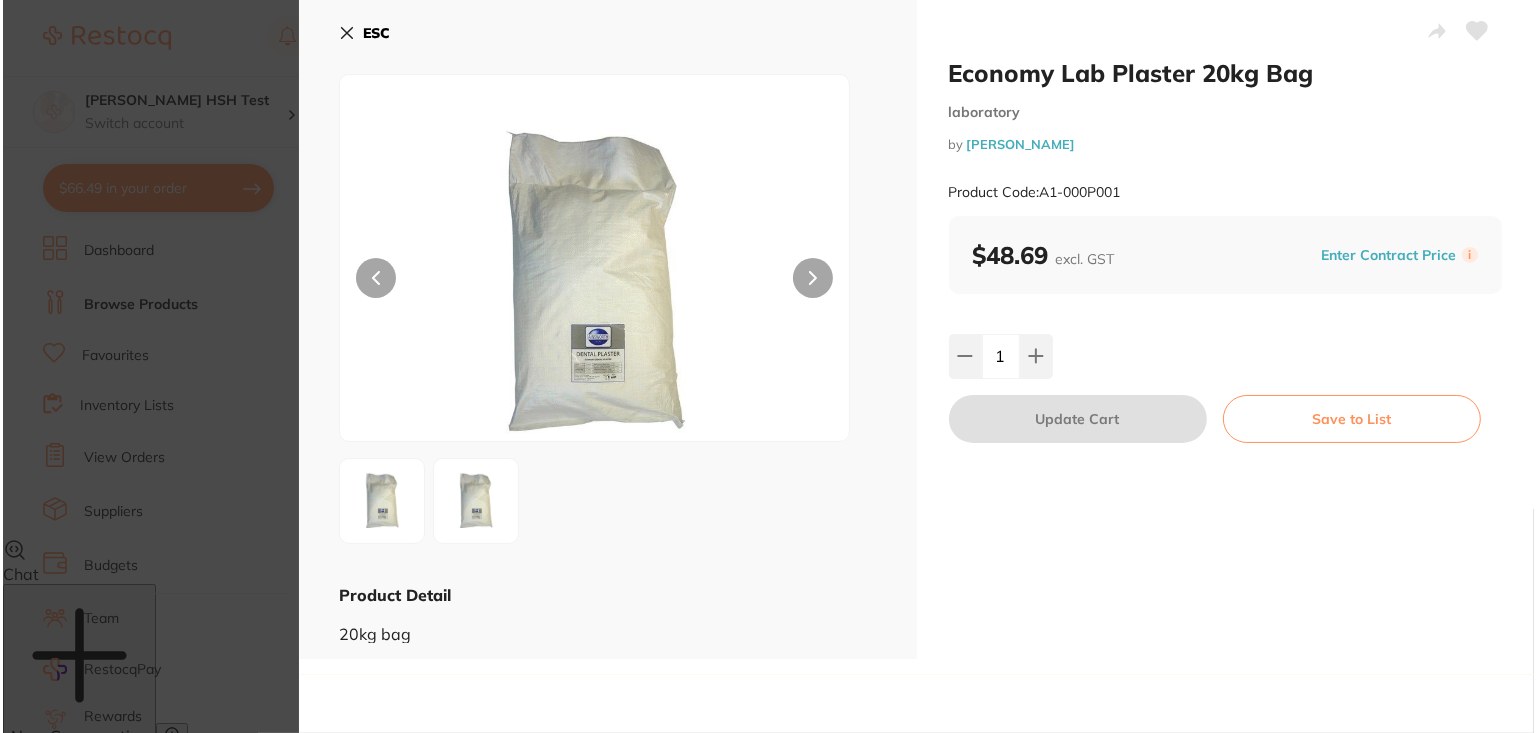 scroll, scrollTop: 0, scrollLeft: 0, axis: both 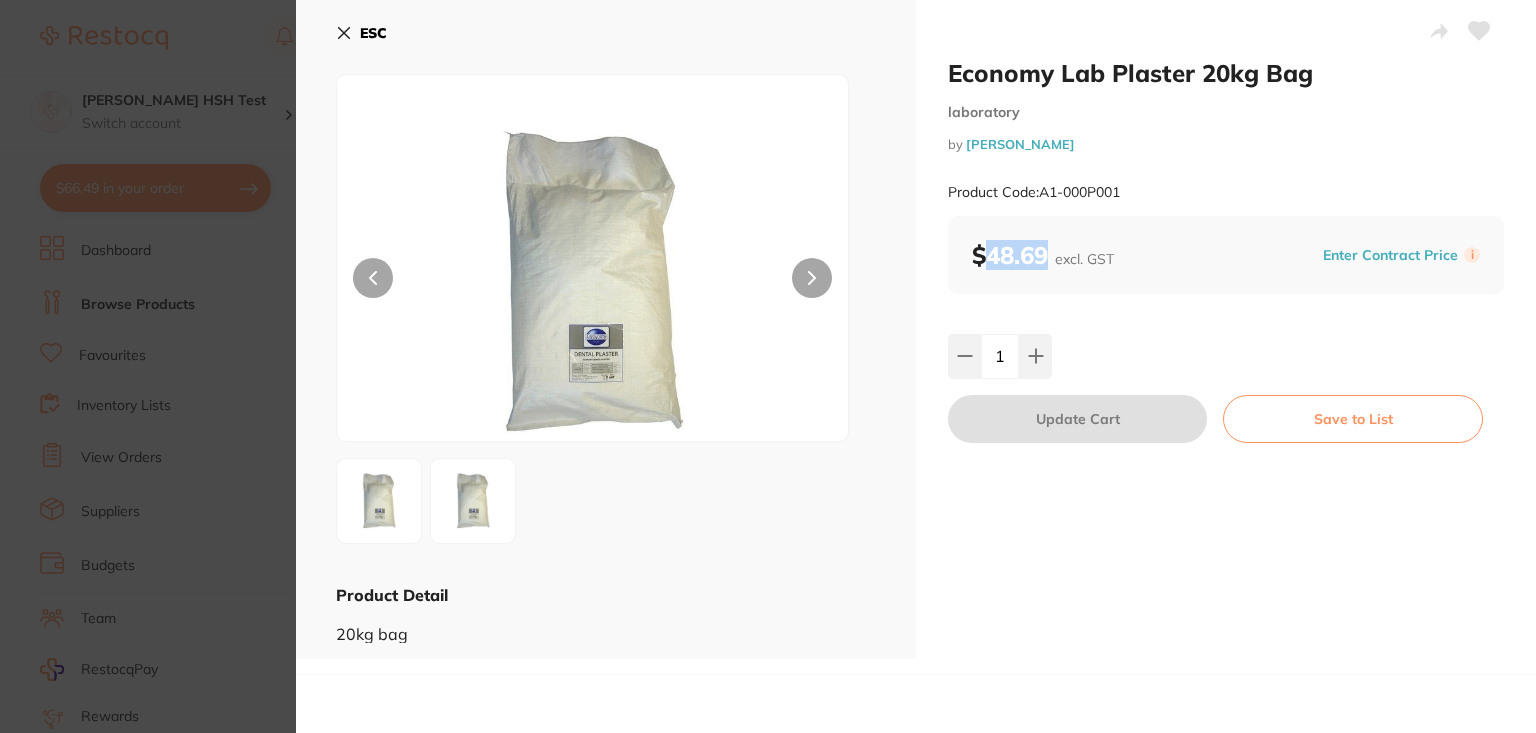 drag, startPoint x: 989, startPoint y: 252, endPoint x: 1048, endPoint y: 247, distance: 59.211487 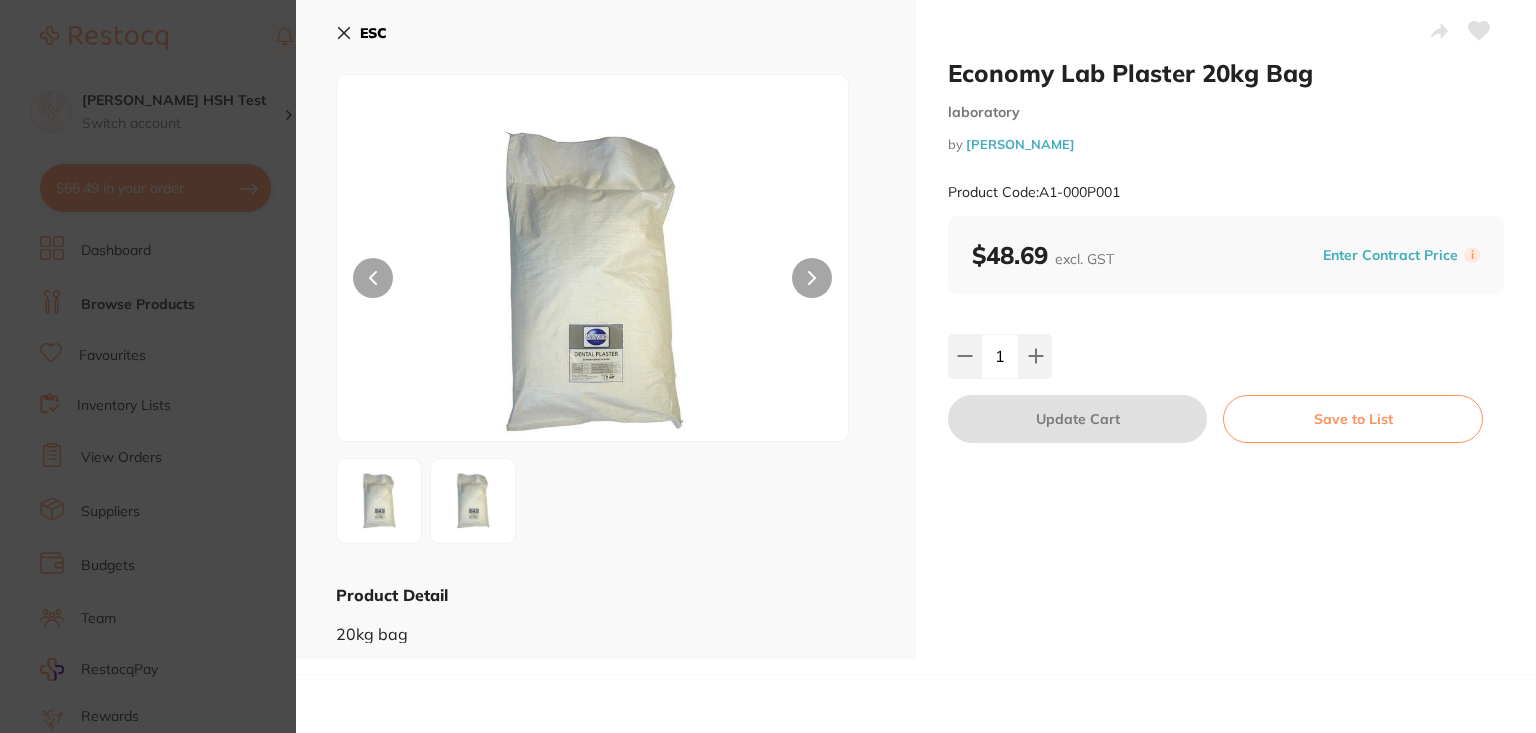 click on "$48.69     excl. GST Enter Contract Price i" at bounding box center (1226, 255) 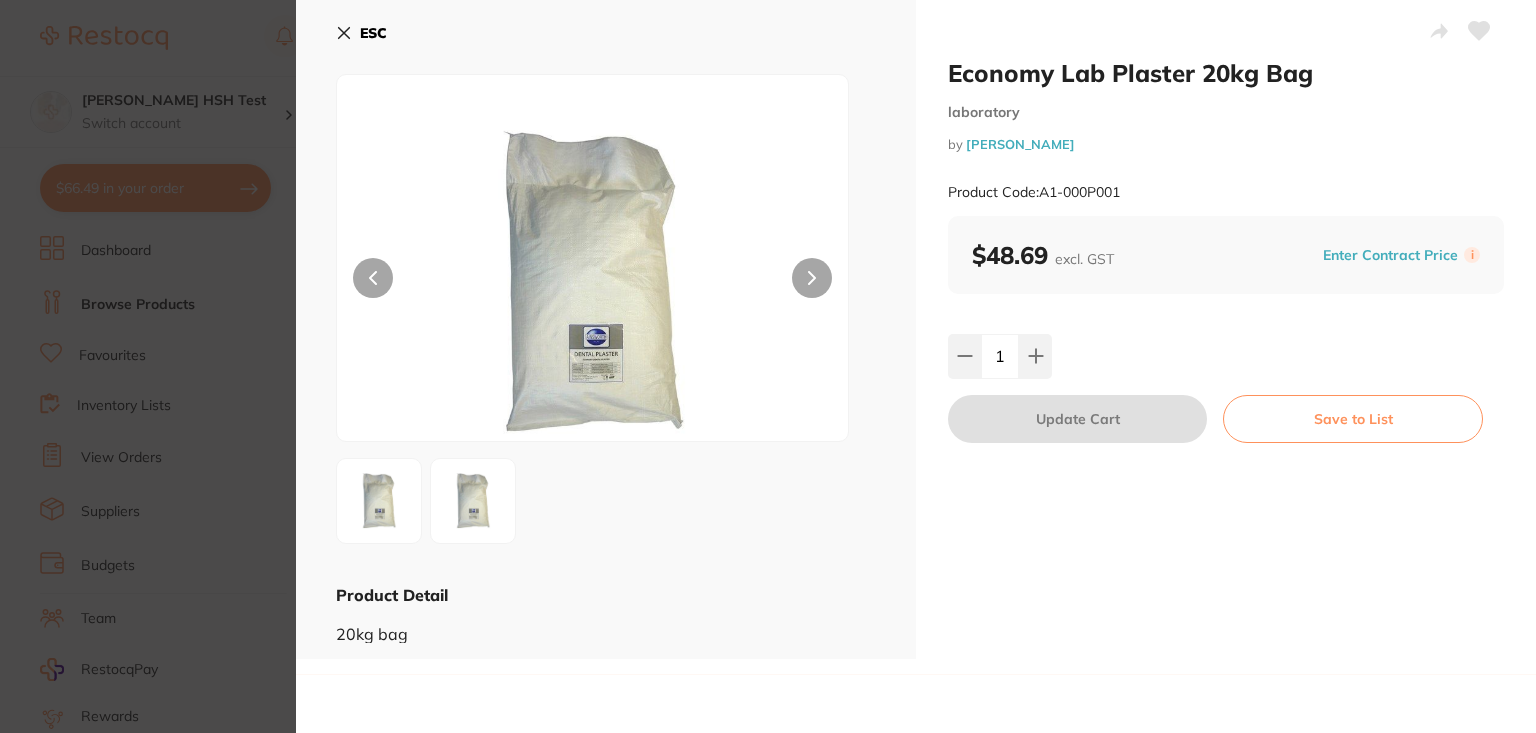 click on "ESC" at bounding box center [361, 33] 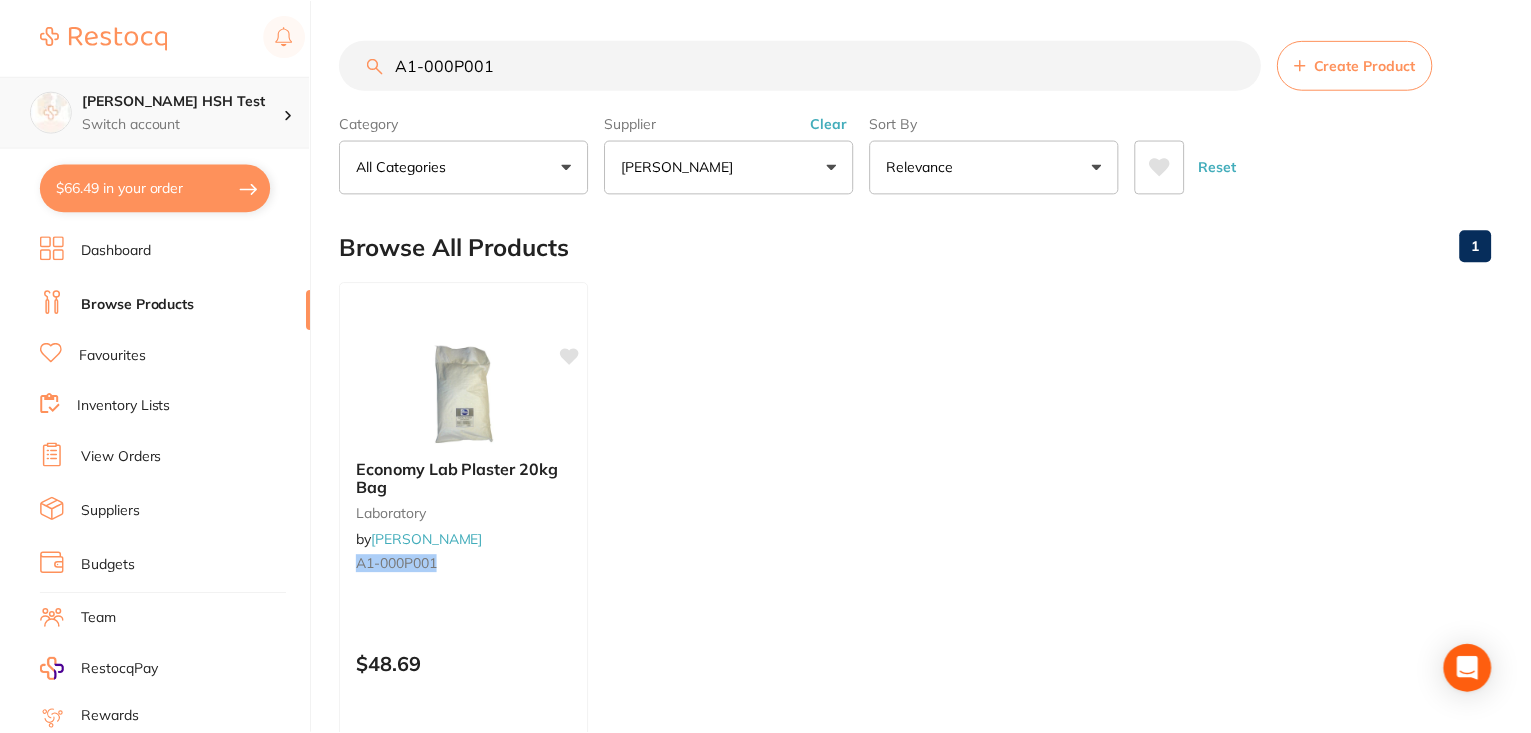 scroll, scrollTop: 195, scrollLeft: 0, axis: vertical 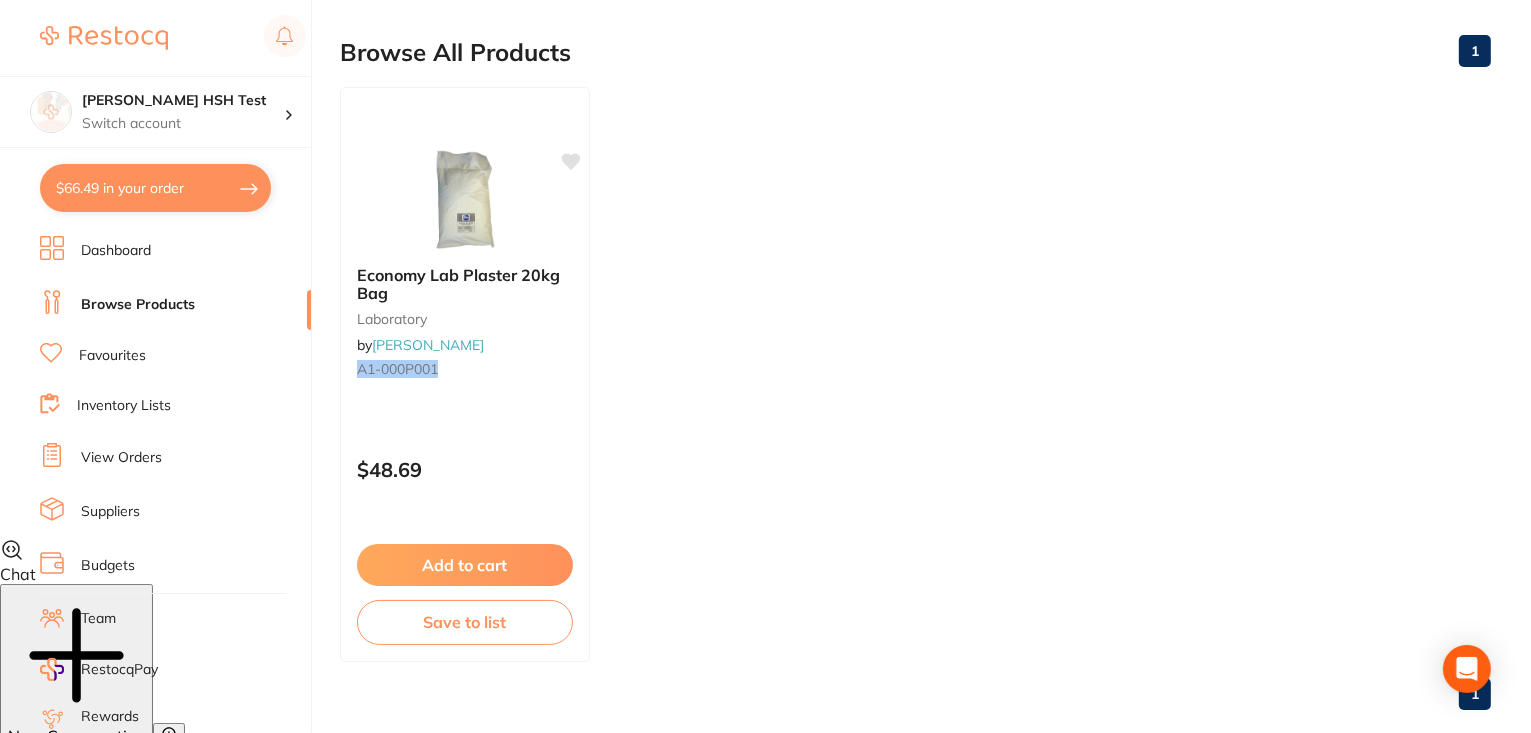click on "$66.49   in your order" at bounding box center (155, 188) 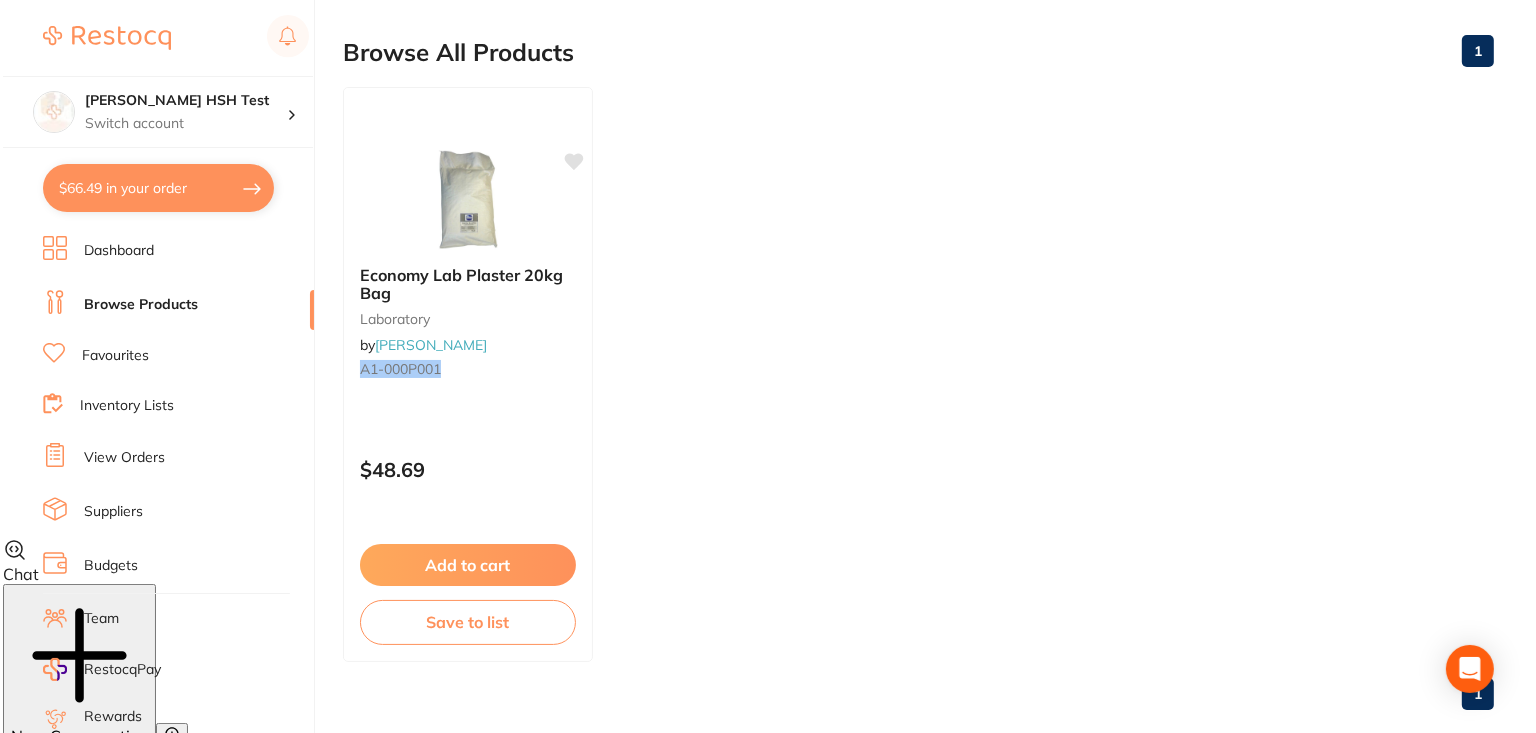scroll, scrollTop: 0, scrollLeft: 0, axis: both 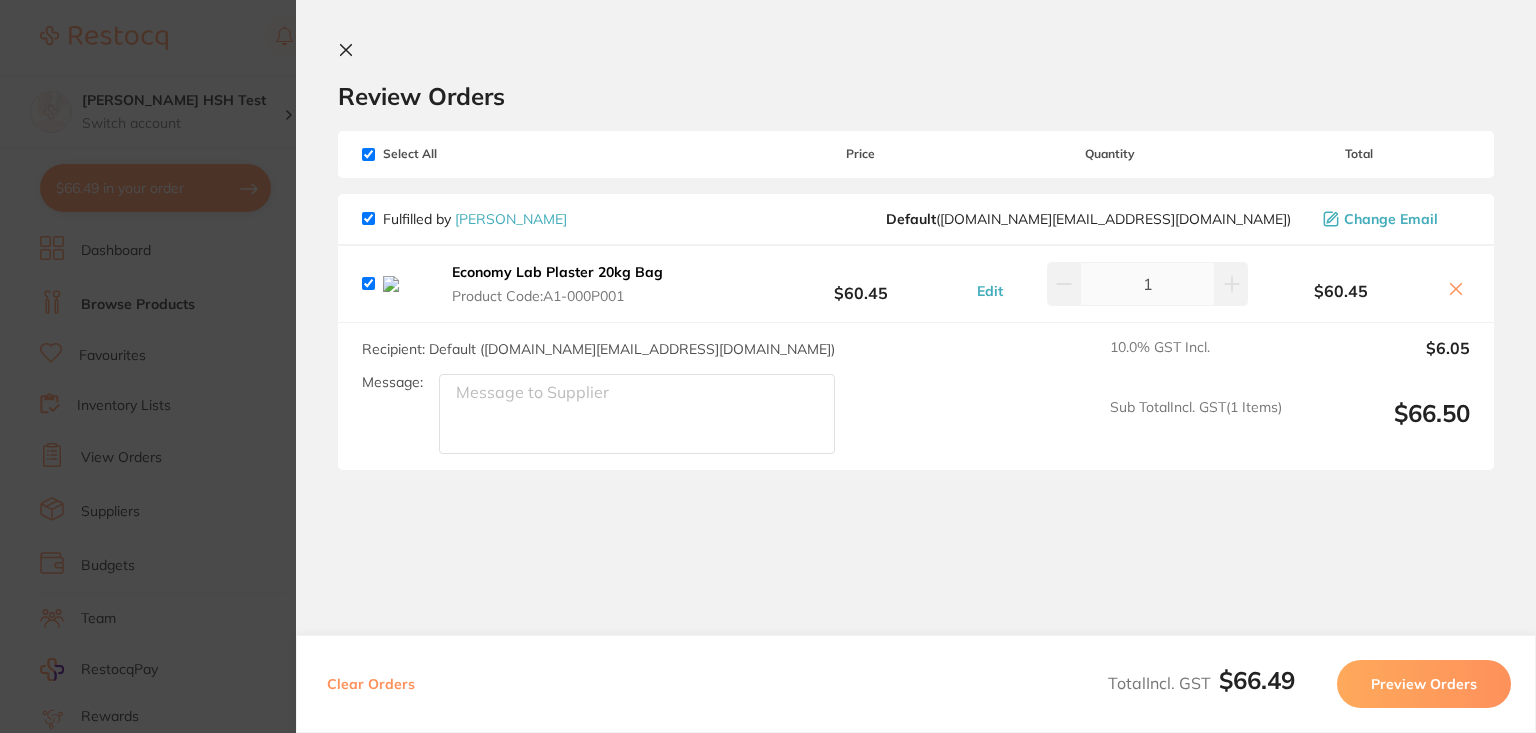 click 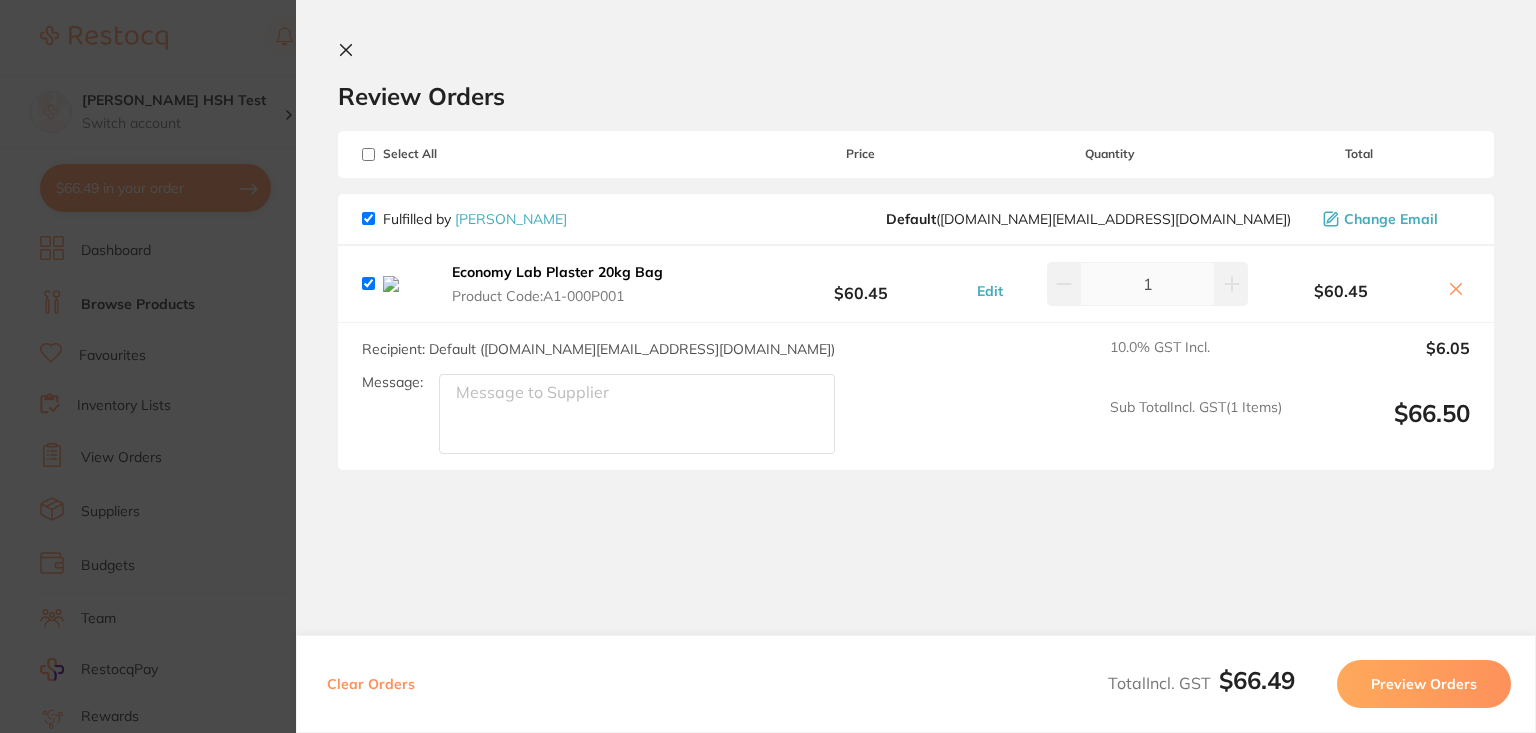 checkbox on "false" 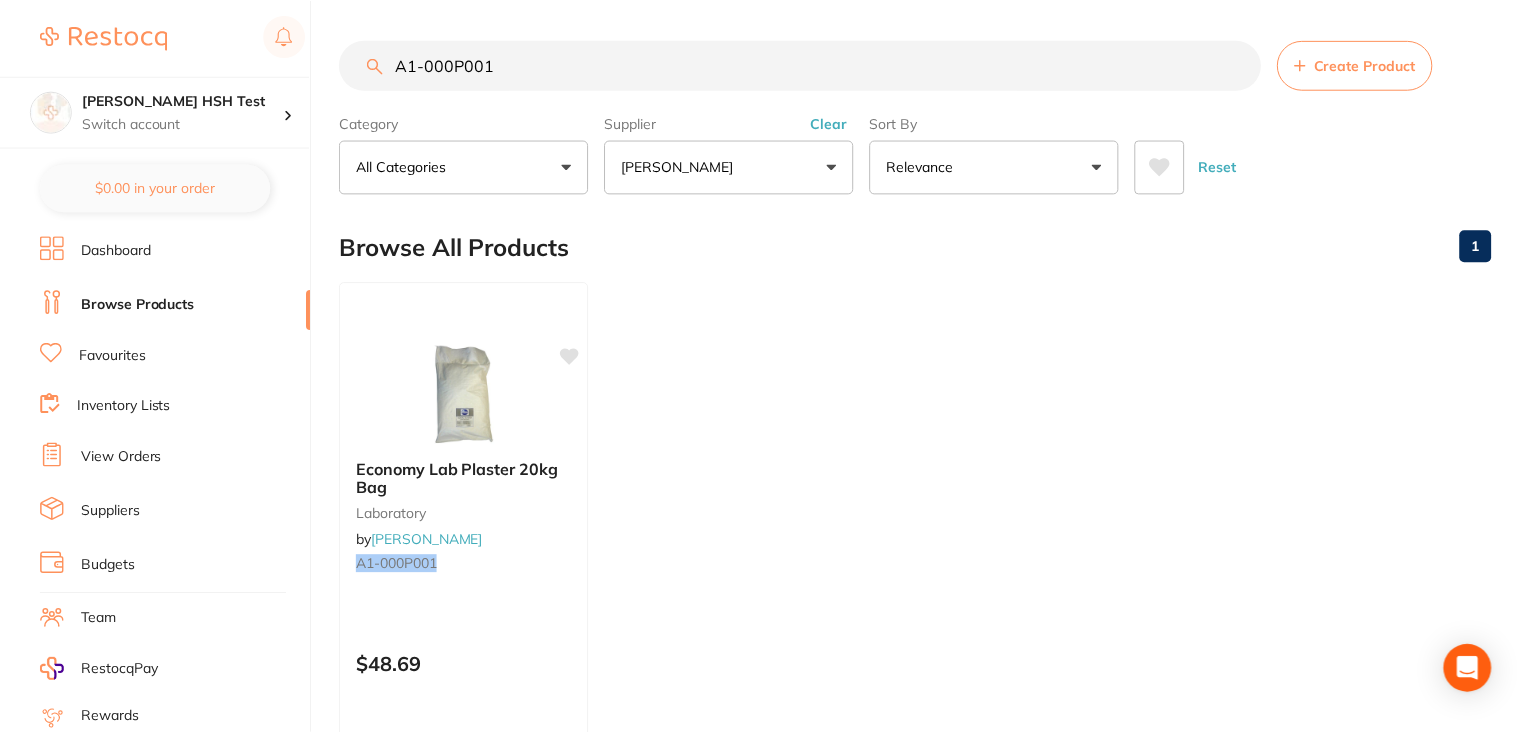 scroll, scrollTop: 195, scrollLeft: 0, axis: vertical 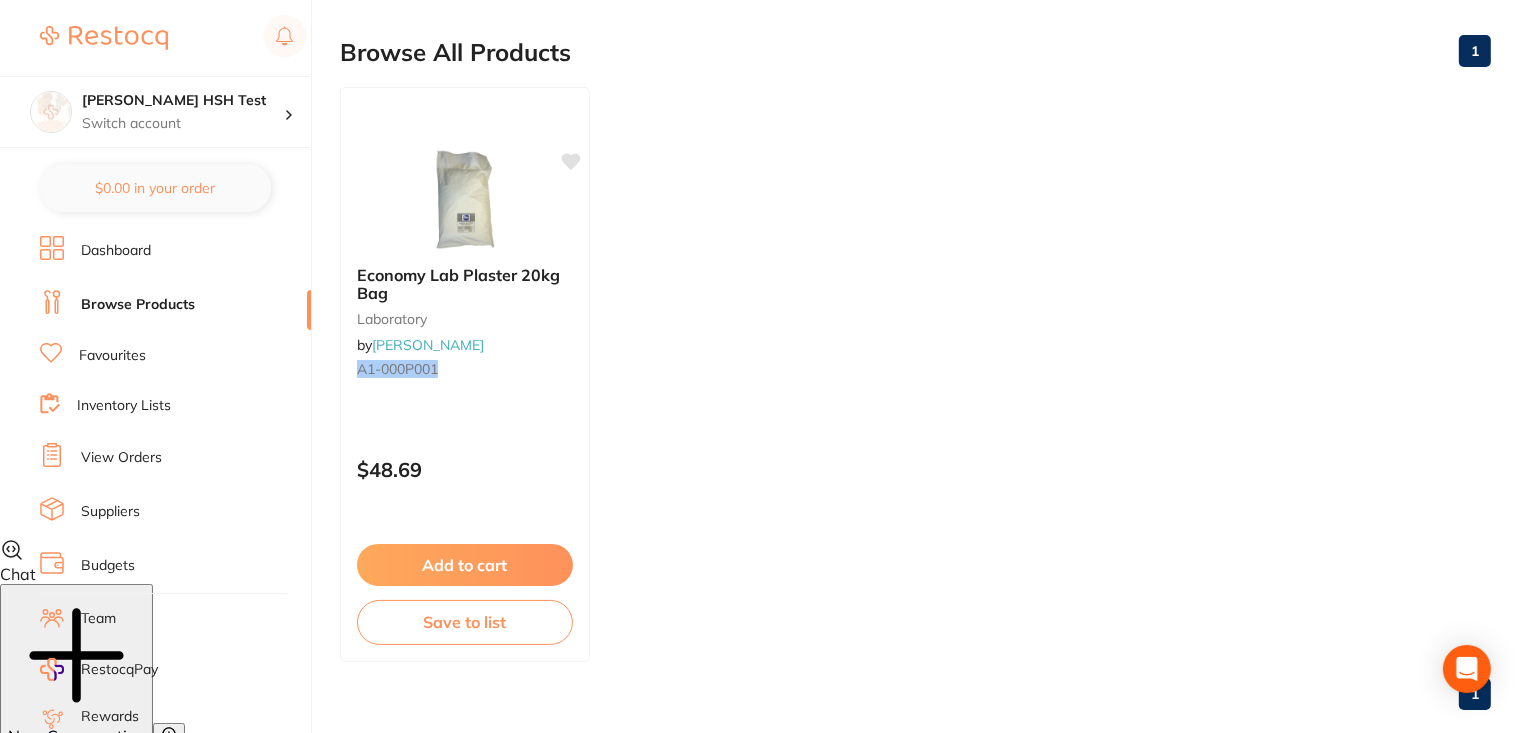 click on "Trisha HSH Test Switch account Trisha HSH Test $0.00   in your order Dashboard Browse Products Favourites Inventory Lists View Orders Suppliers Budgets Team RestocqPay Rewards Subscriptions Account Support Log Out" at bounding box center [156, 366] 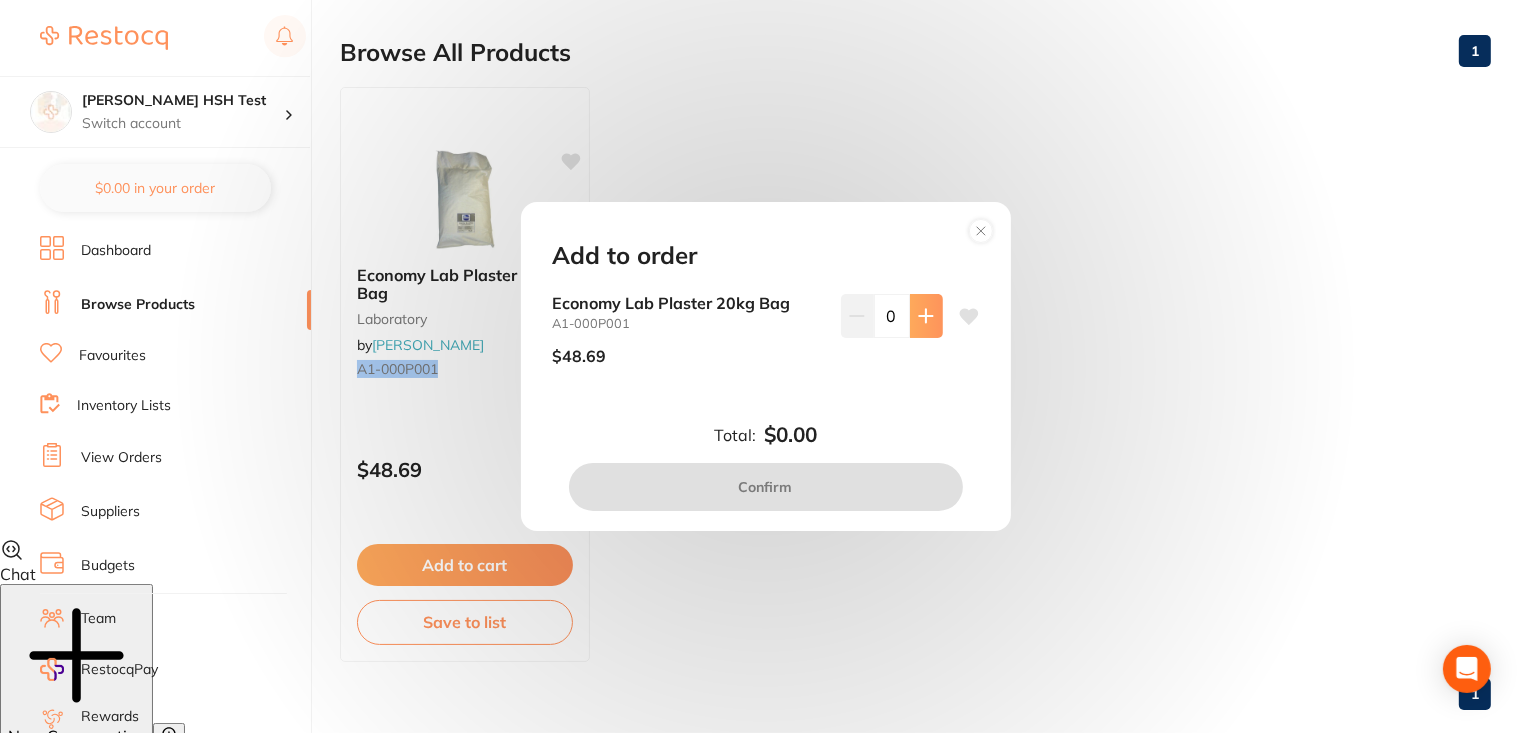 click 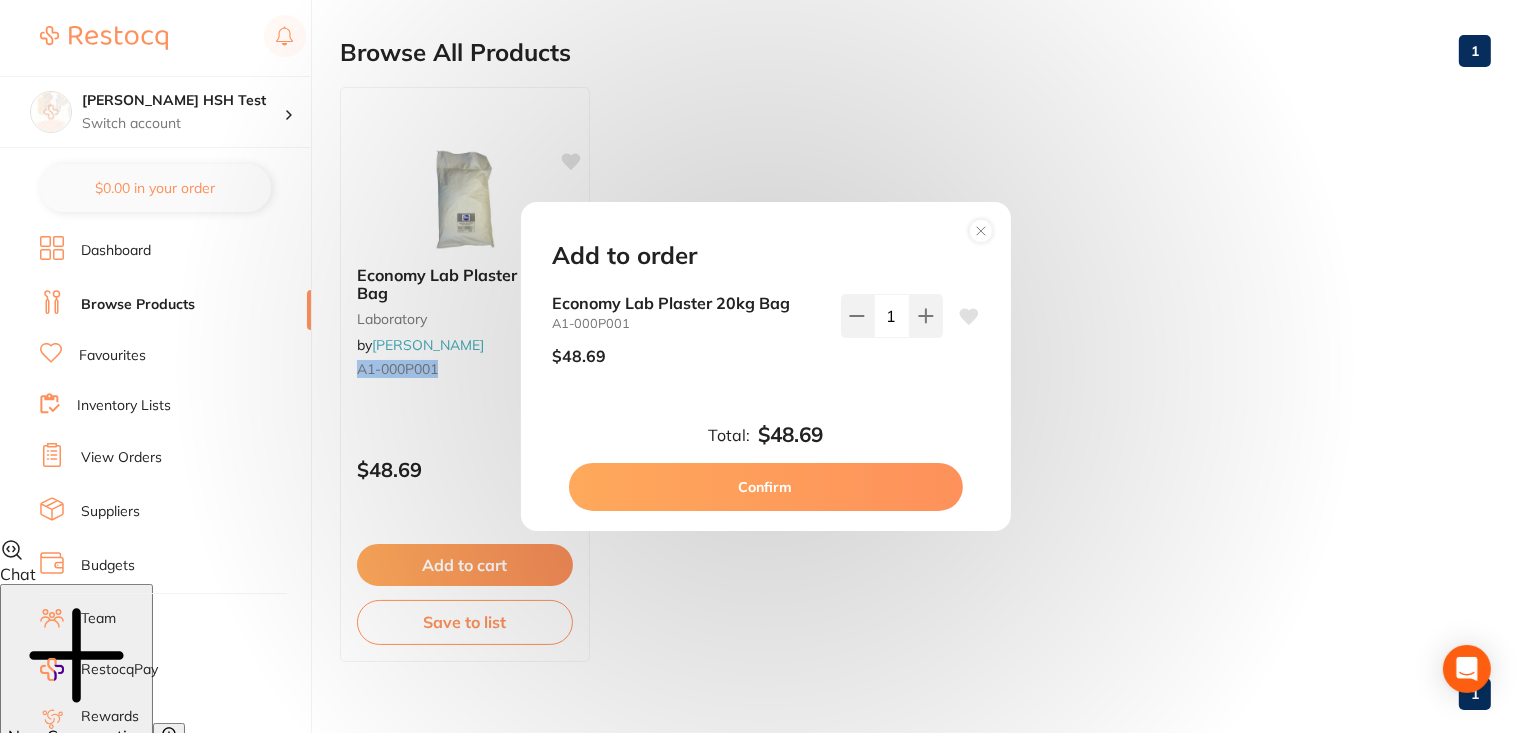 click on "Confirm" at bounding box center (766, 487) 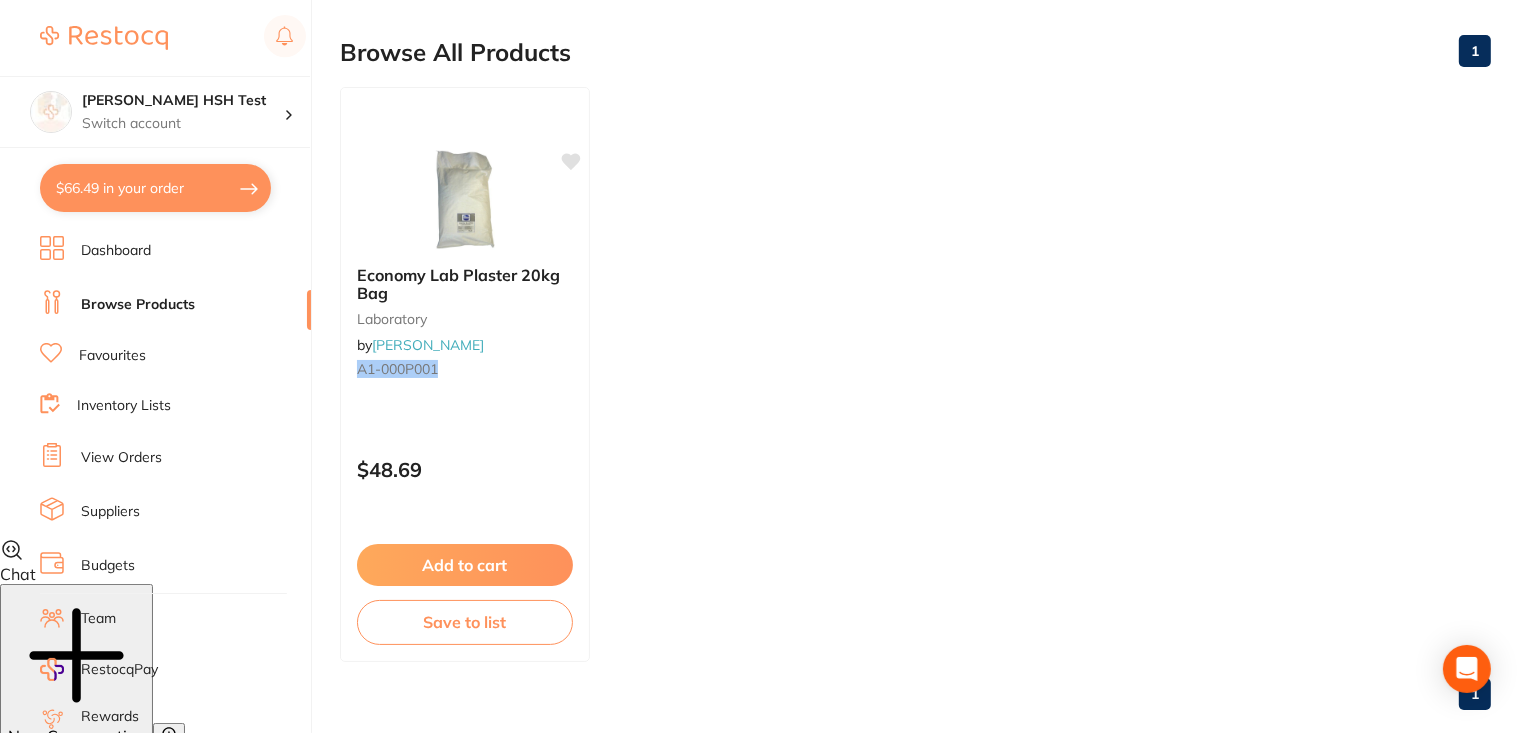 click on "$66.49   in your order" at bounding box center (155, 188) 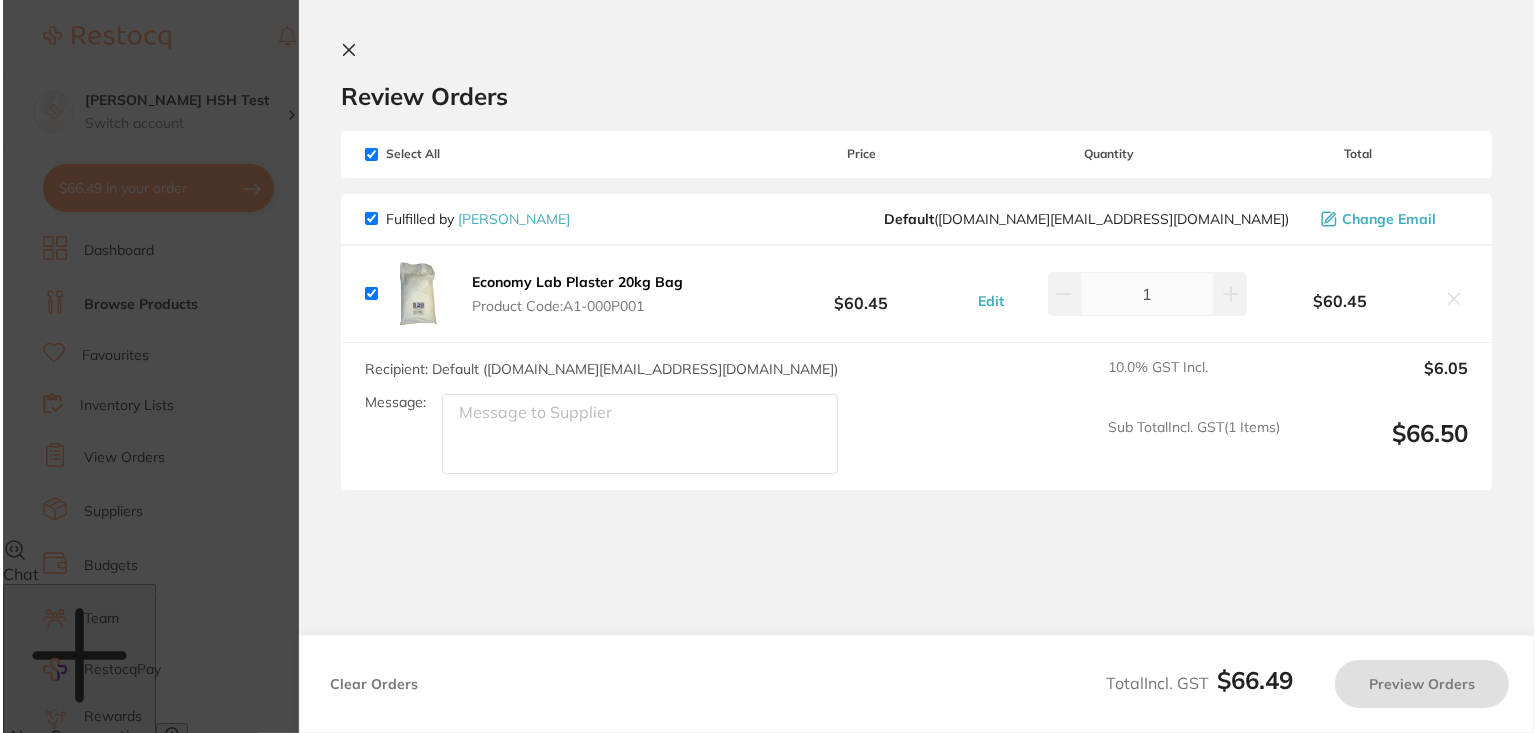 scroll, scrollTop: 0, scrollLeft: 0, axis: both 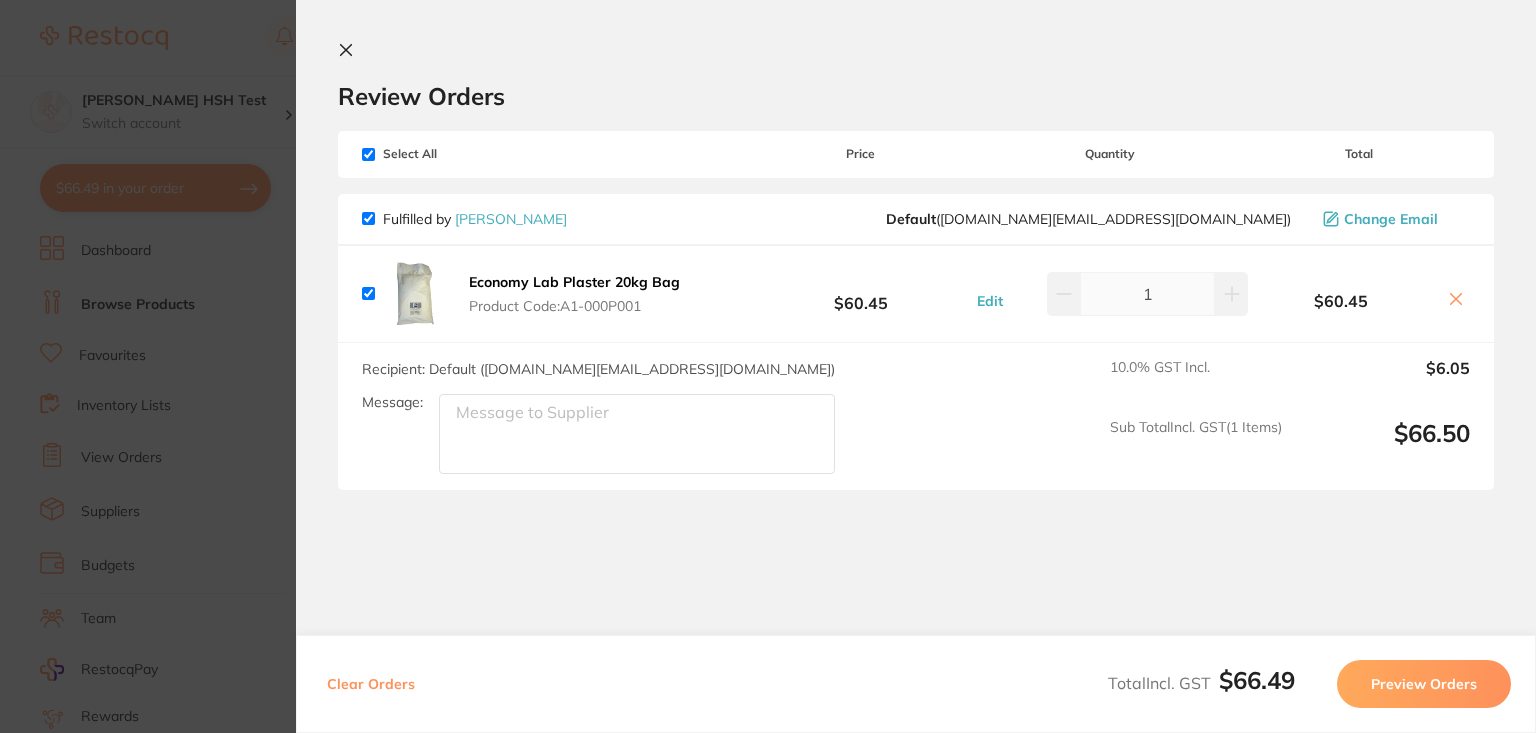 click at bounding box center [350, 51] 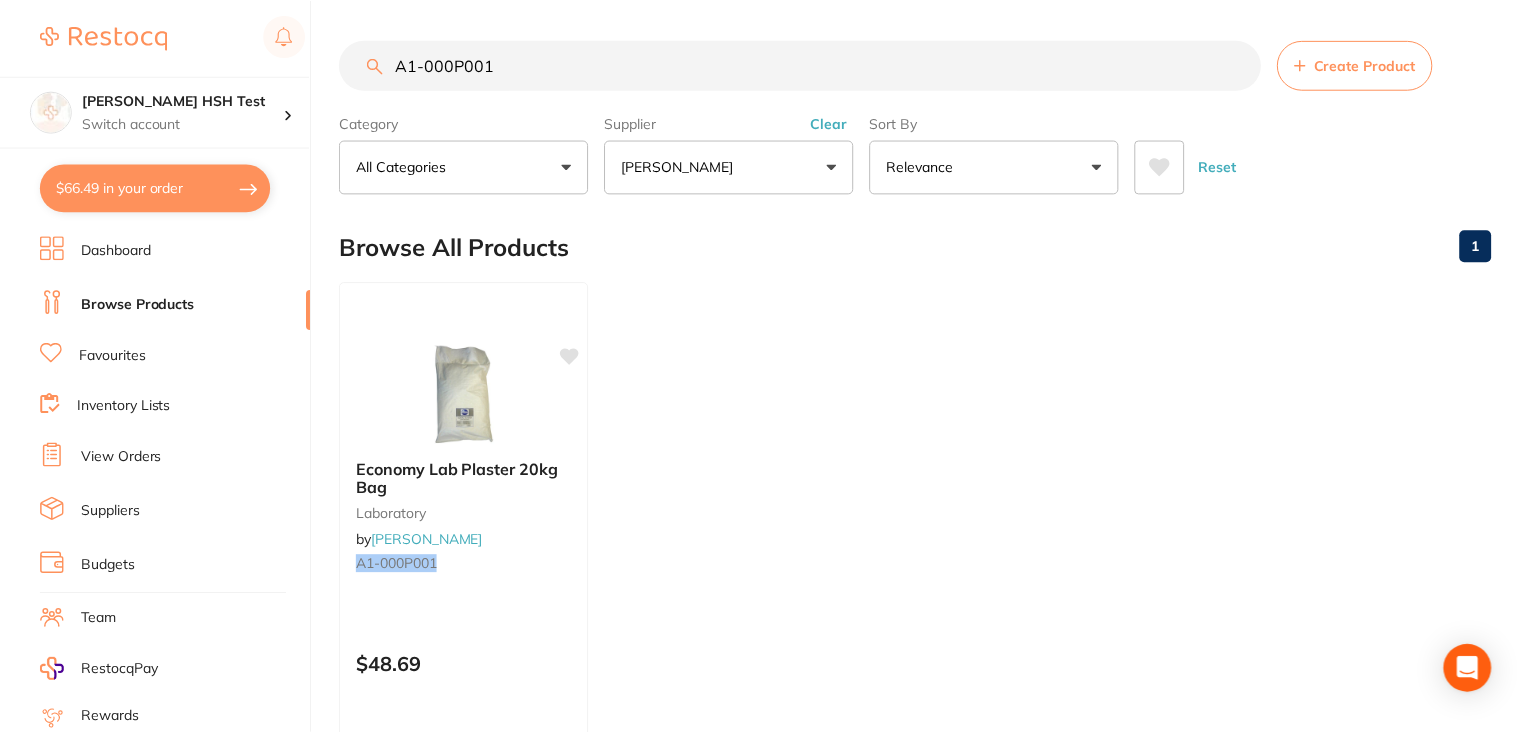 scroll, scrollTop: 195, scrollLeft: 0, axis: vertical 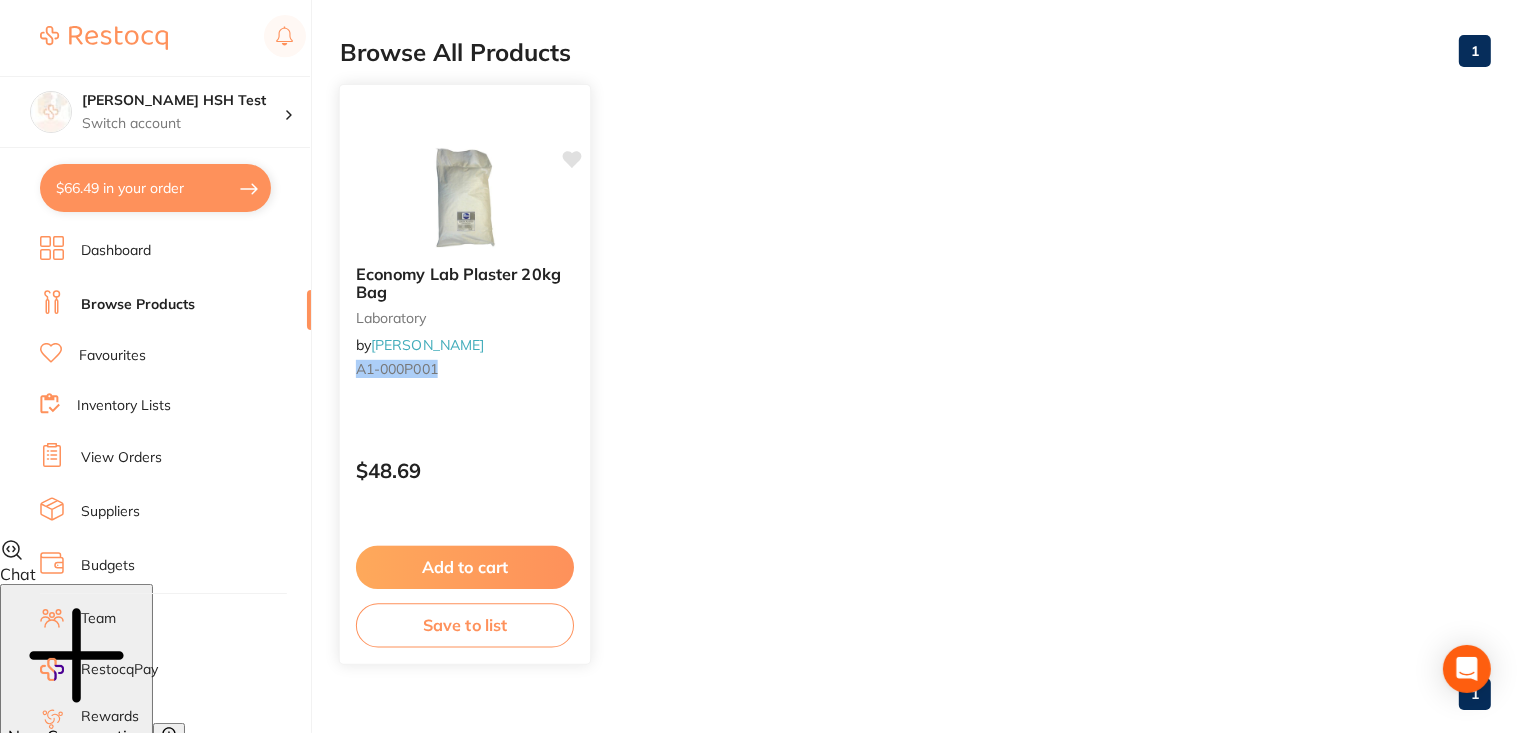 type 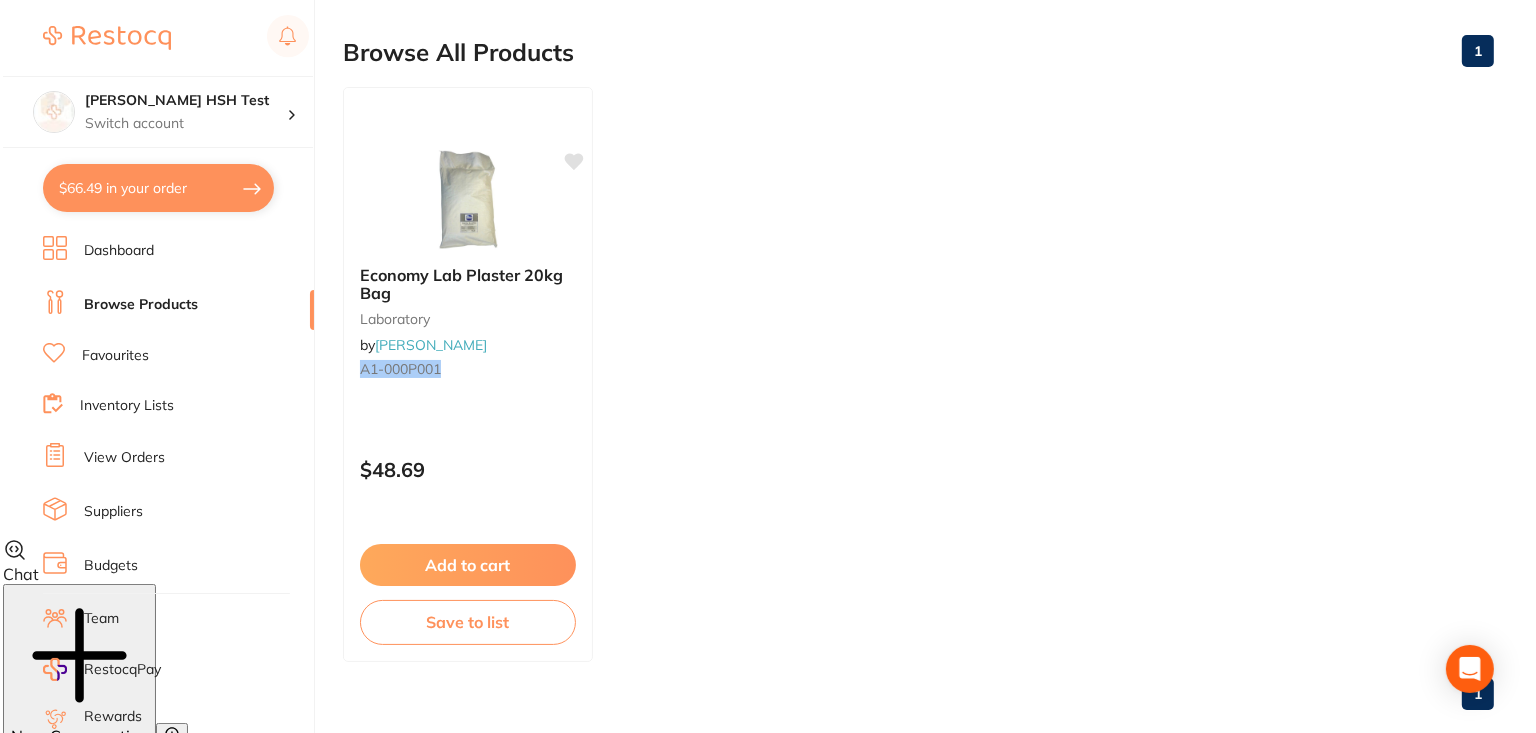 scroll, scrollTop: 0, scrollLeft: 0, axis: both 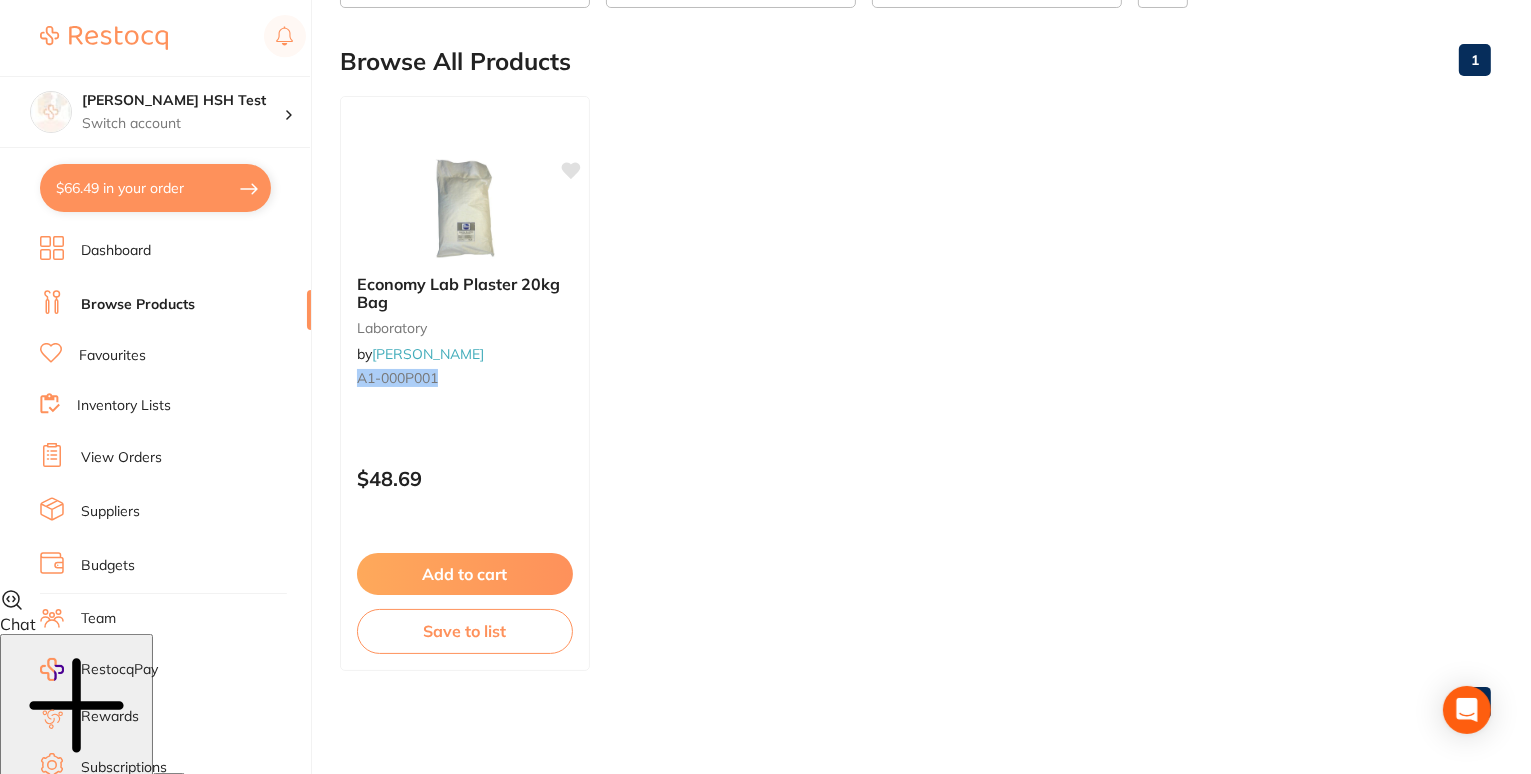 click on "$66.49   in your order" at bounding box center [155, 188] 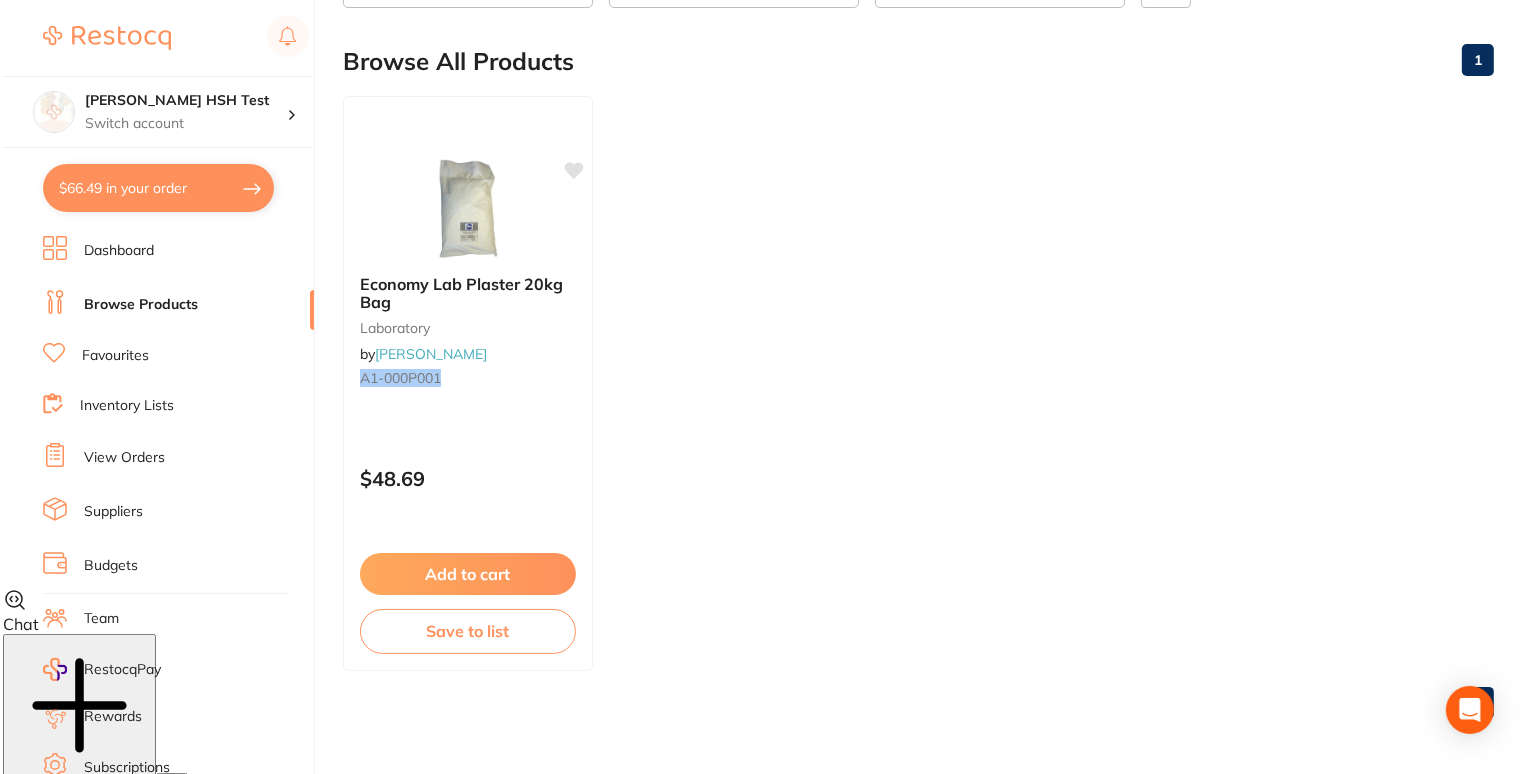 scroll, scrollTop: 0, scrollLeft: 0, axis: both 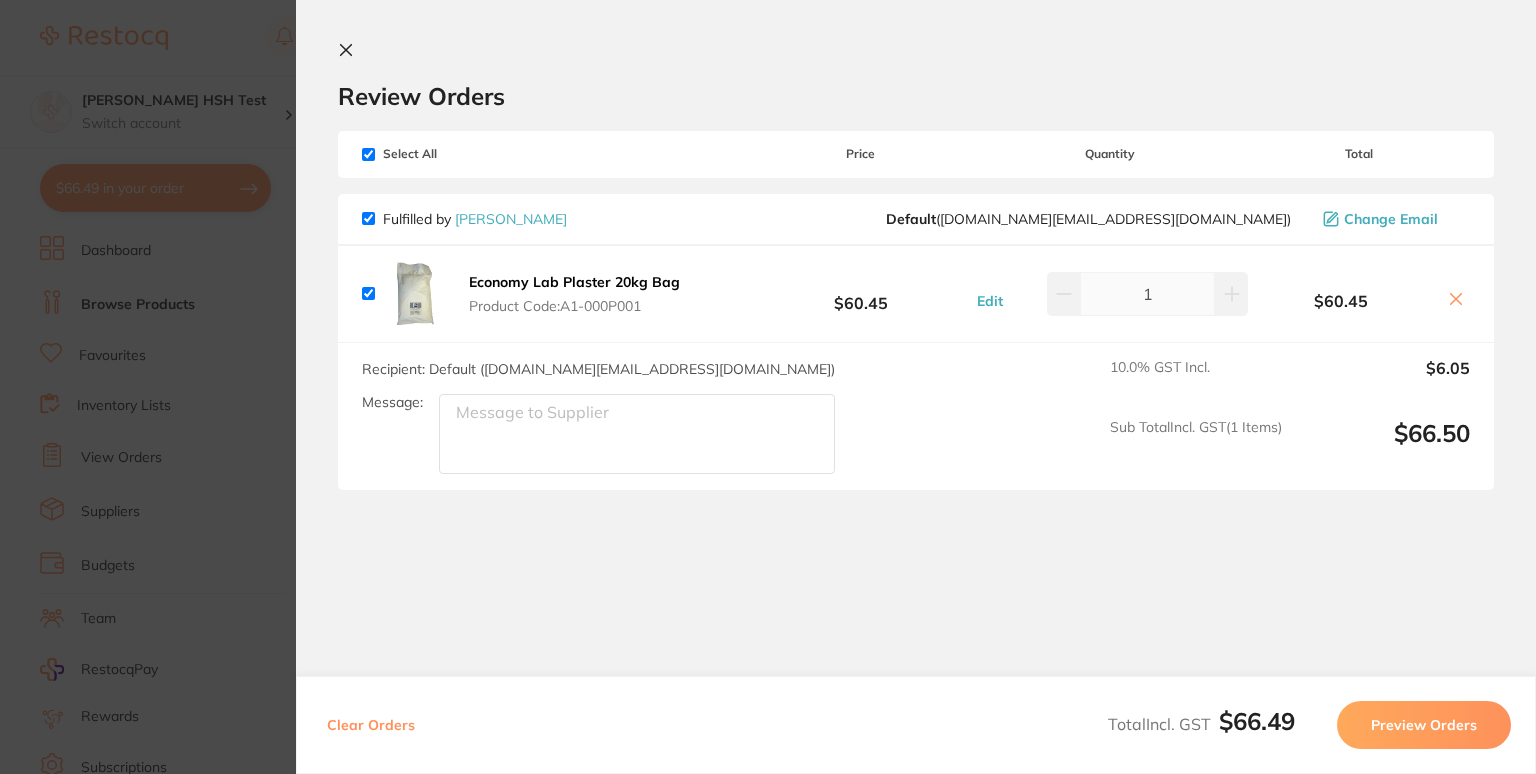 click 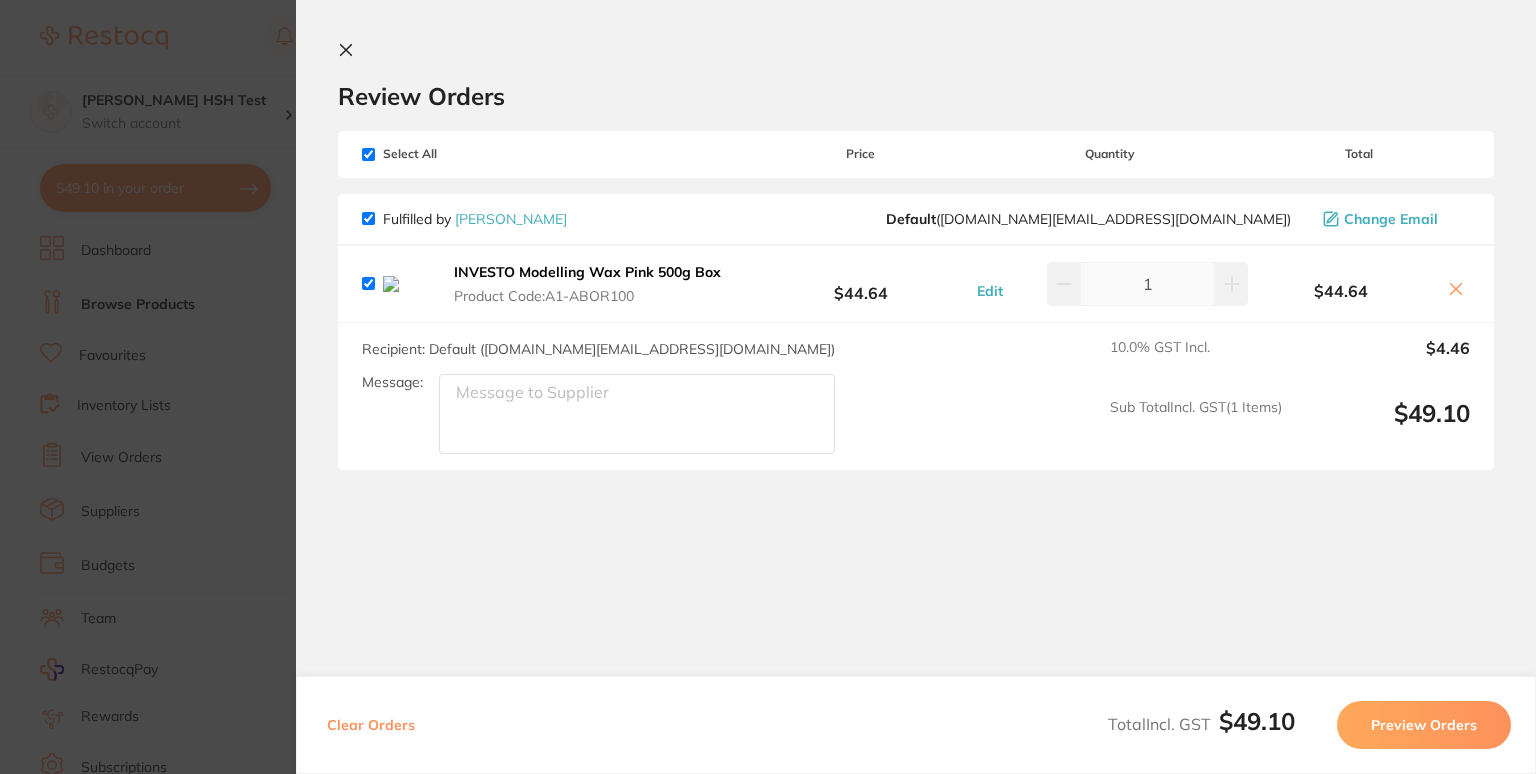 click 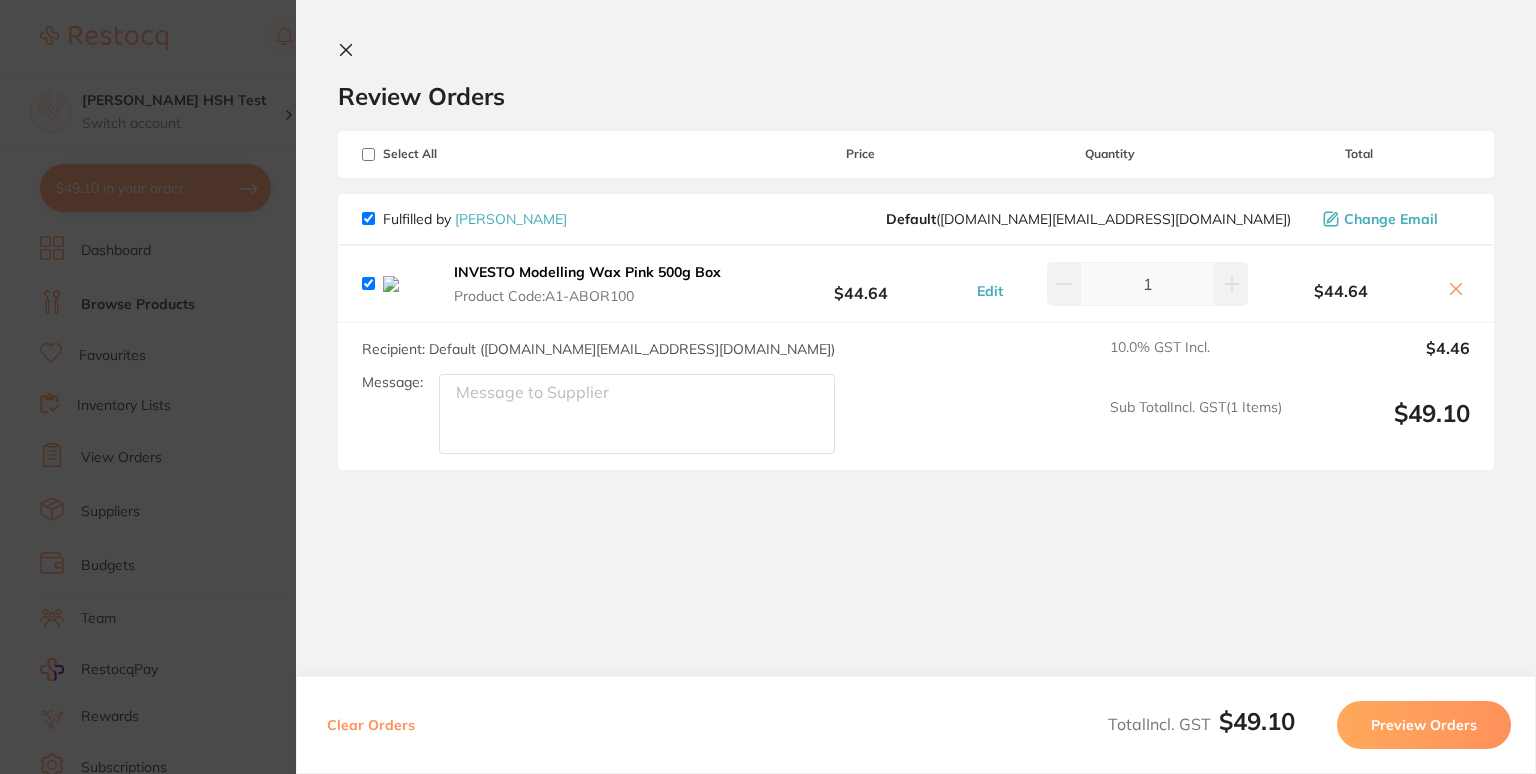 checkbox on "false" 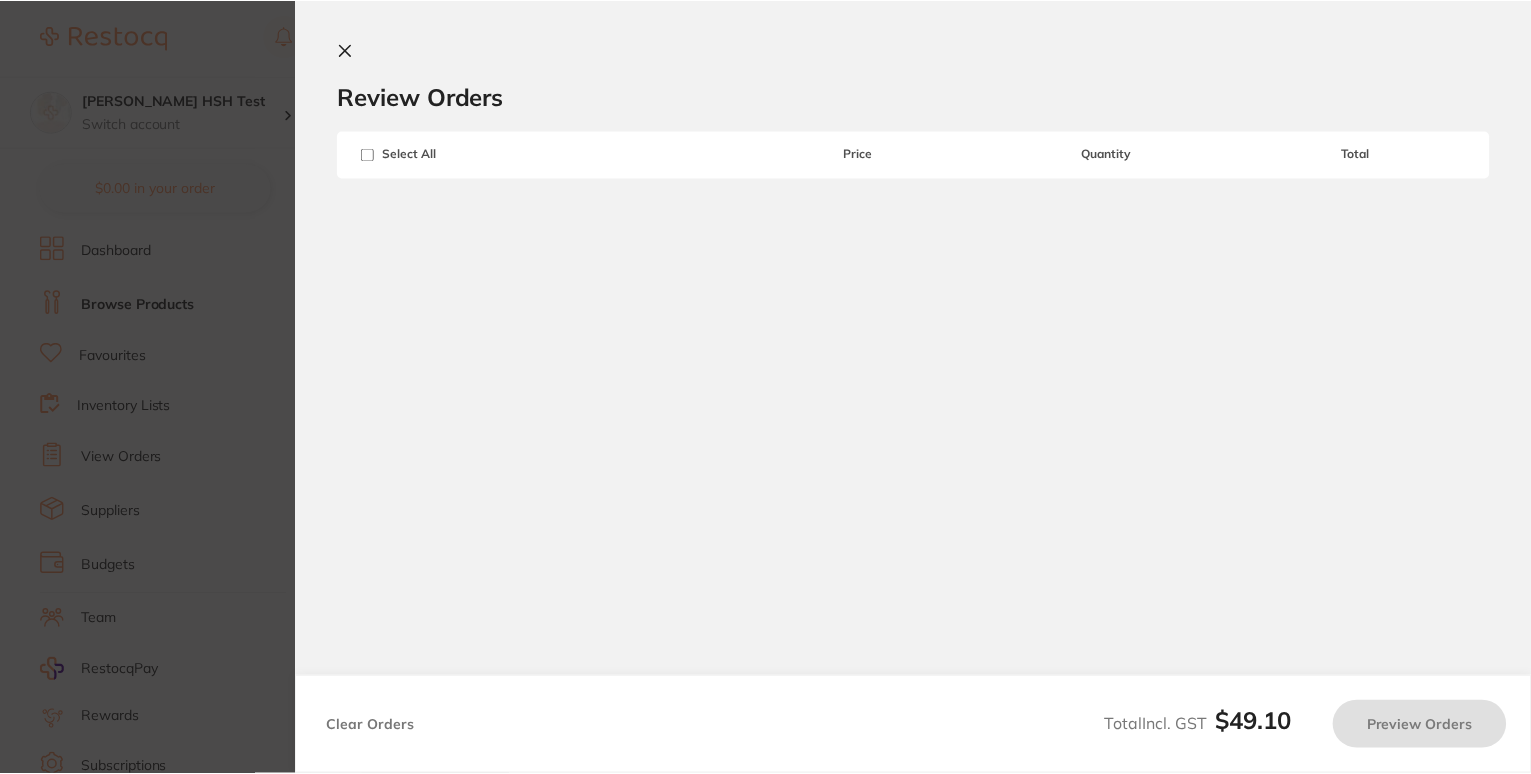 scroll, scrollTop: 186, scrollLeft: 0, axis: vertical 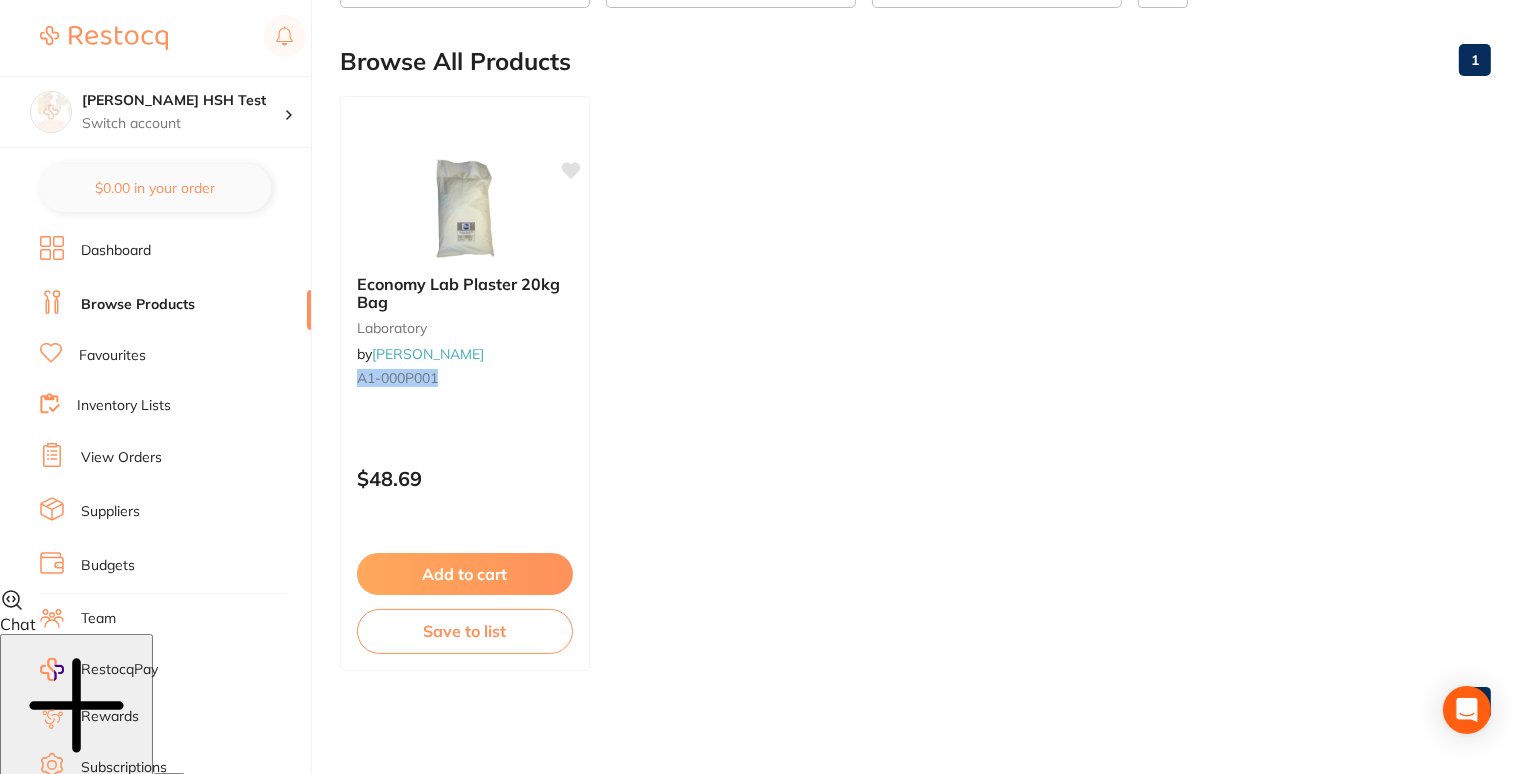 click on "Economy Lab Plaster 20kg Bag    laboratory by  Henry Schein Halas A1-000P001 $48.69 Add to cart Save to list" at bounding box center (915, 383) 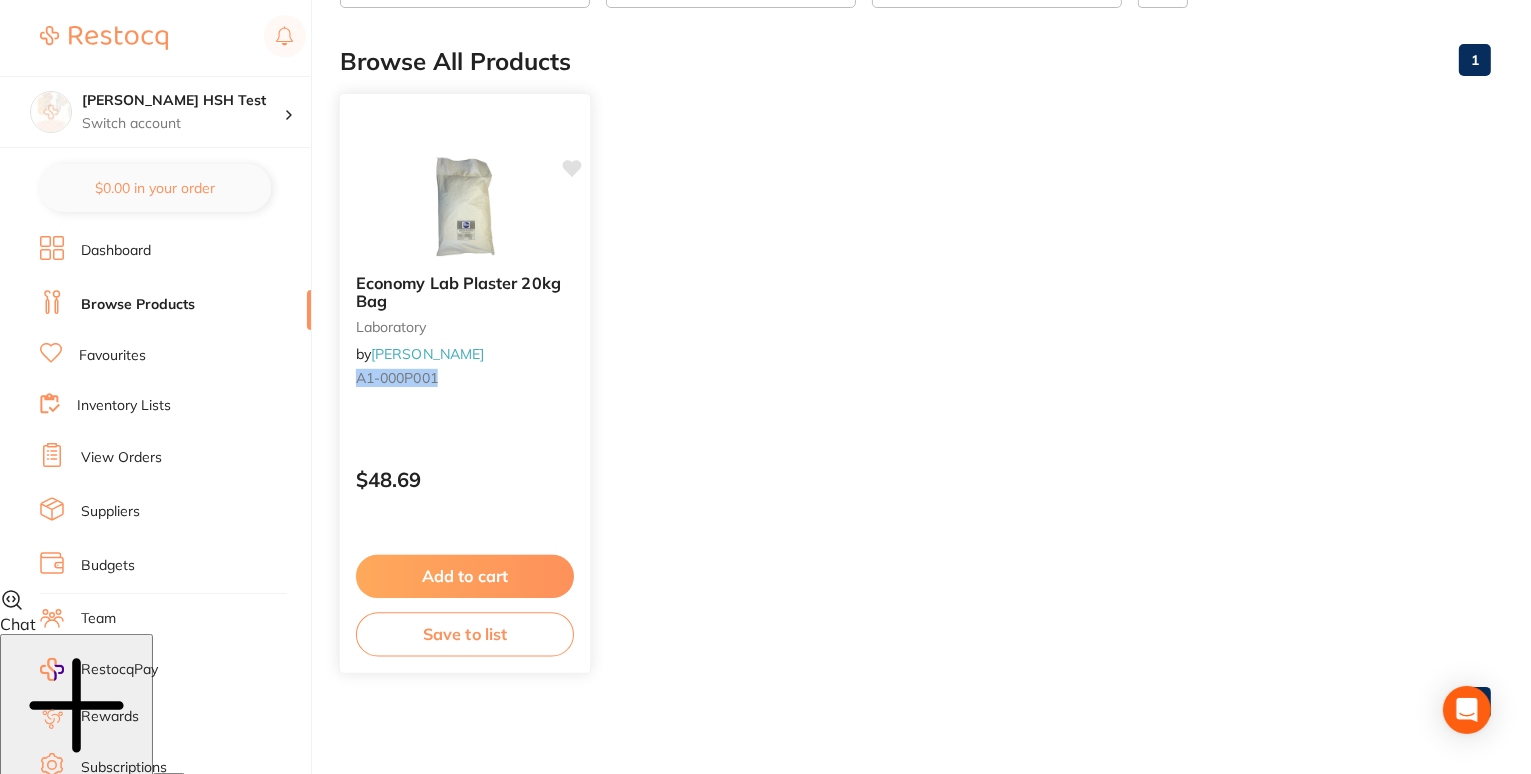 click on "Economy Lab Plaster 20kg Bag" at bounding box center [465, 292] 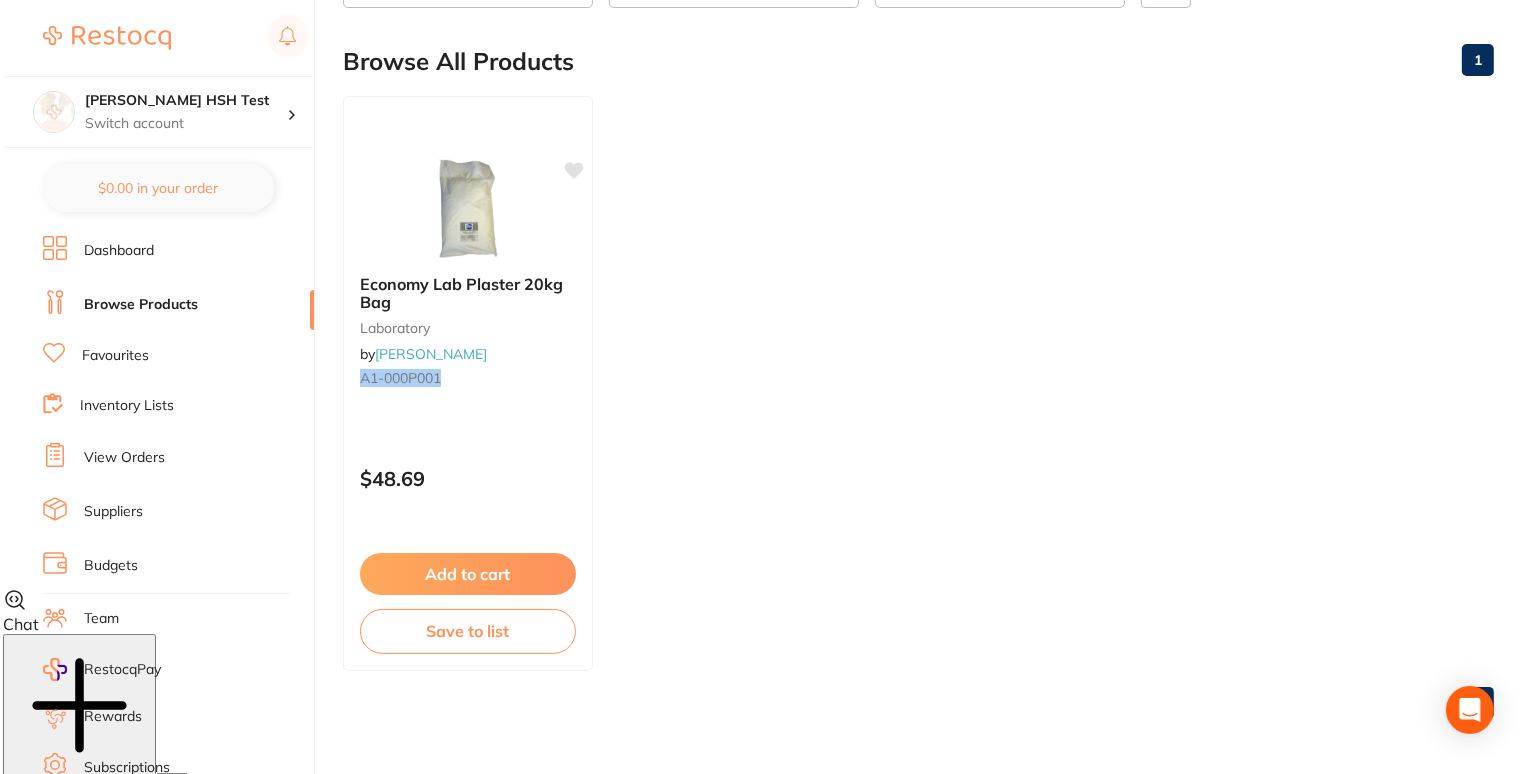 scroll, scrollTop: 0, scrollLeft: 0, axis: both 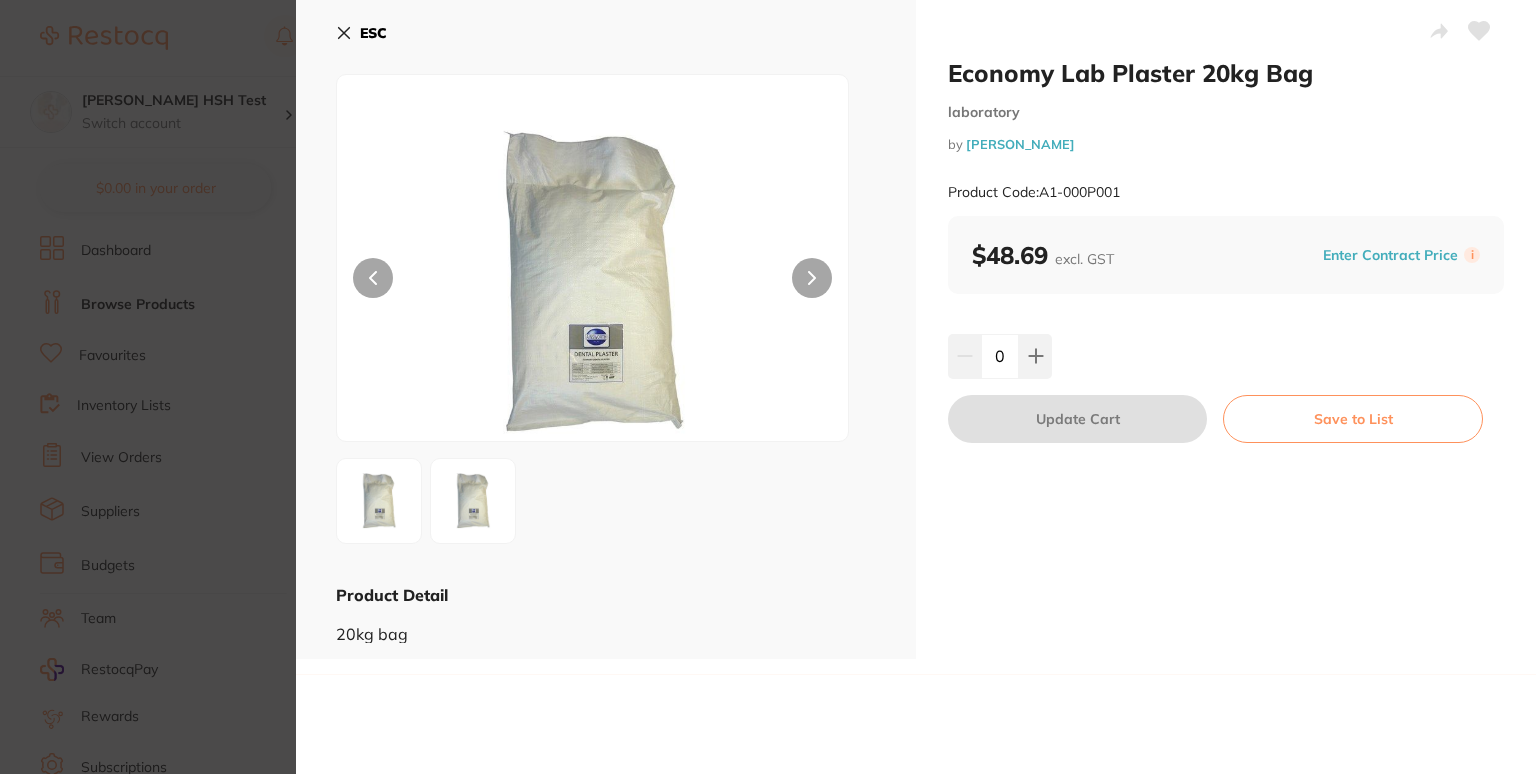 click 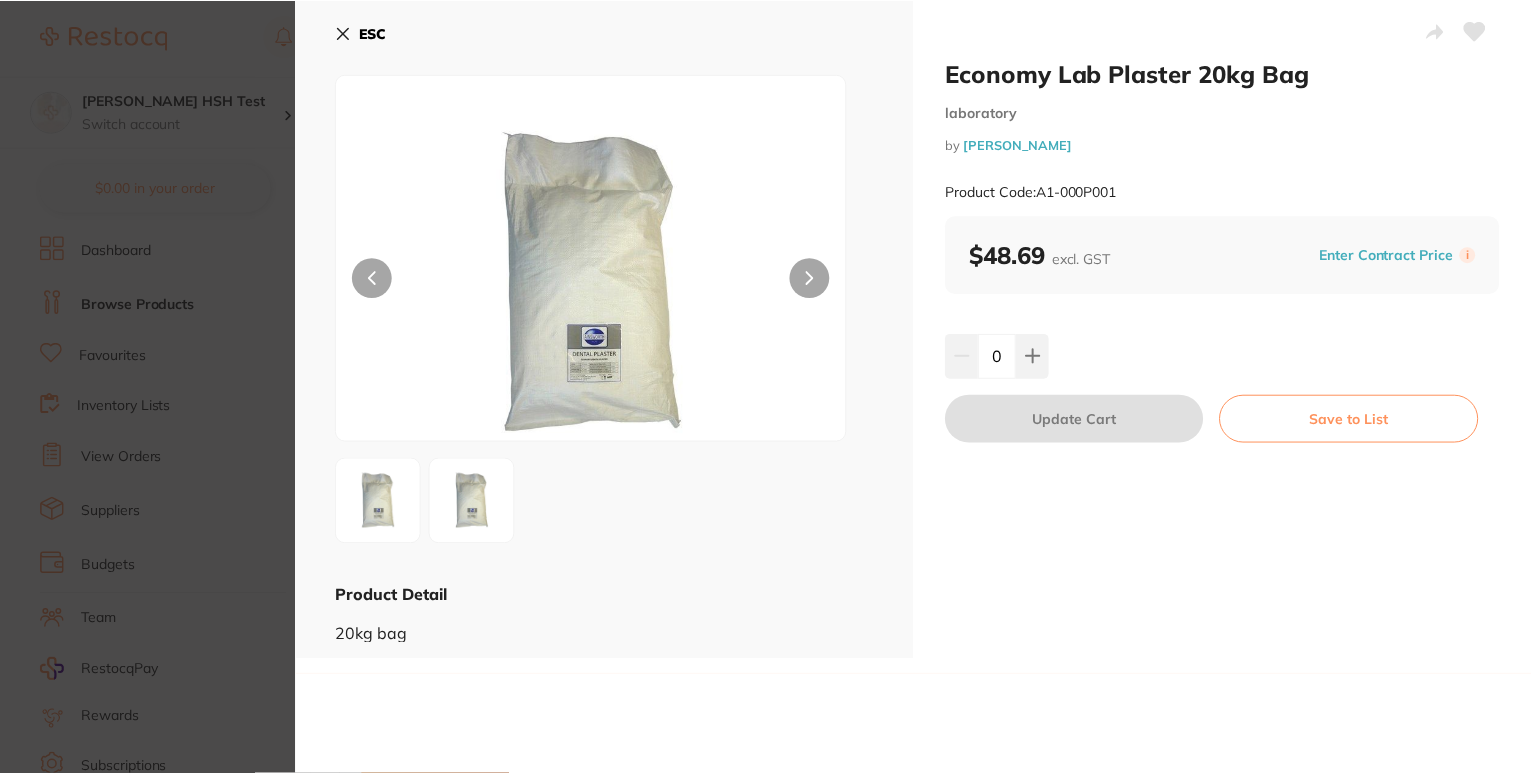 scroll, scrollTop: 186, scrollLeft: 0, axis: vertical 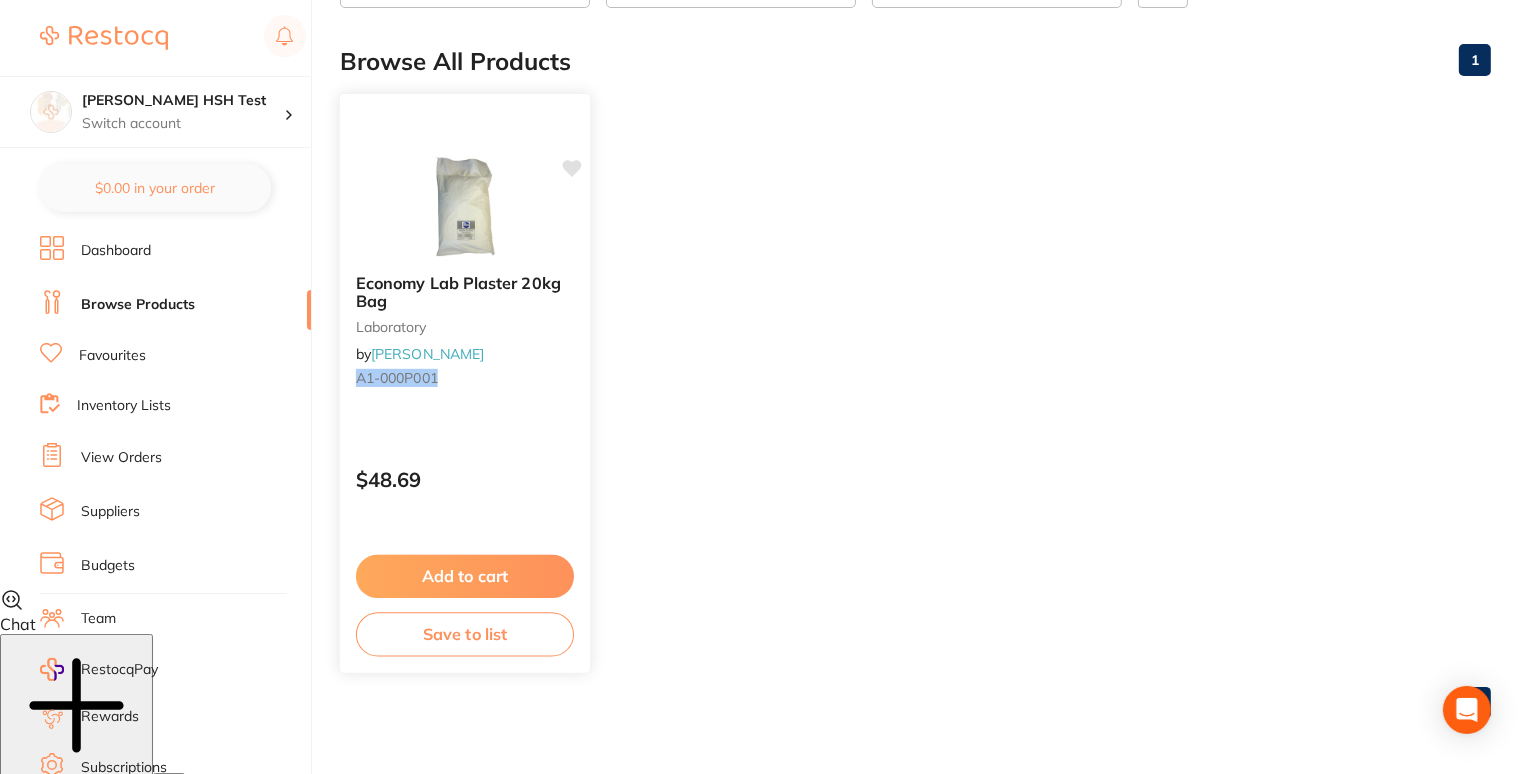 click on "Add to cart" at bounding box center (465, 576) 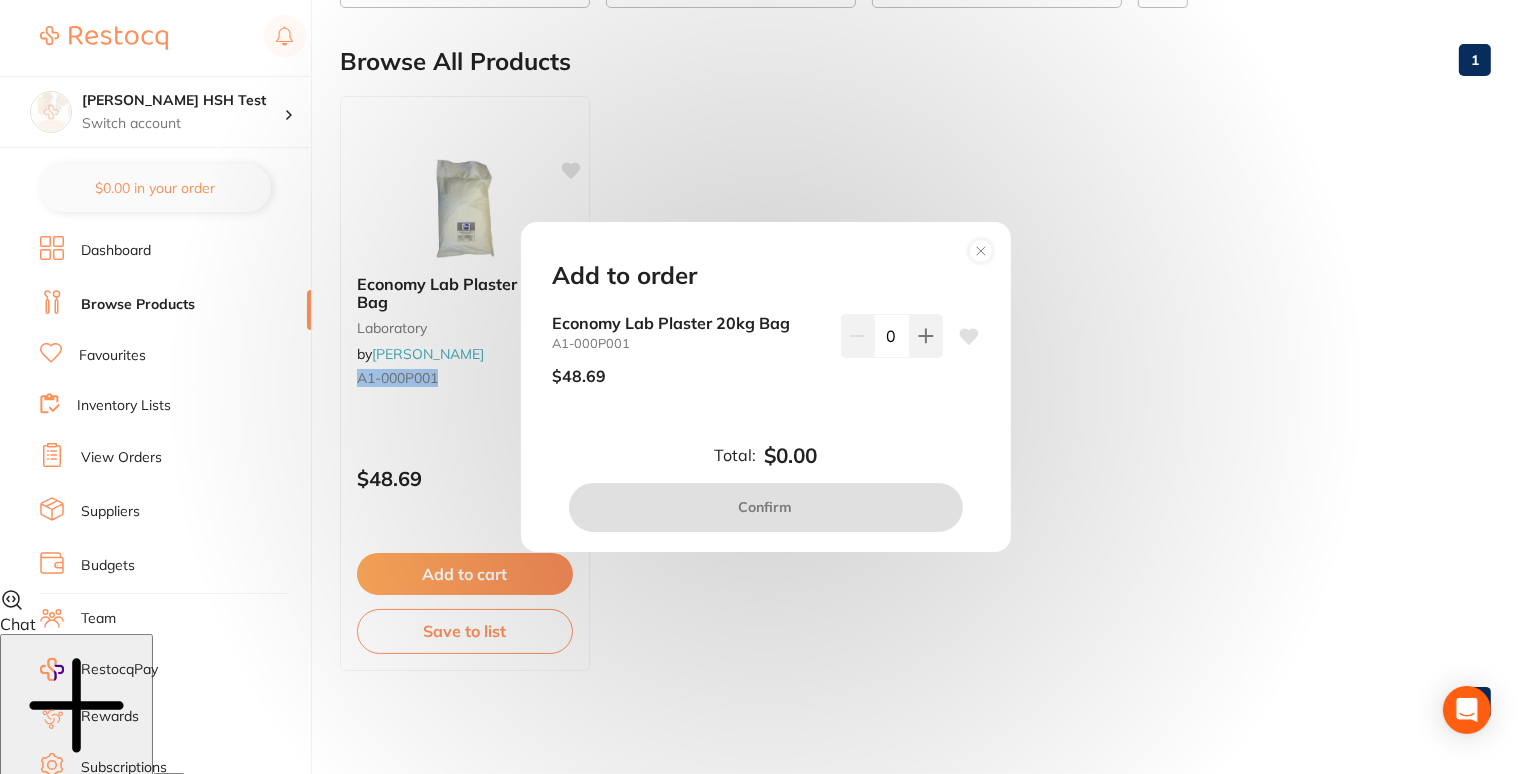 type 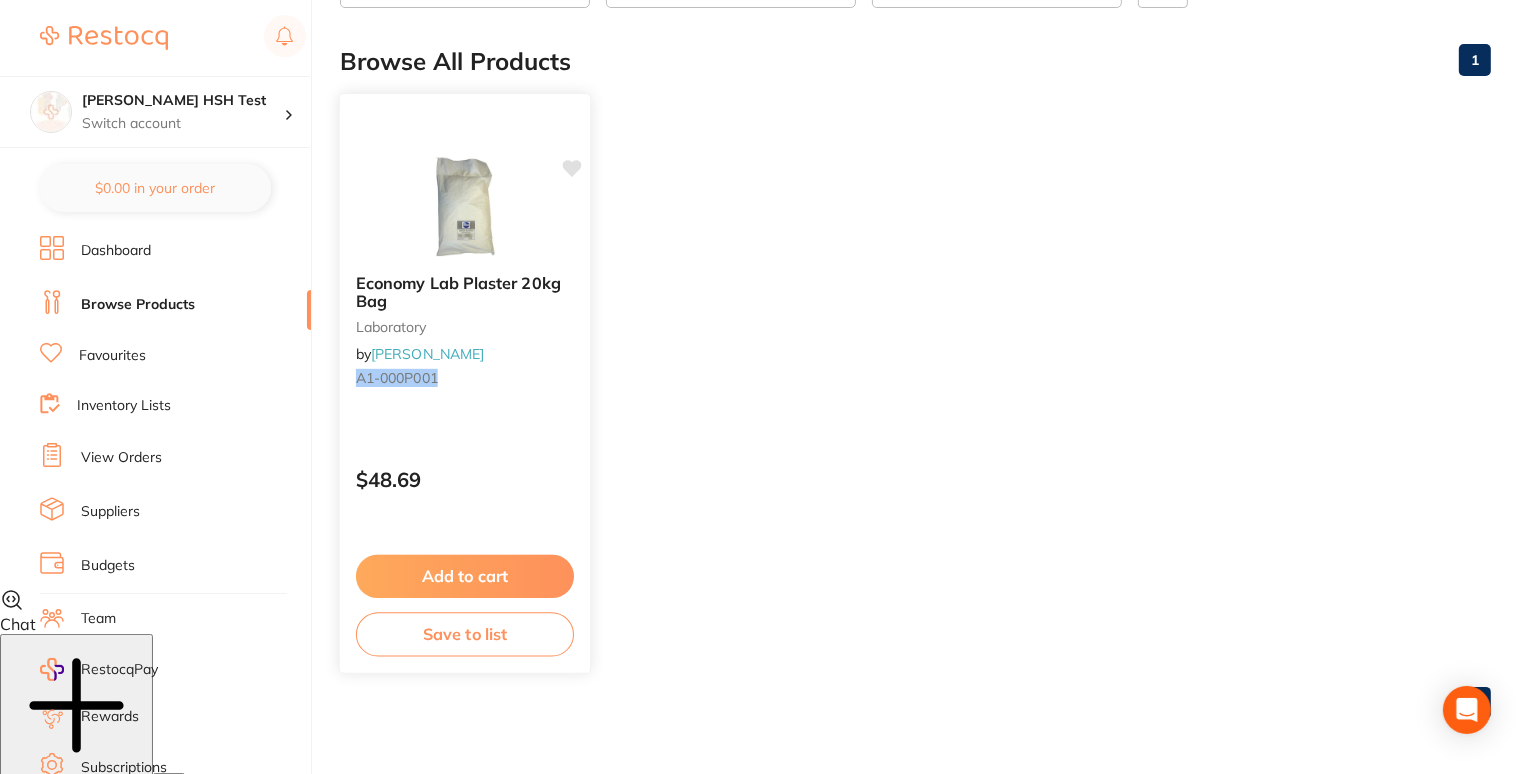 click on "$48.69" at bounding box center [465, 479] 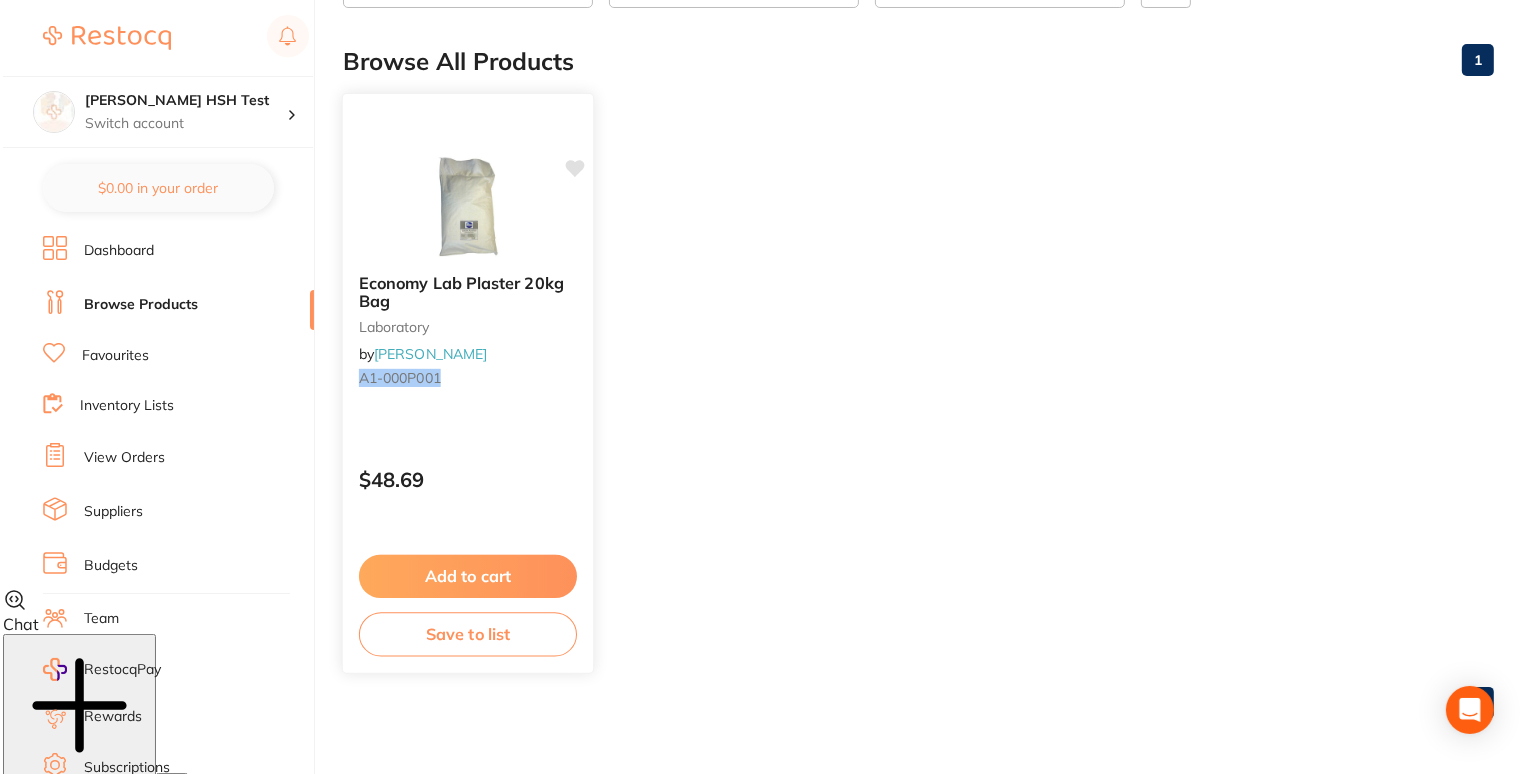 scroll, scrollTop: 0, scrollLeft: 0, axis: both 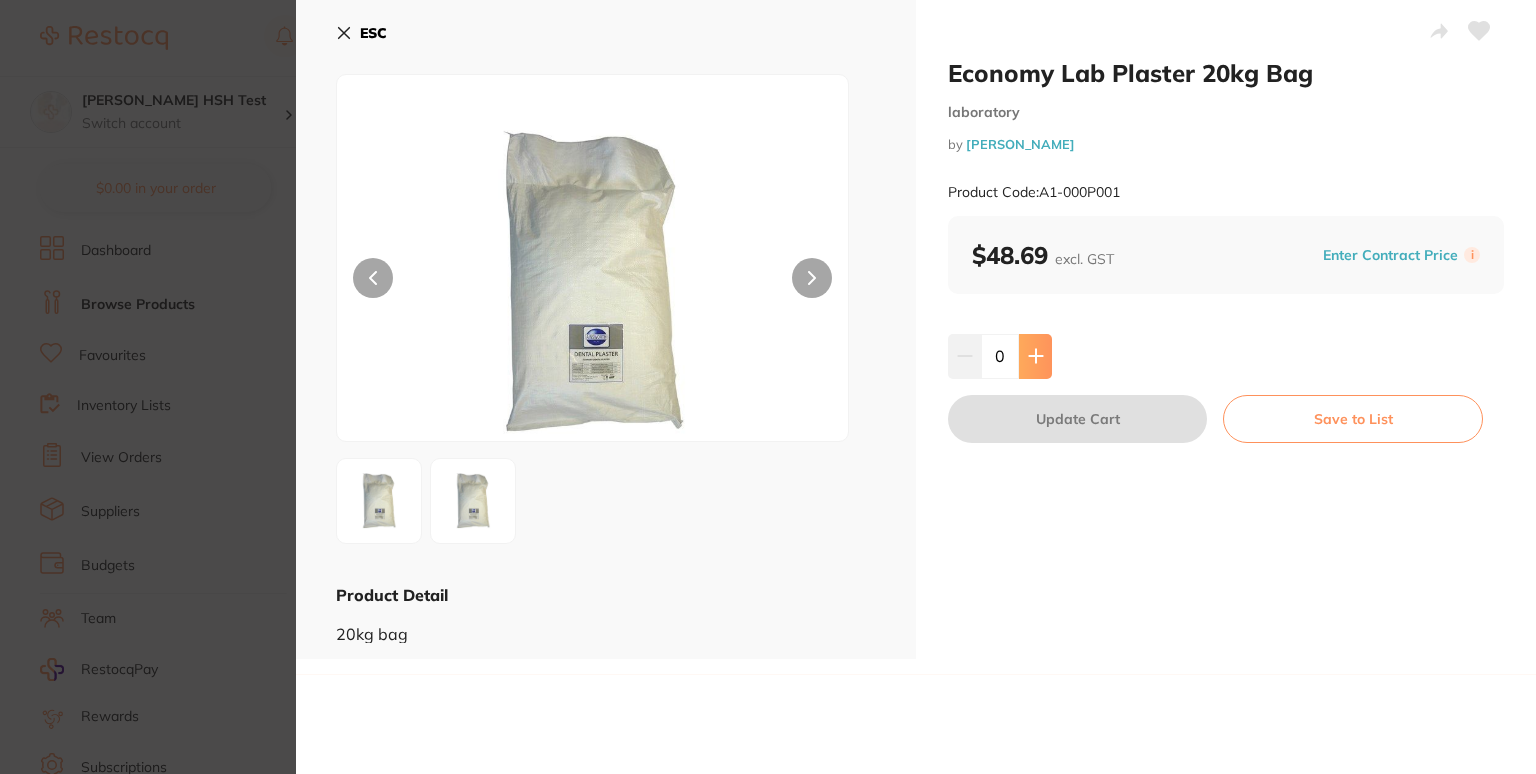 click at bounding box center [1035, 356] 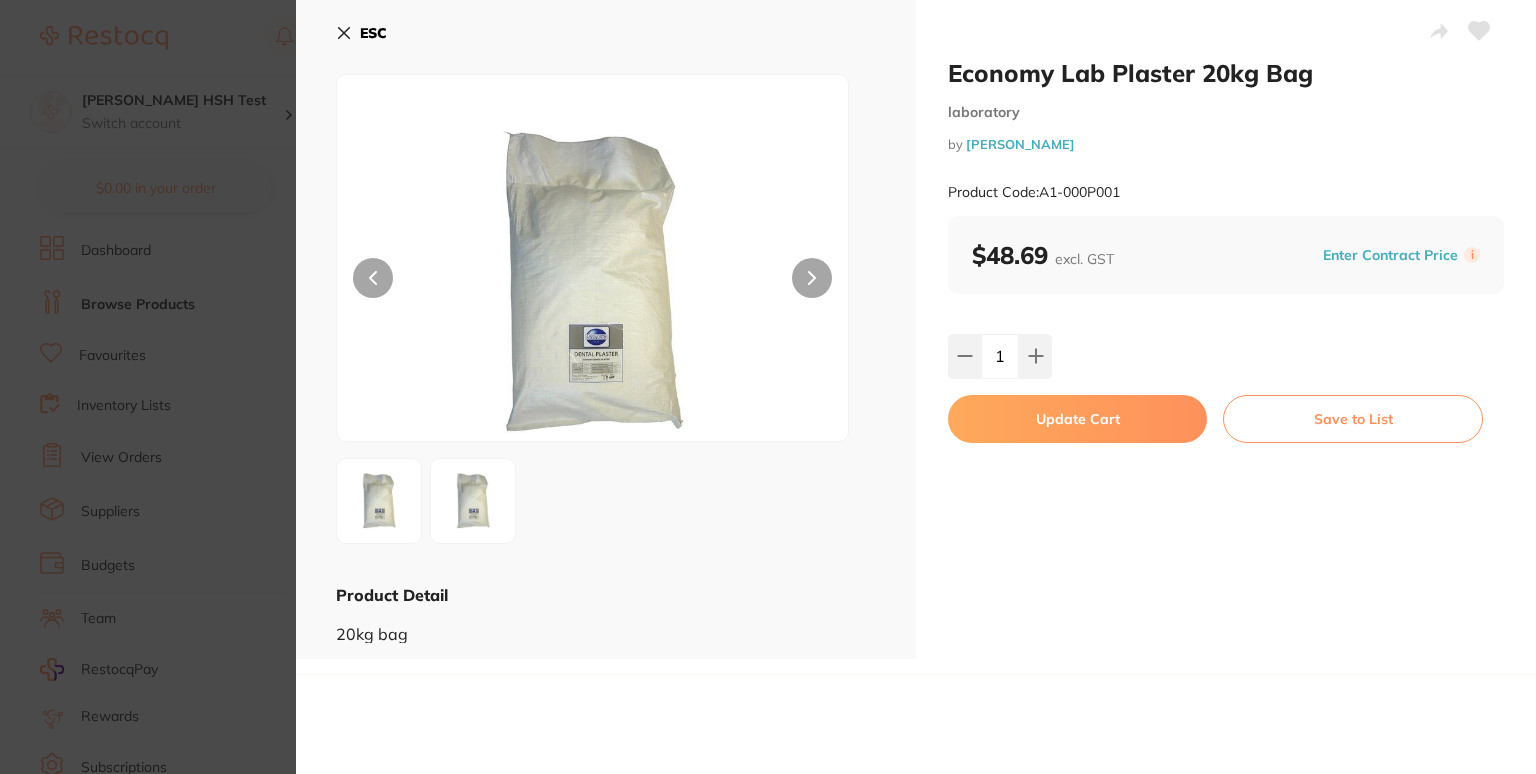 click on "Update Cart" at bounding box center [1077, 419] 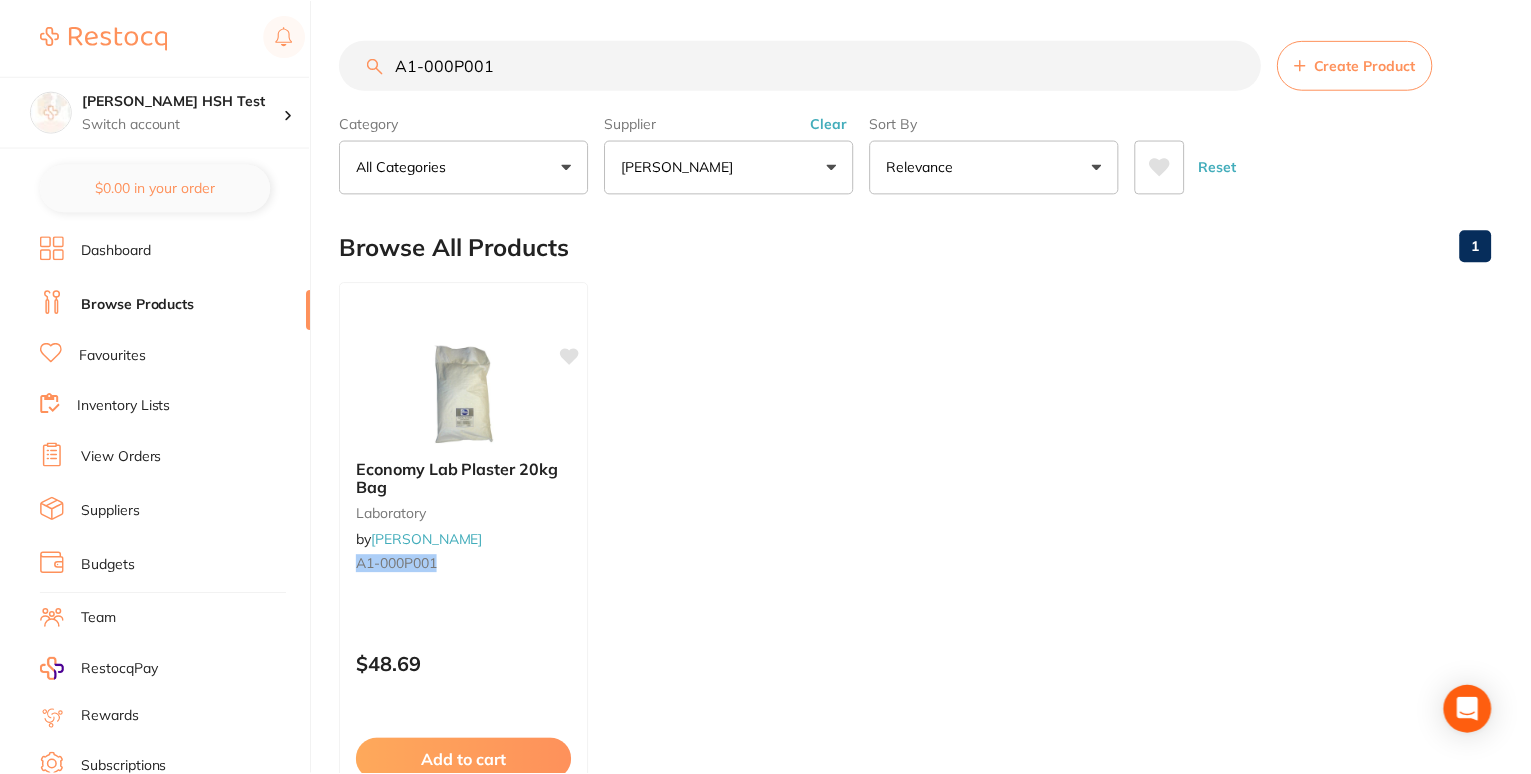 scroll, scrollTop: 186, scrollLeft: 0, axis: vertical 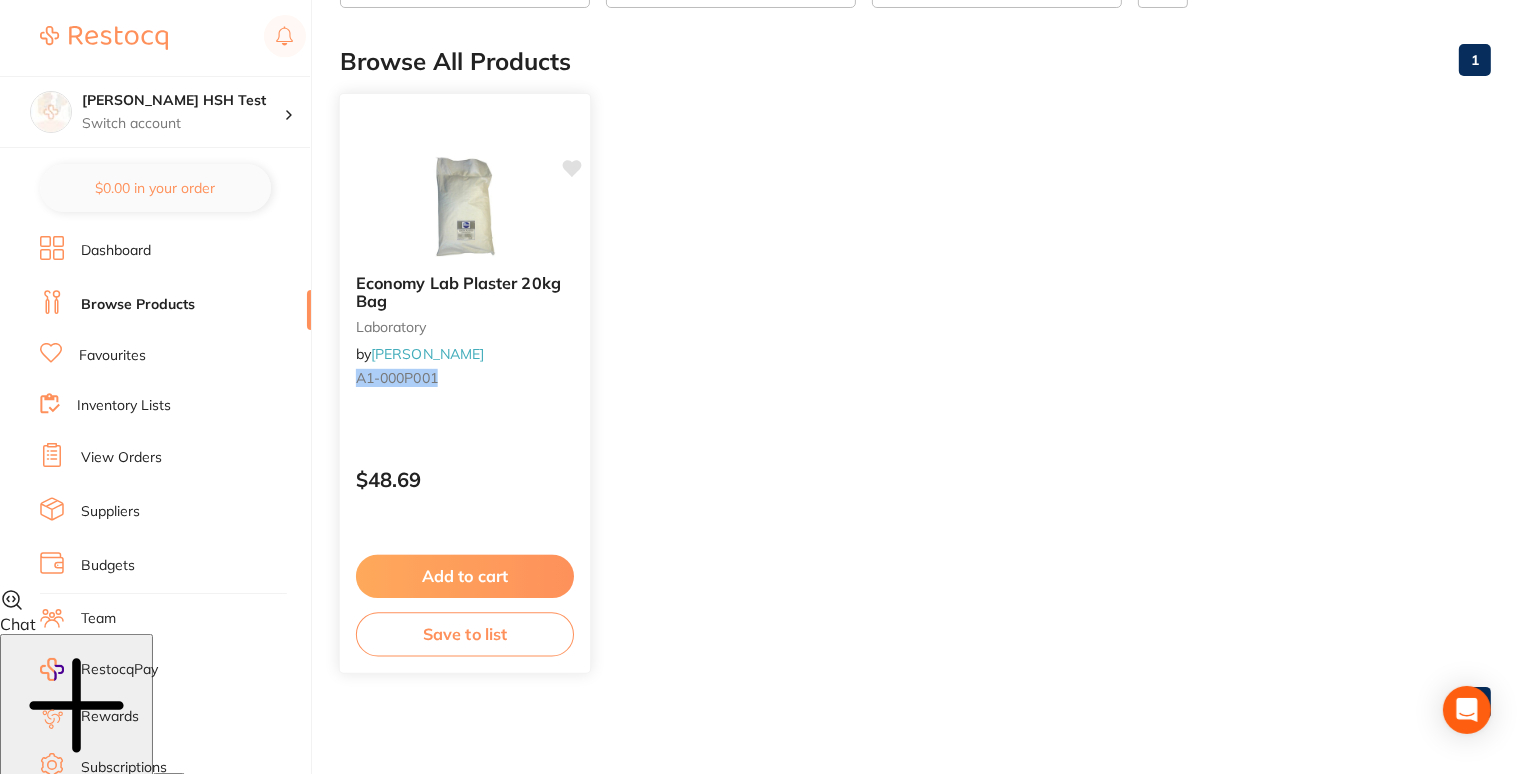 click on "Add to cart" at bounding box center [465, 576] 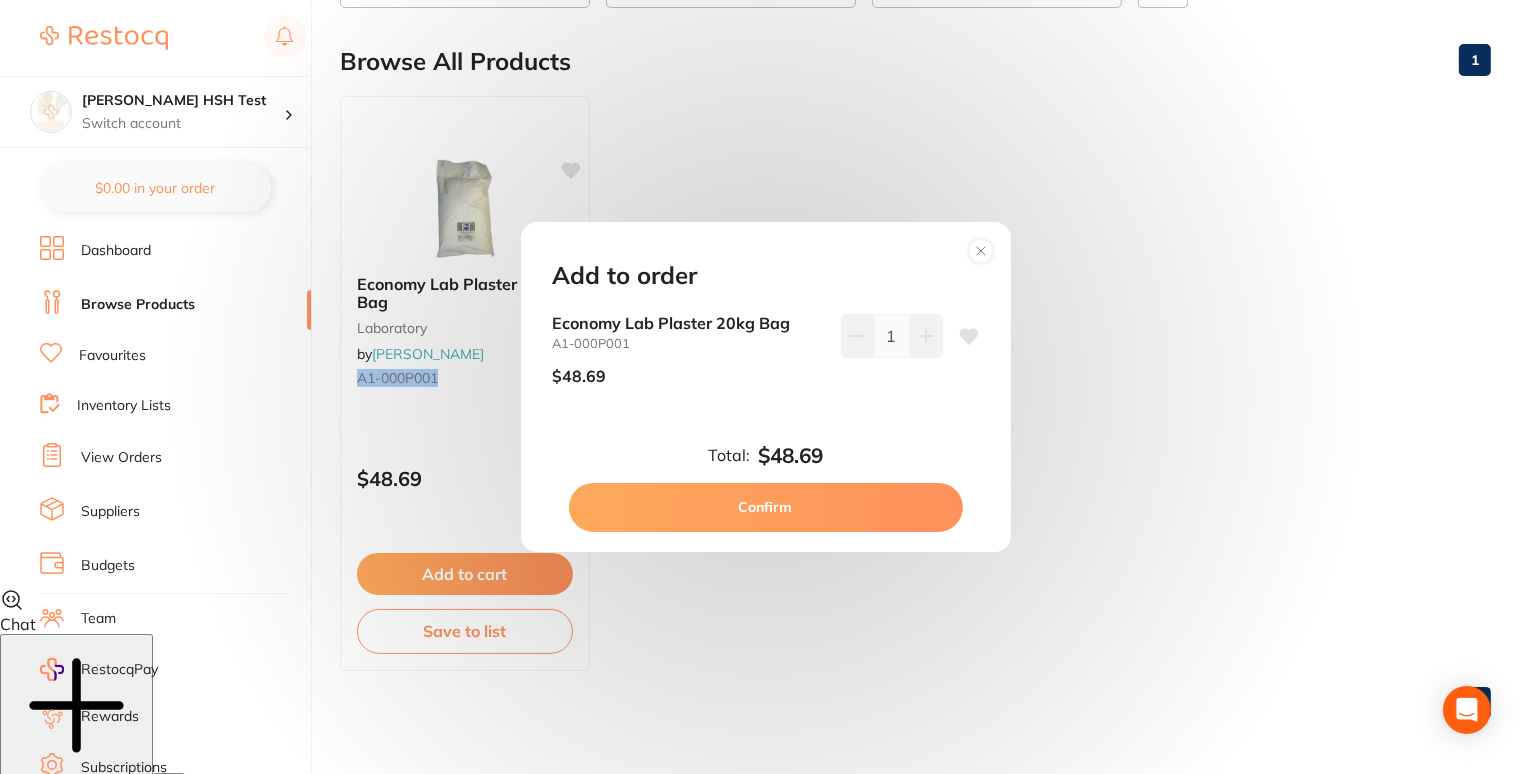click on "Confirm" at bounding box center (766, 507) 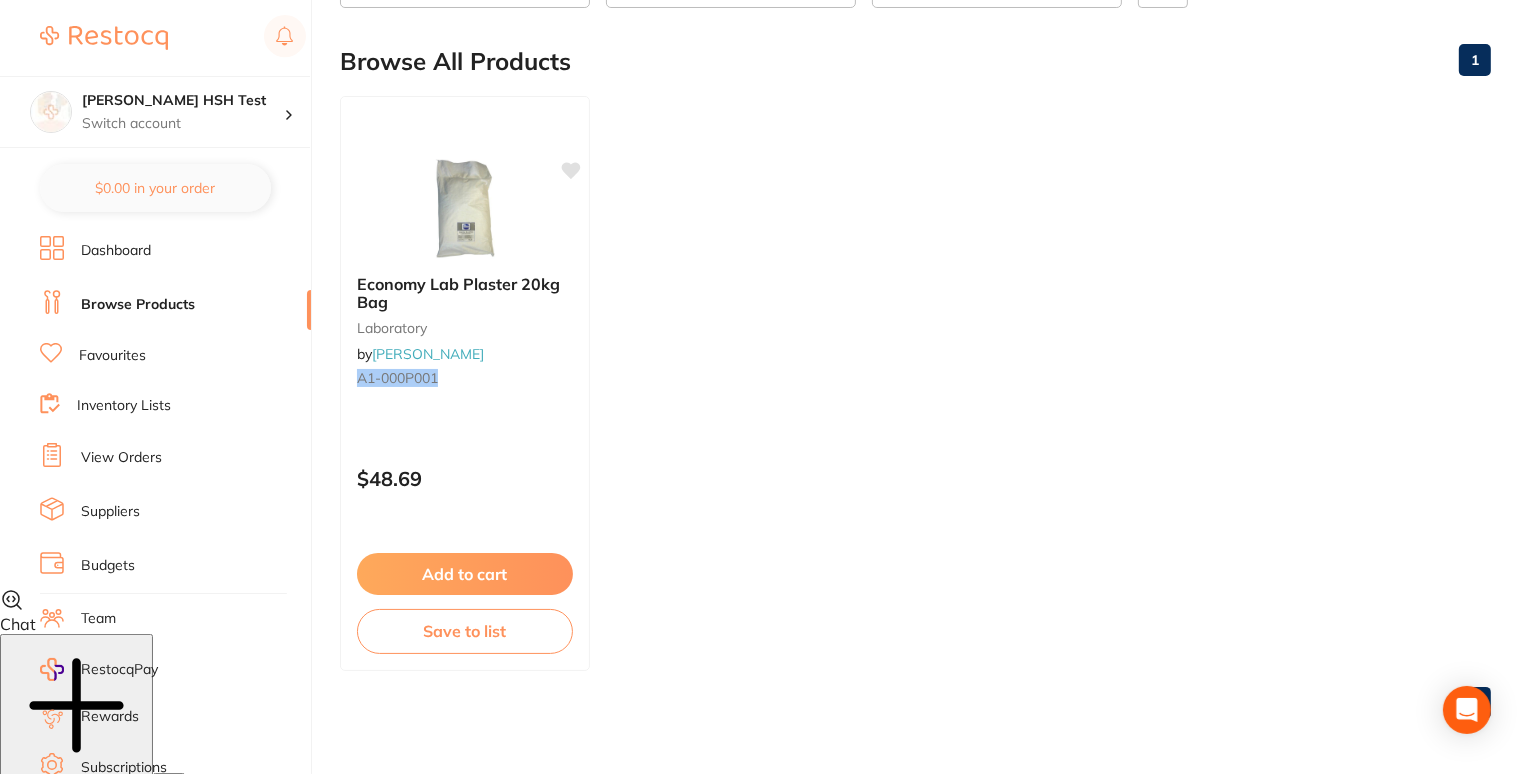 scroll, scrollTop: 0, scrollLeft: 0, axis: both 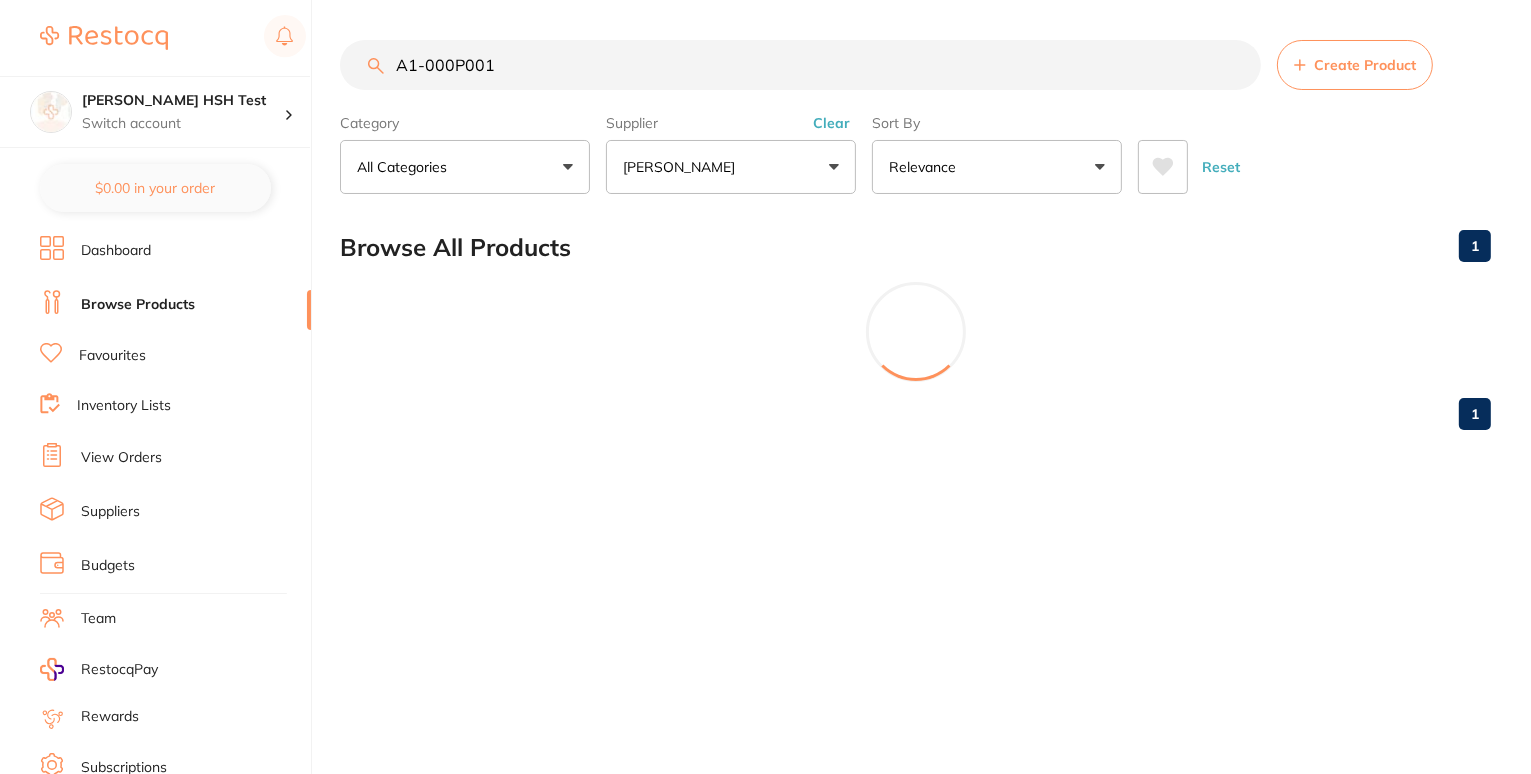type on "2" 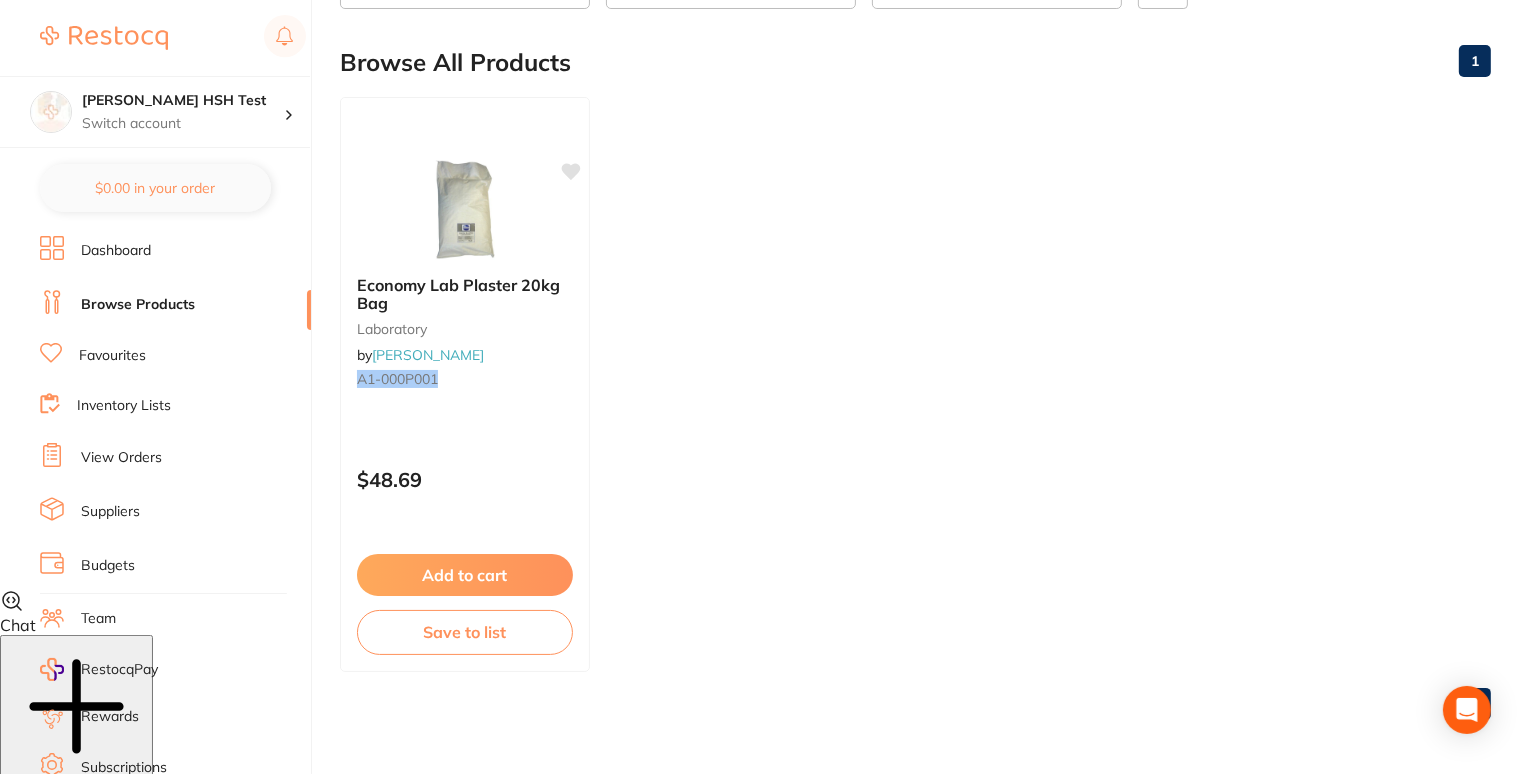 scroll, scrollTop: 186, scrollLeft: 0, axis: vertical 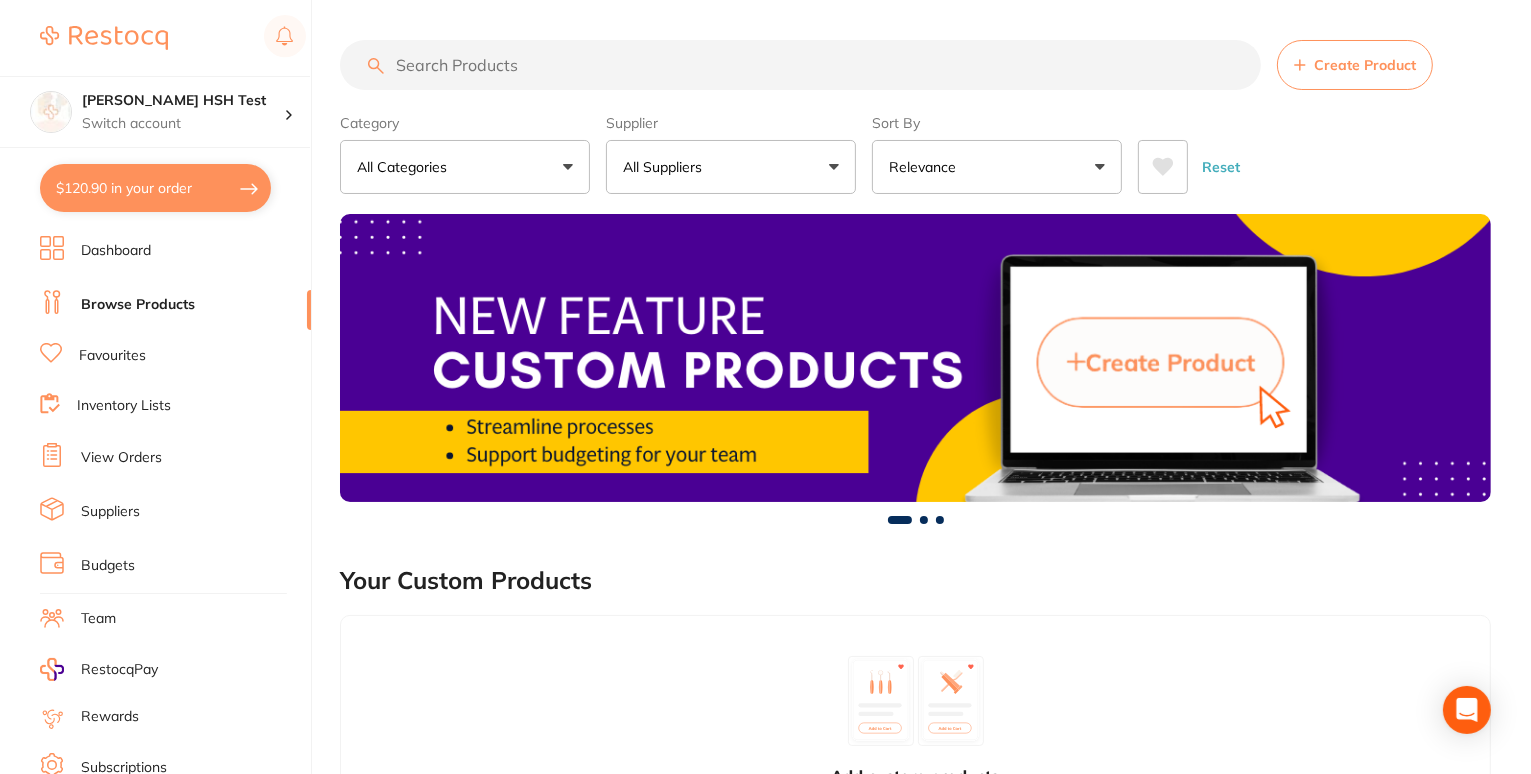 click on "$120.90   in your order" at bounding box center (155, 188) 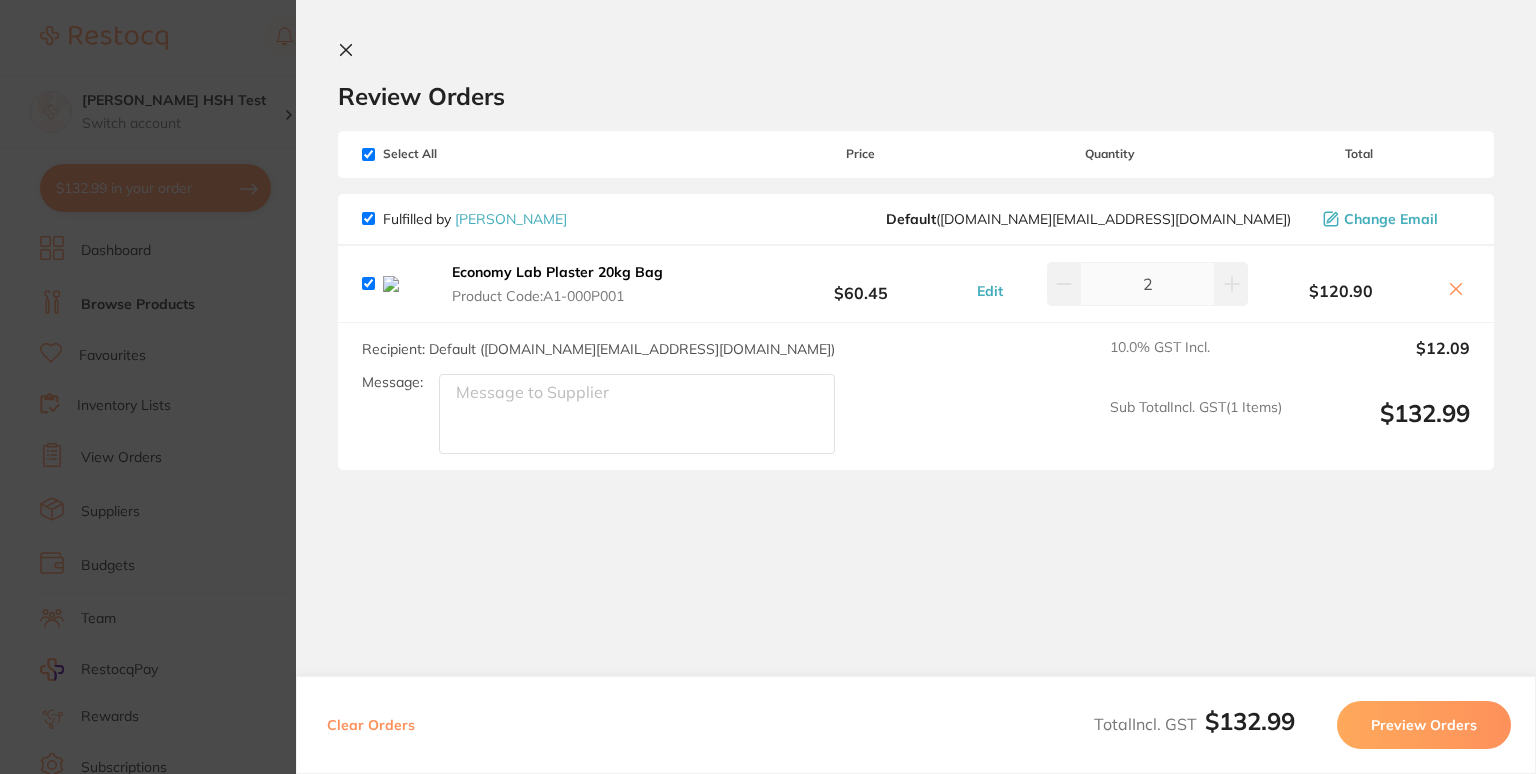 click 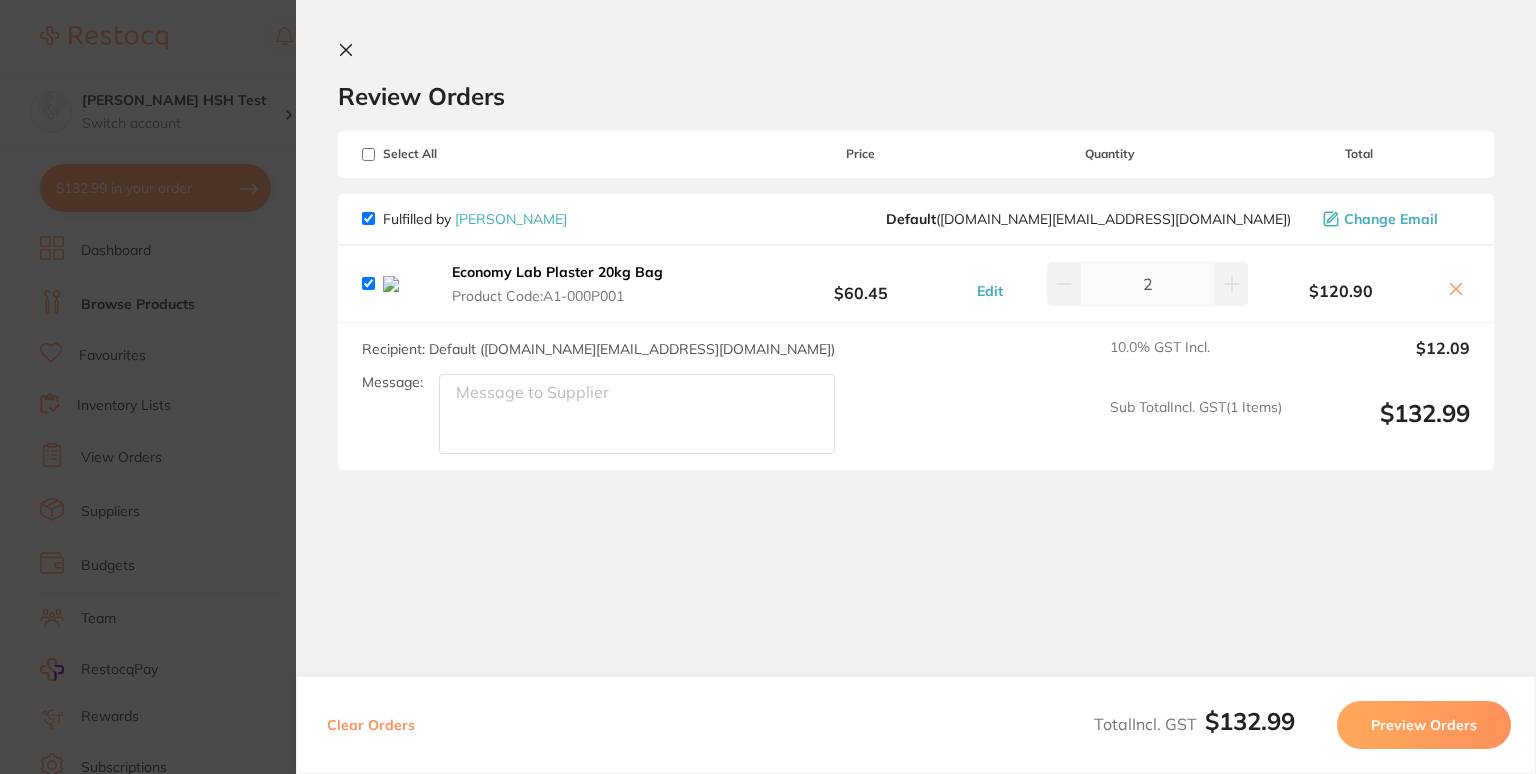 checkbox on "false" 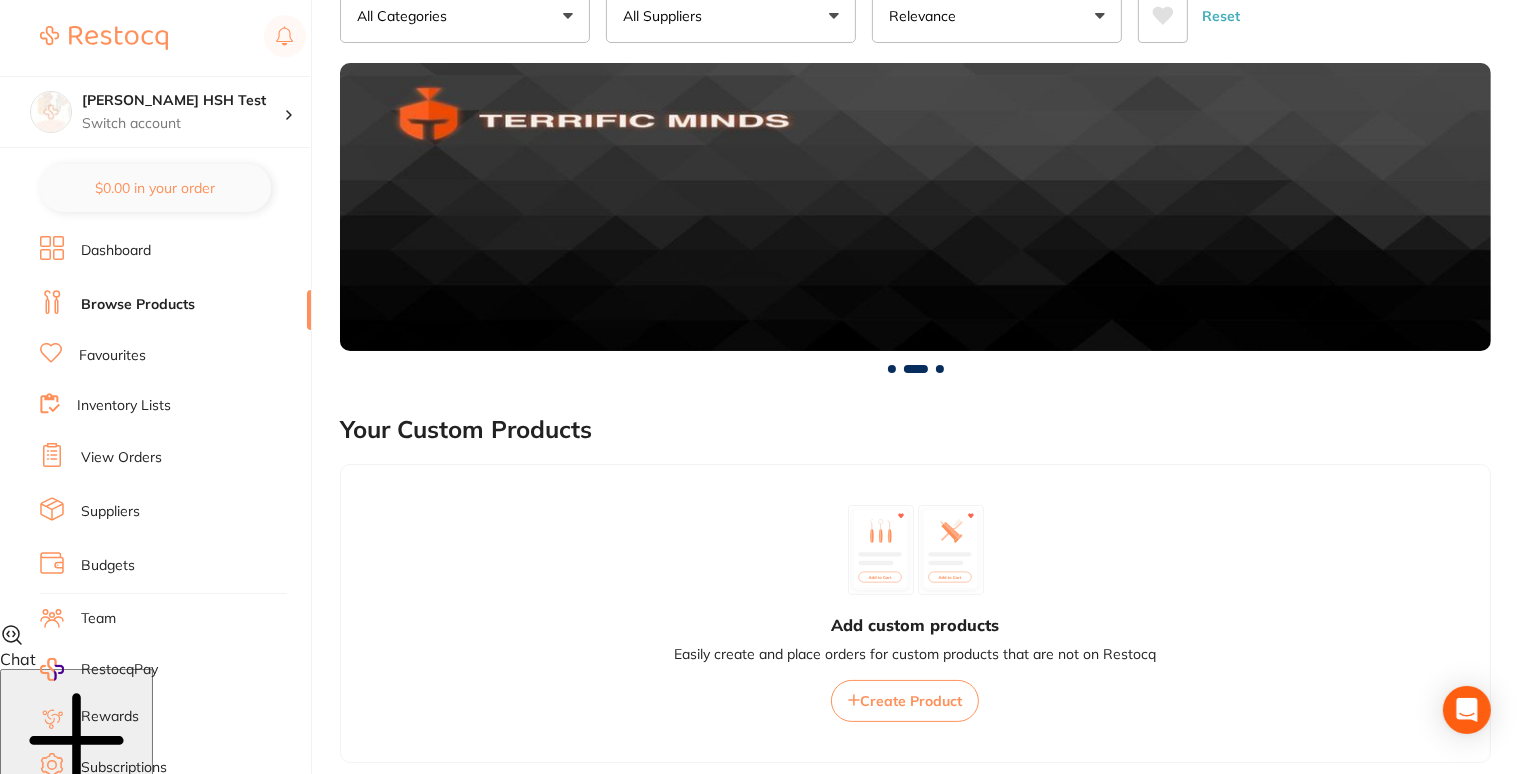 scroll, scrollTop: 37, scrollLeft: 0, axis: vertical 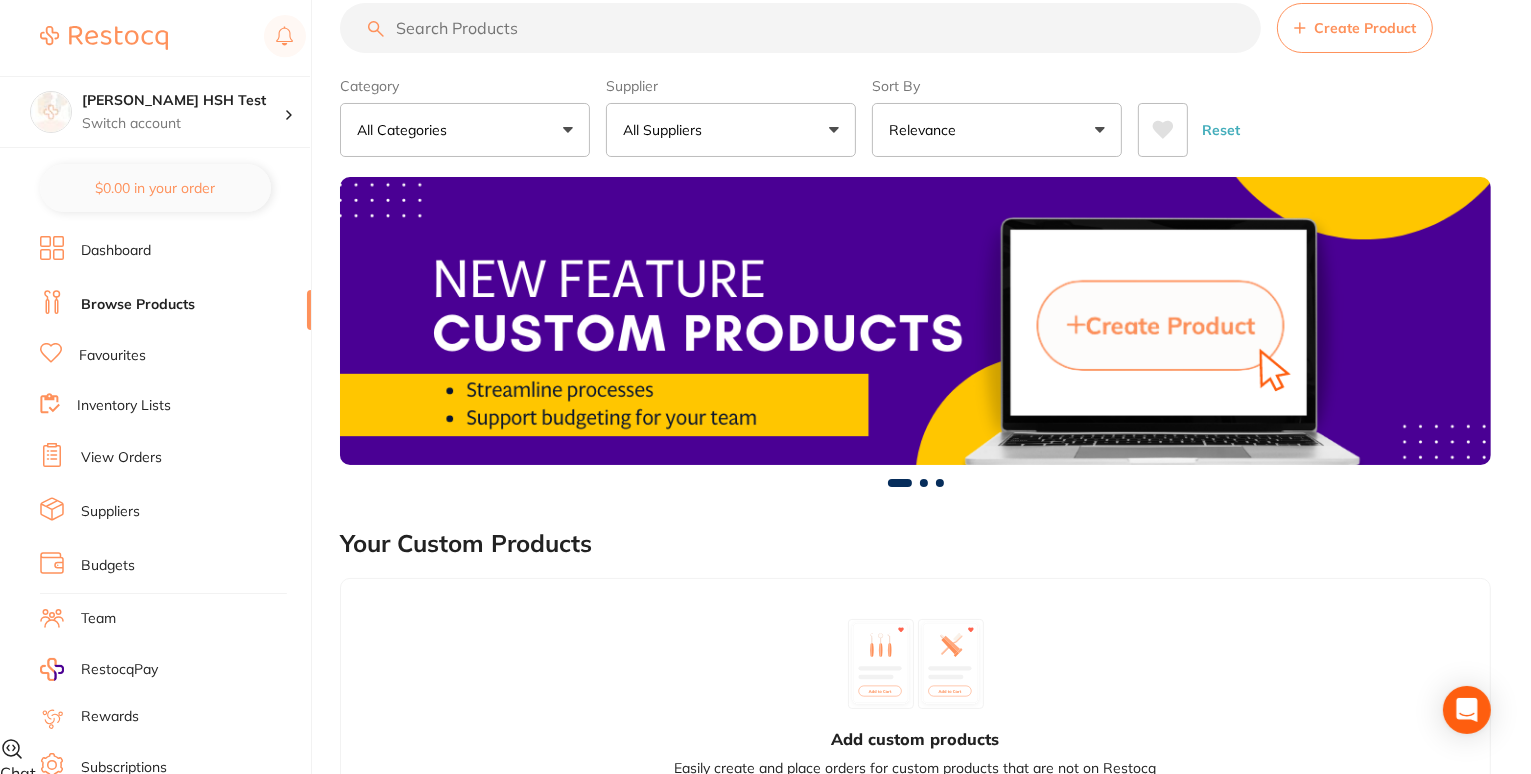 click on "All Suppliers" at bounding box center [731, 130] 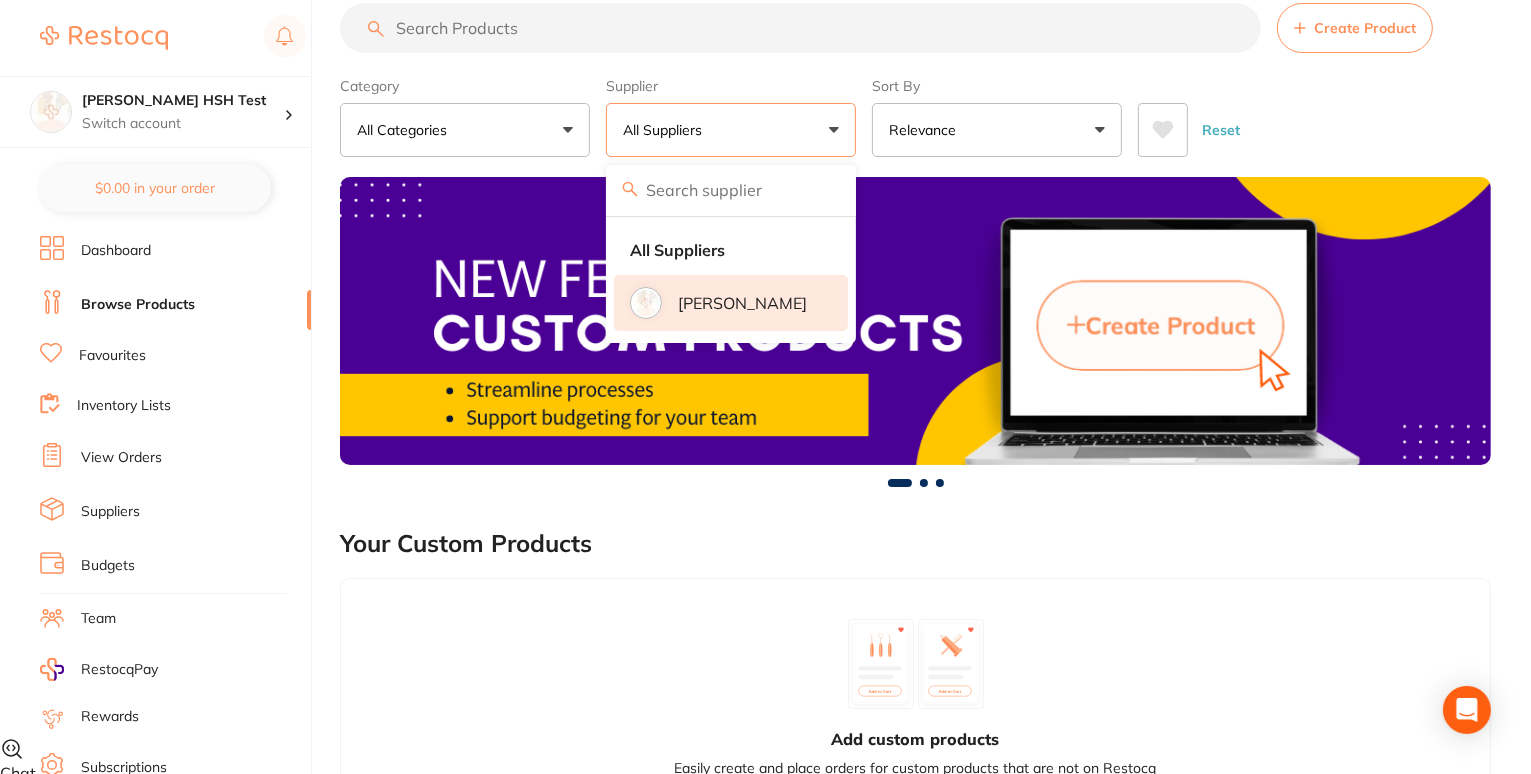click on "Henry Schein Halas" at bounding box center [742, 303] 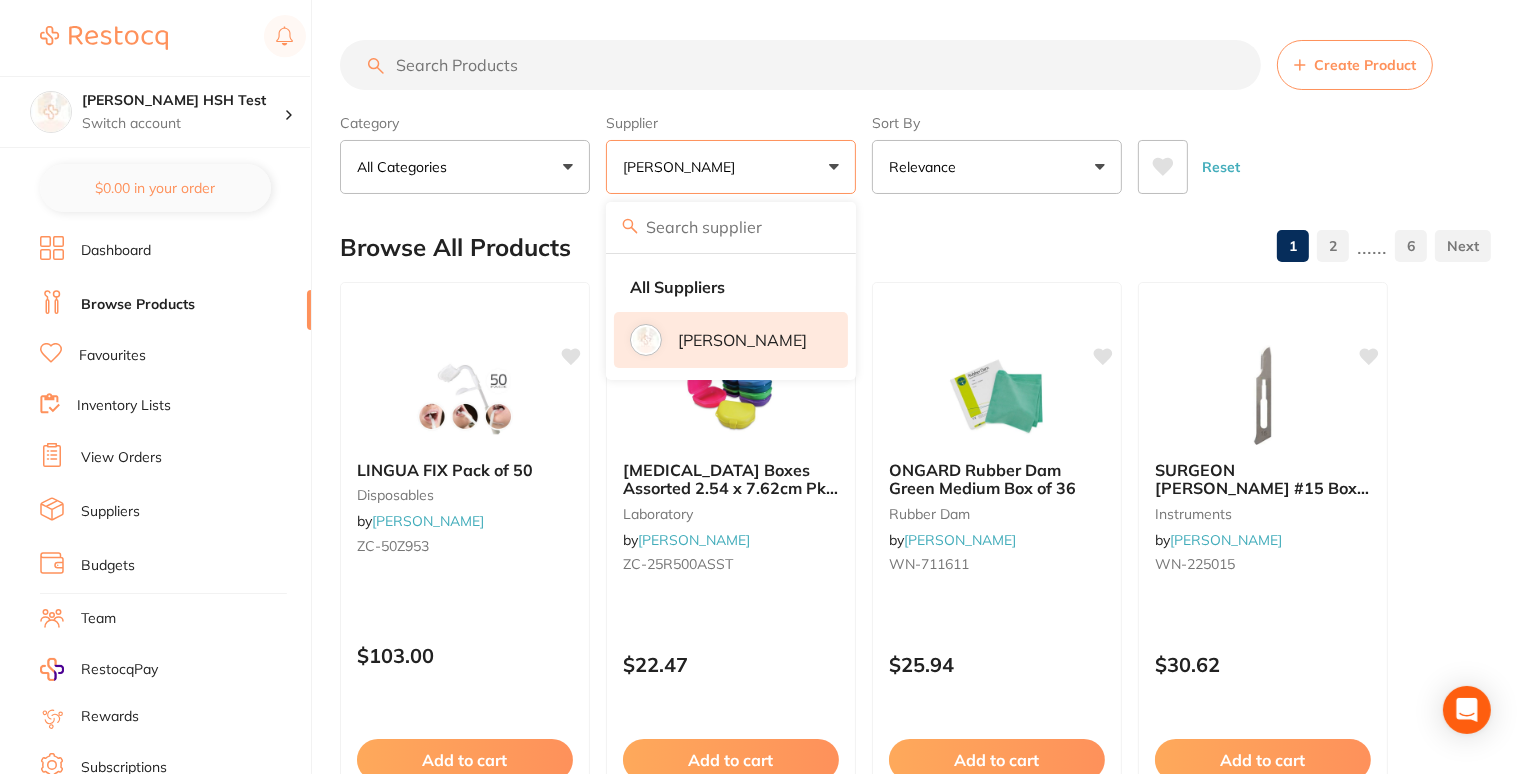 click at bounding box center [800, 65] 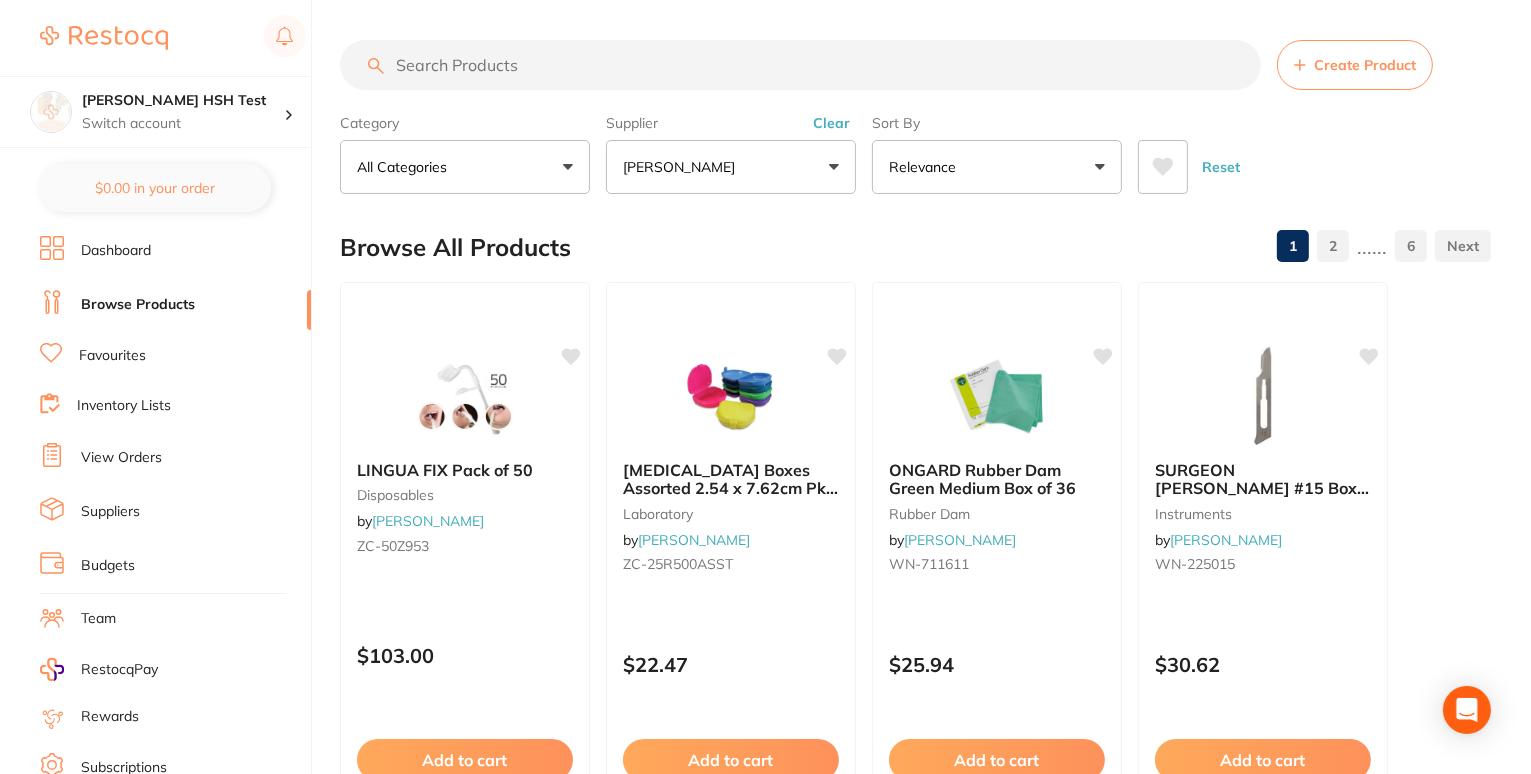 click at bounding box center (800, 65) 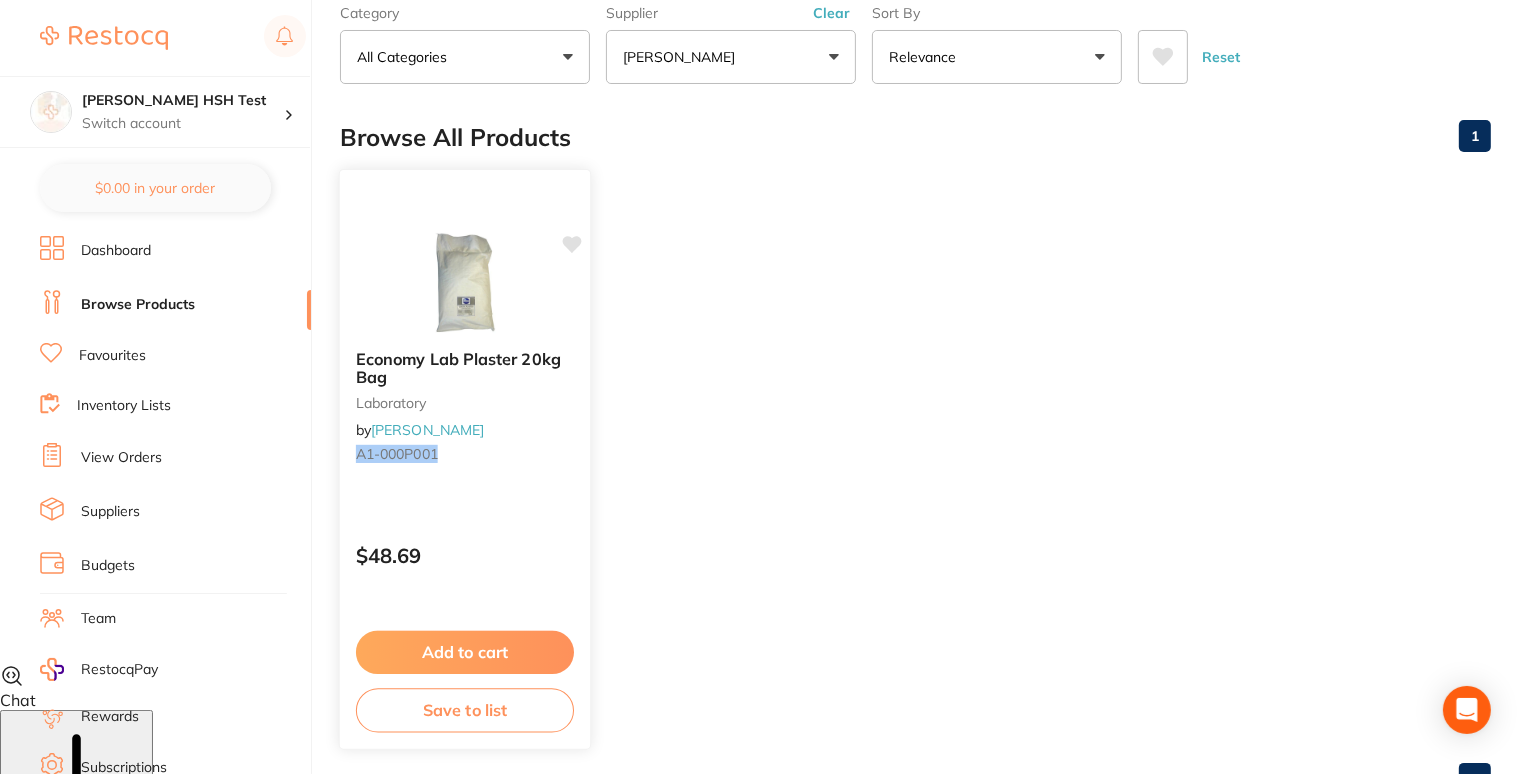 scroll, scrollTop: 112, scrollLeft: 0, axis: vertical 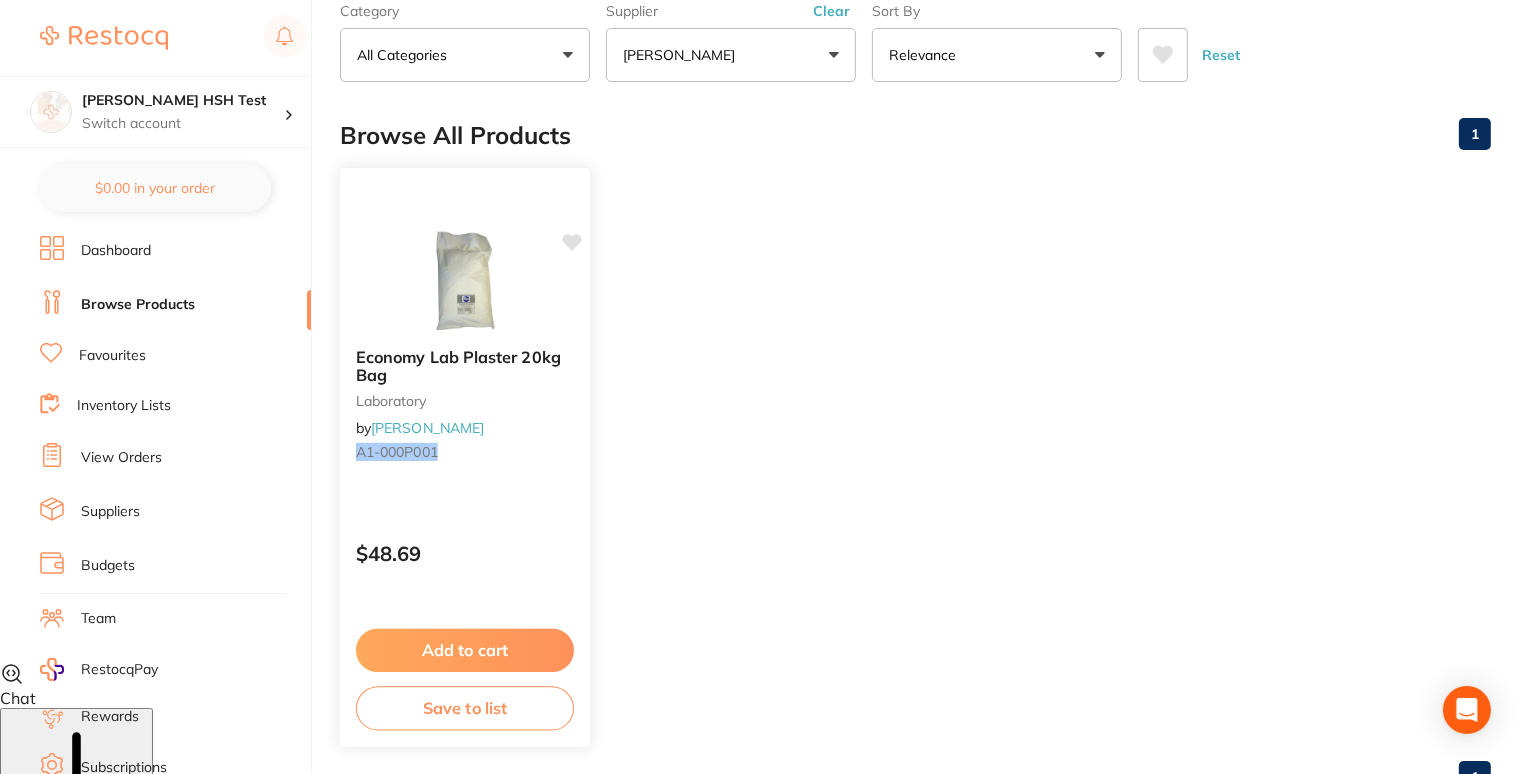 type on "A1-000P001" 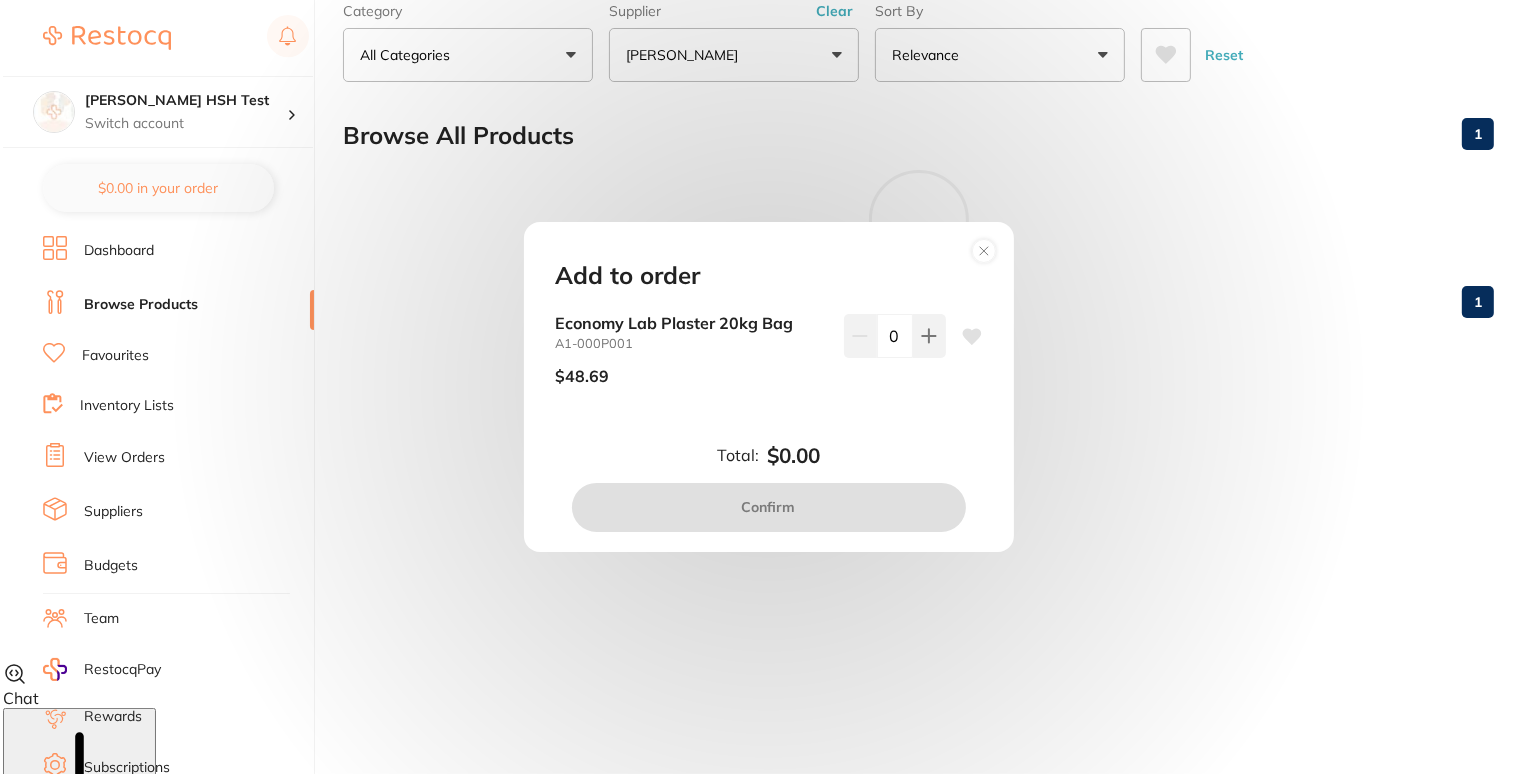 scroll, scrollTop: 0, scrollLeft: 0, axis: both 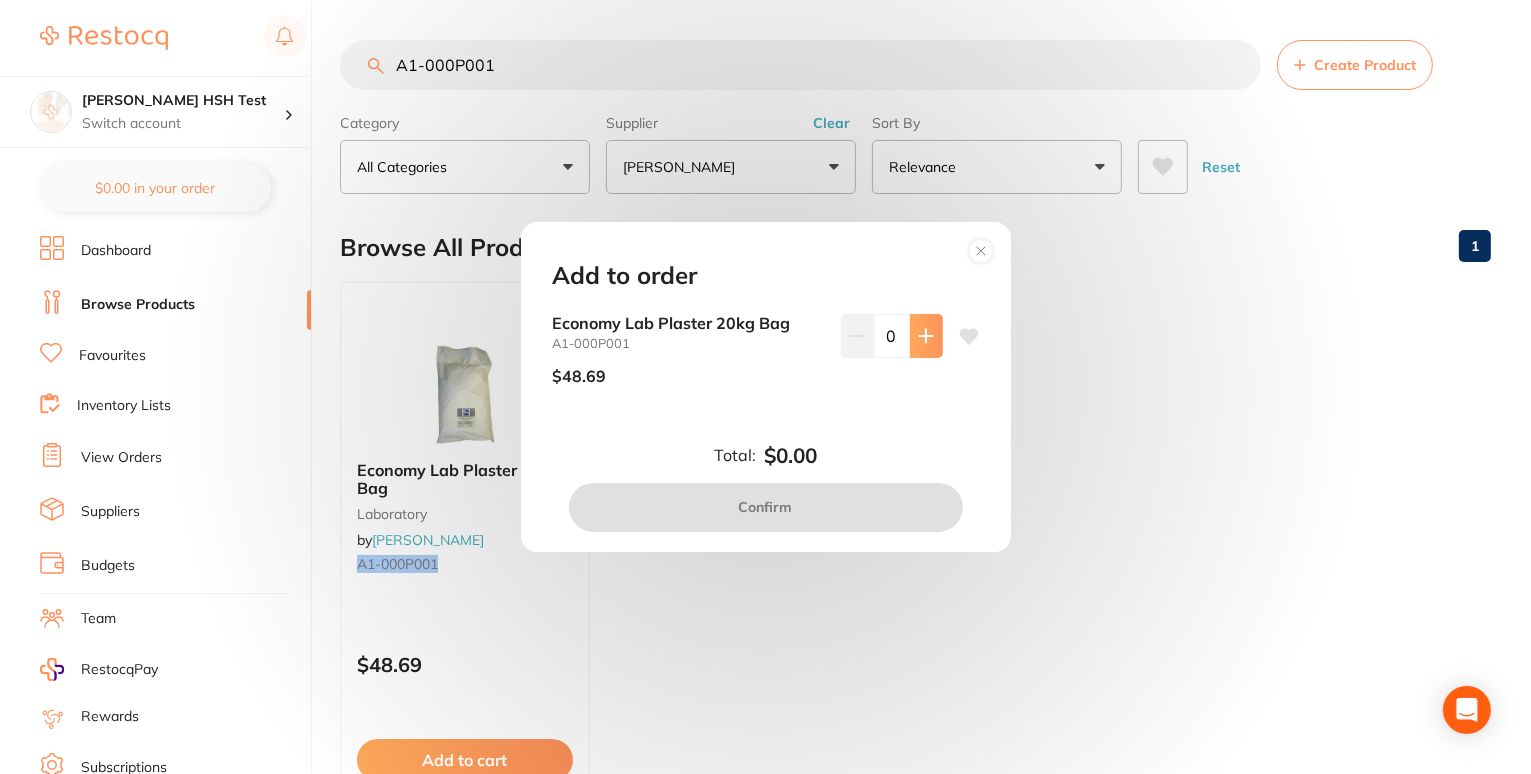click 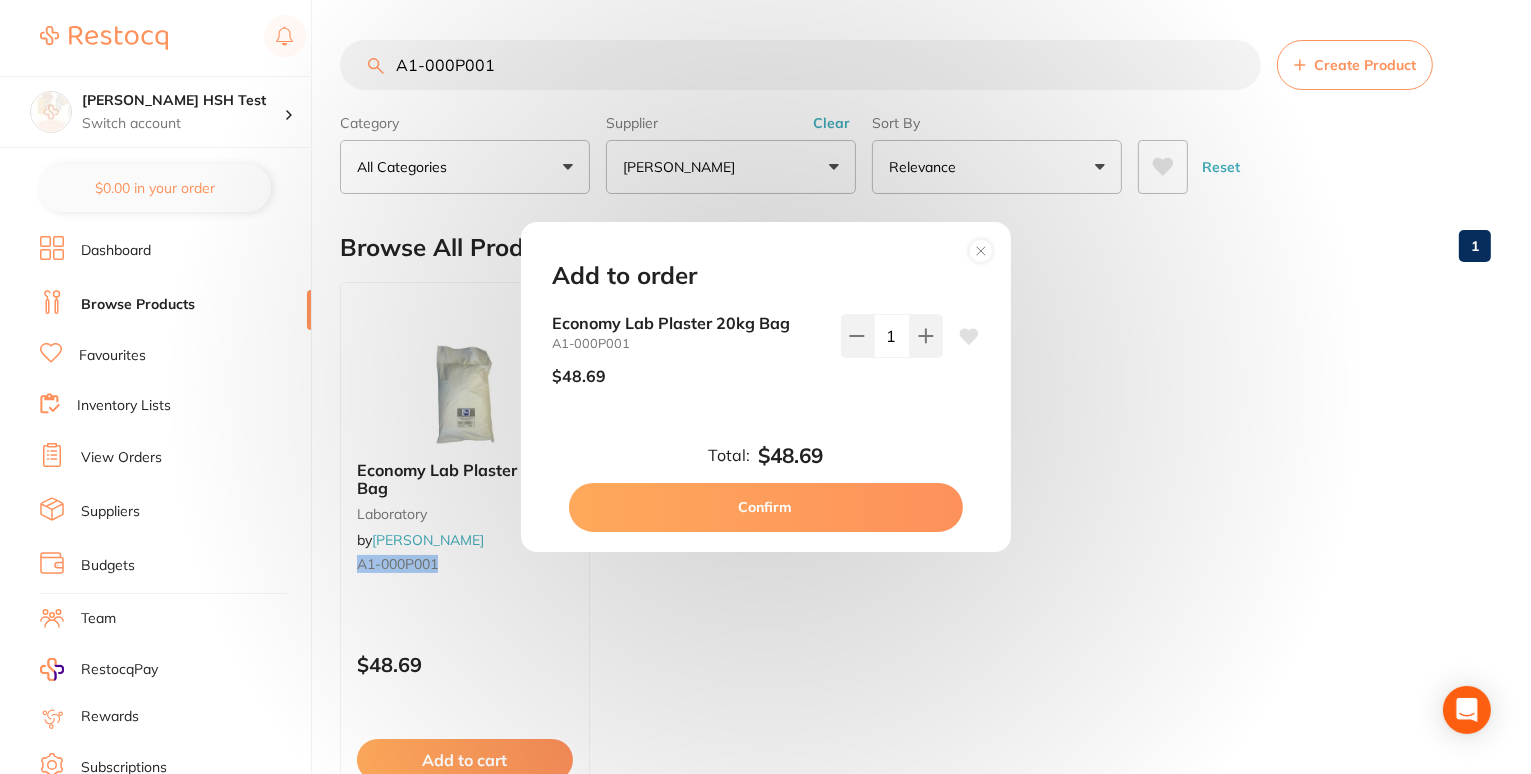 click on "Confirm" at bounding box center (766, 507) 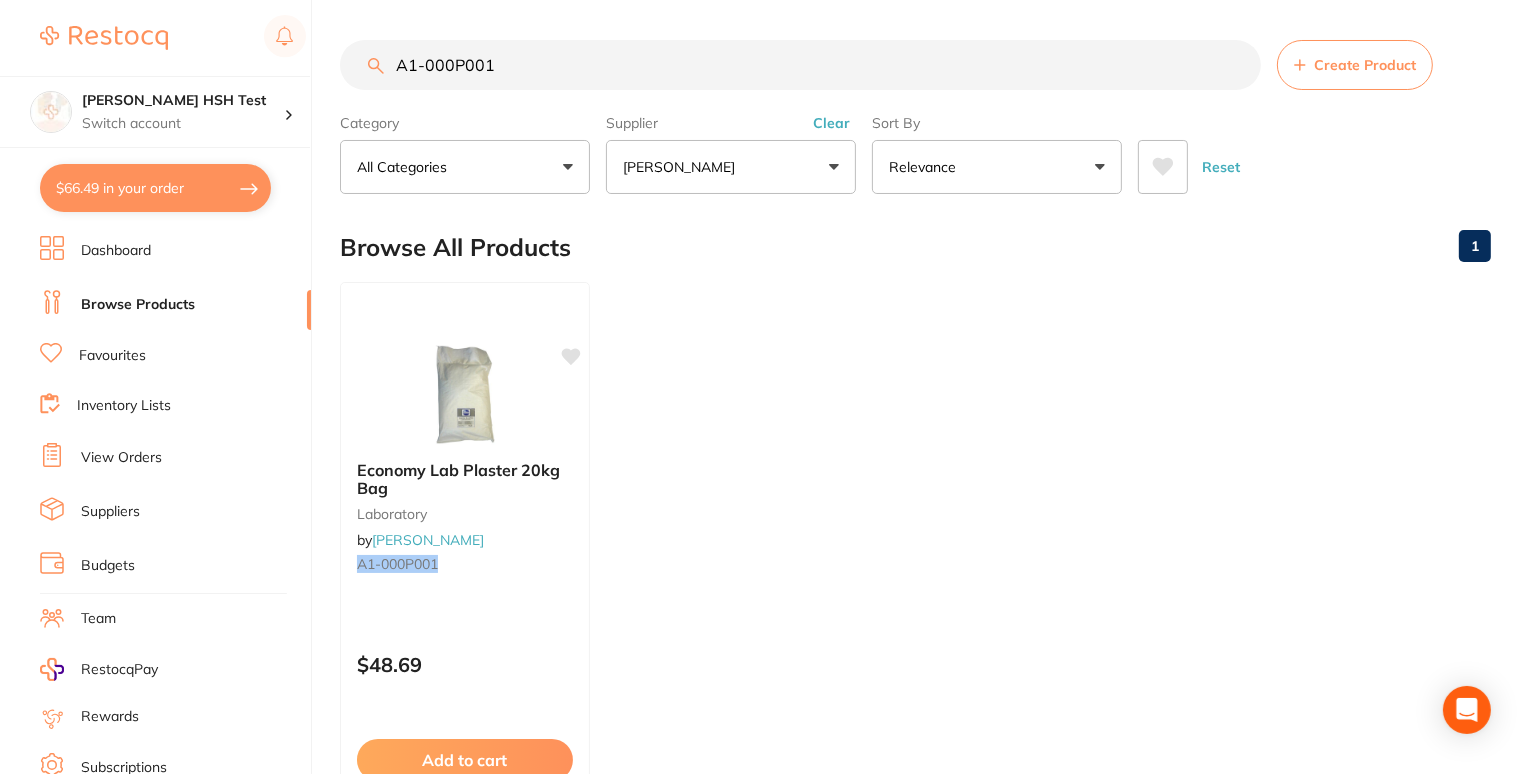 click on "$66.49   in your order" at bounding box center (155, 188) 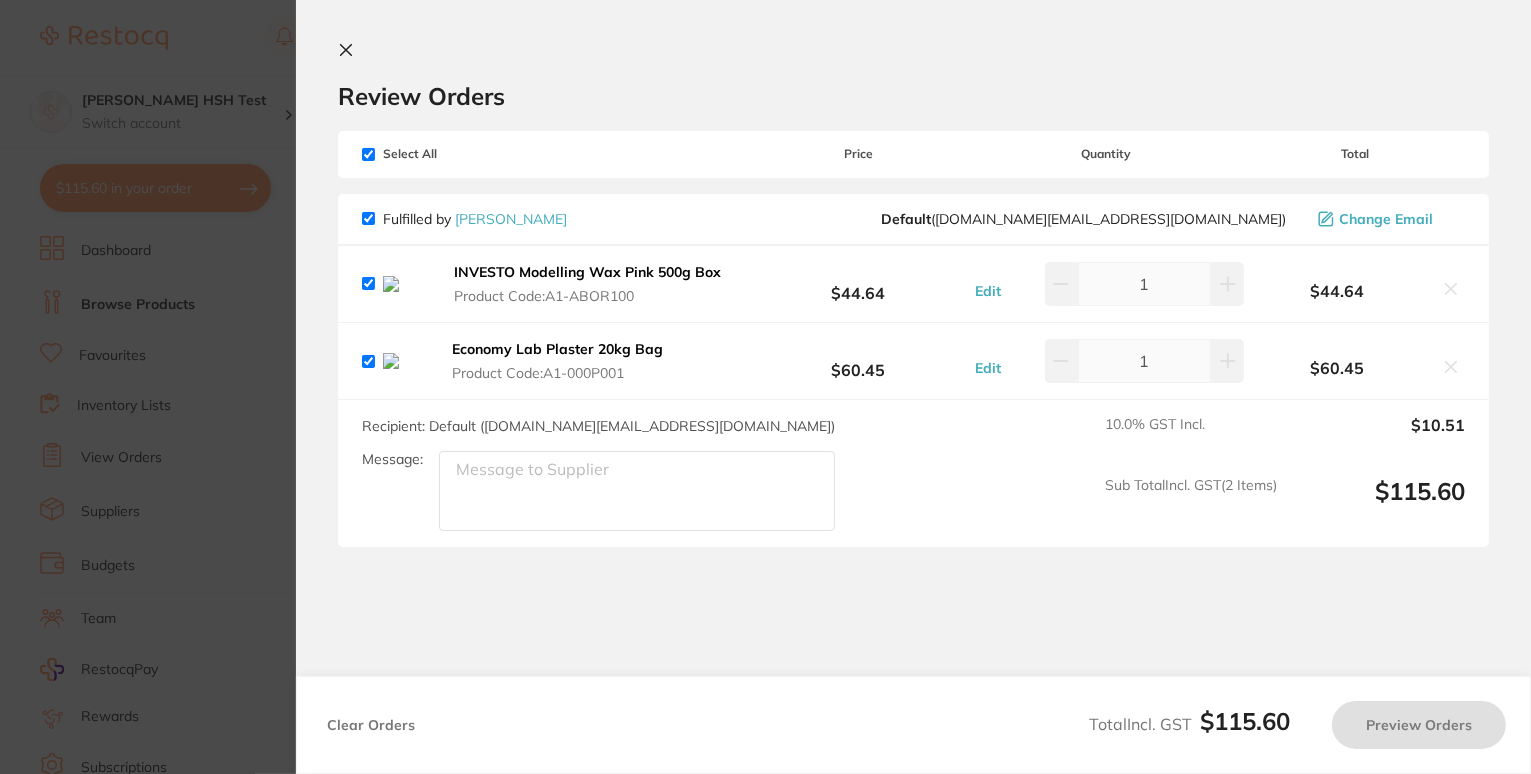 checkbox on "true" 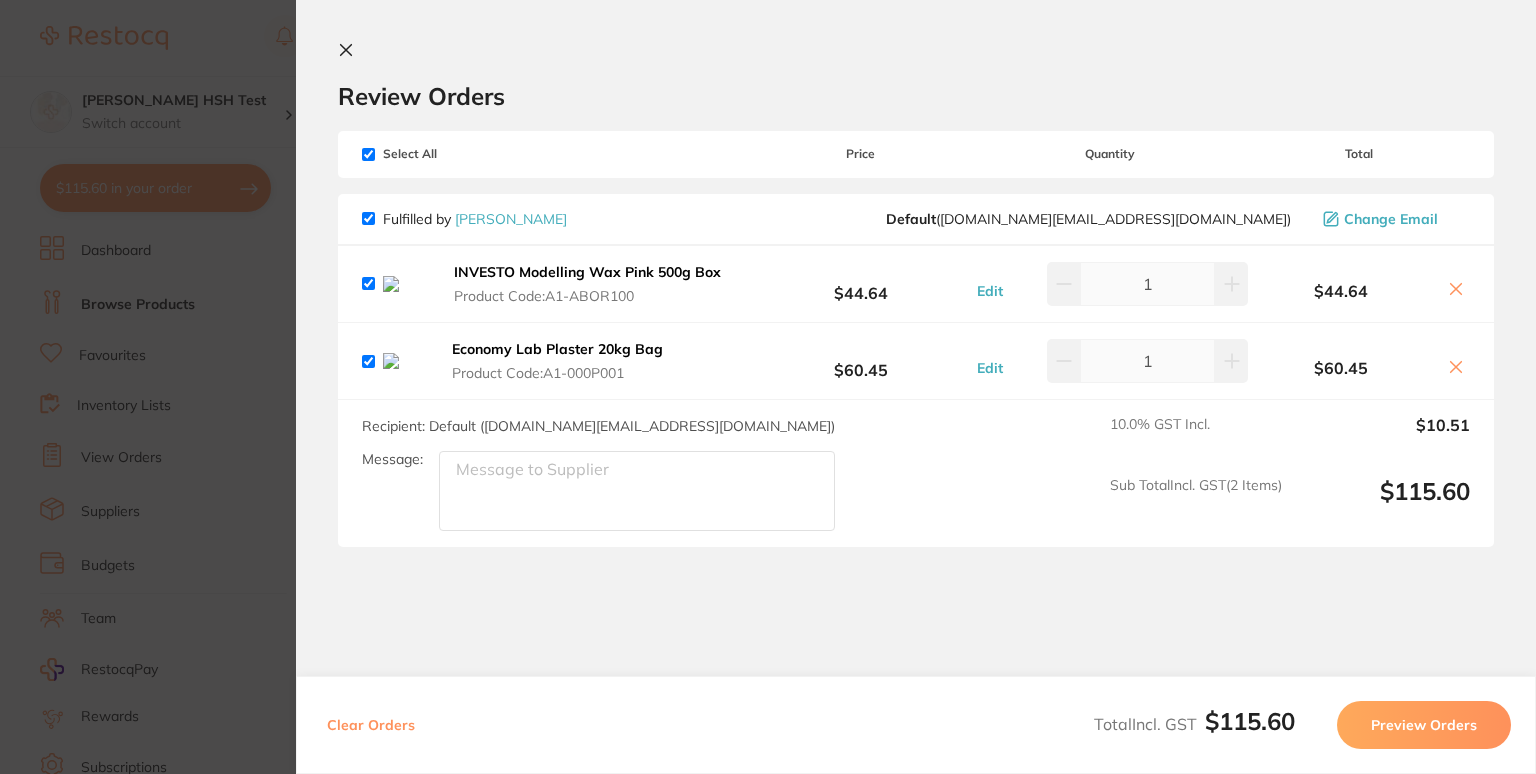 click at bounding box center (1456, 290) 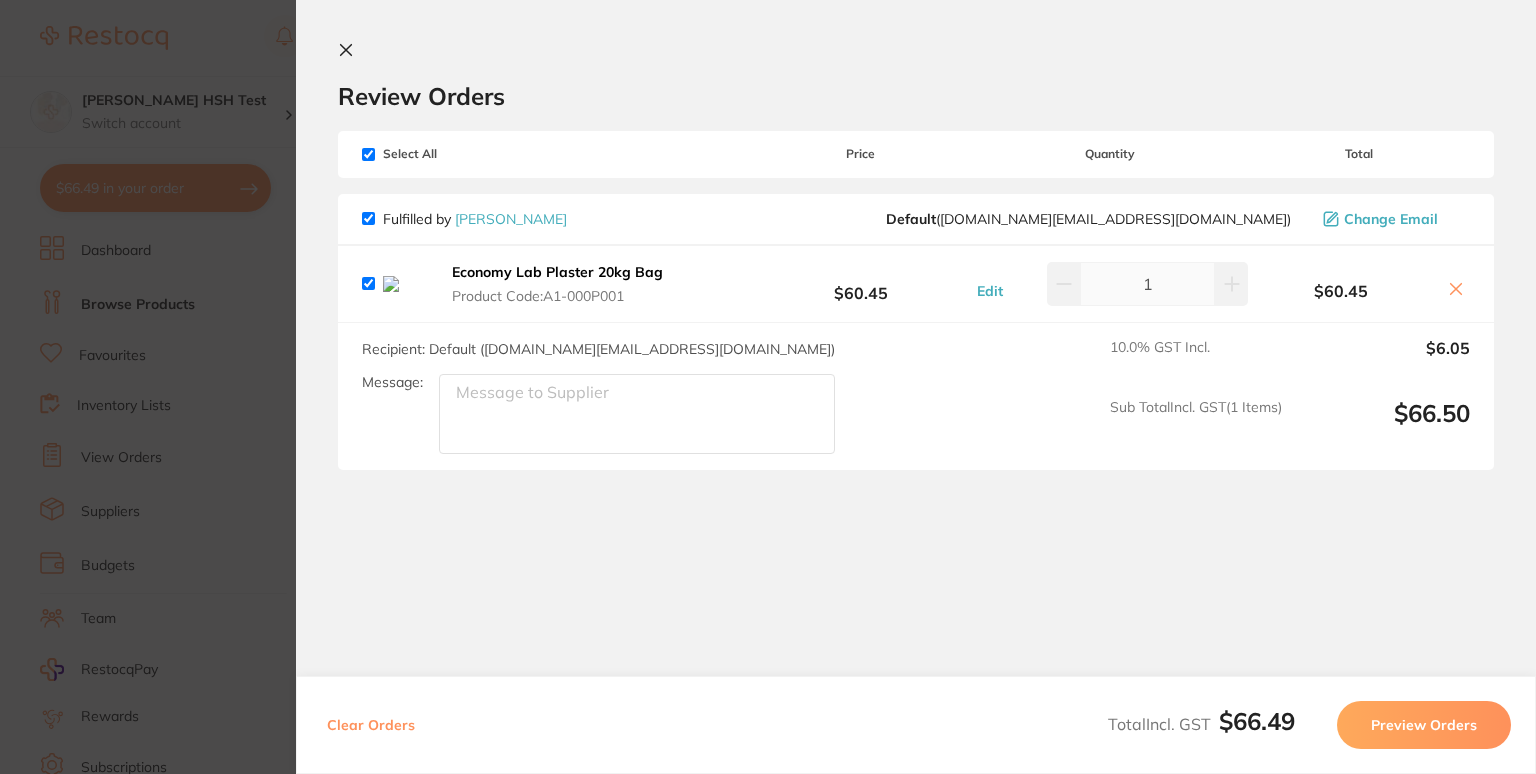 click 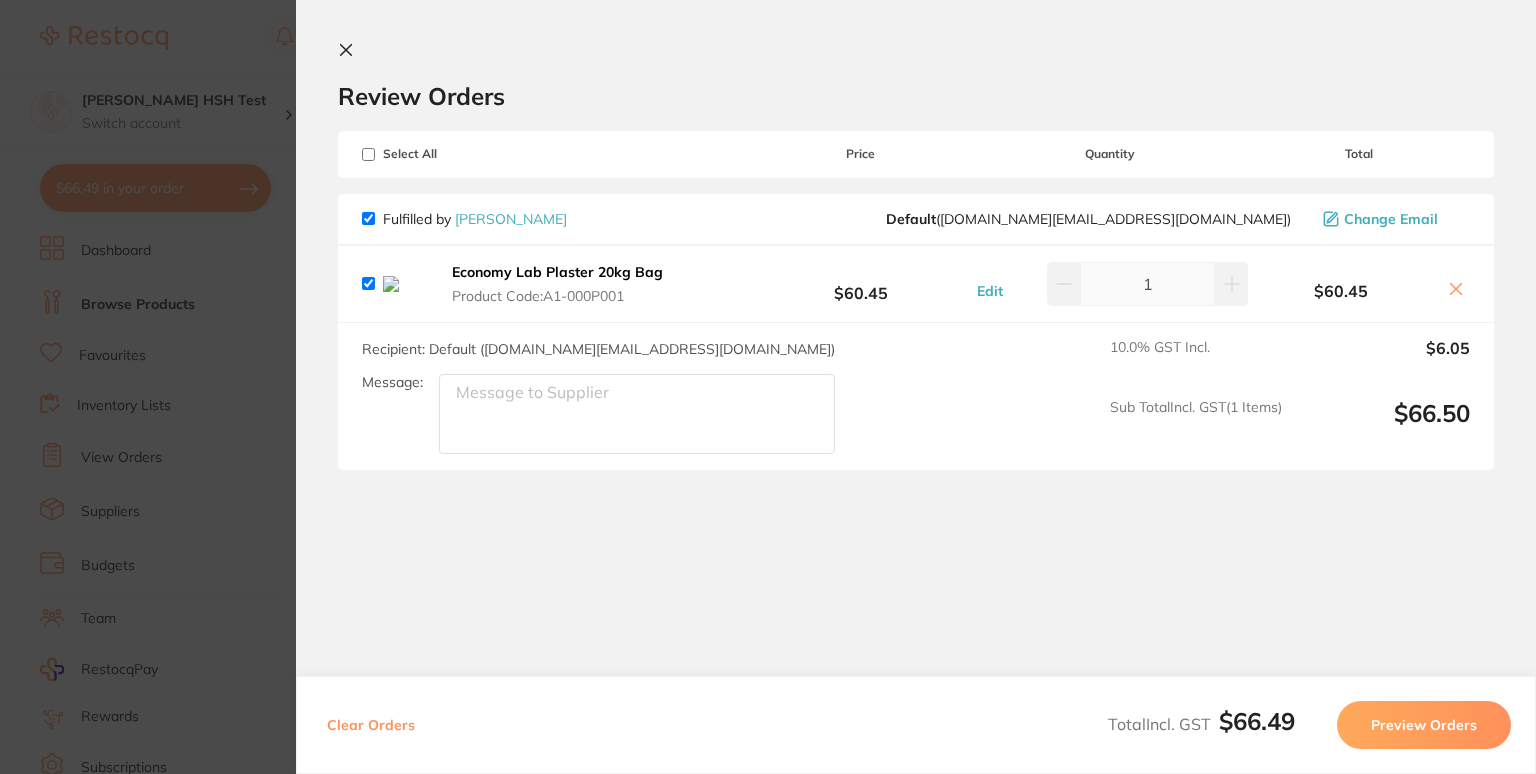 checkbox on "false" 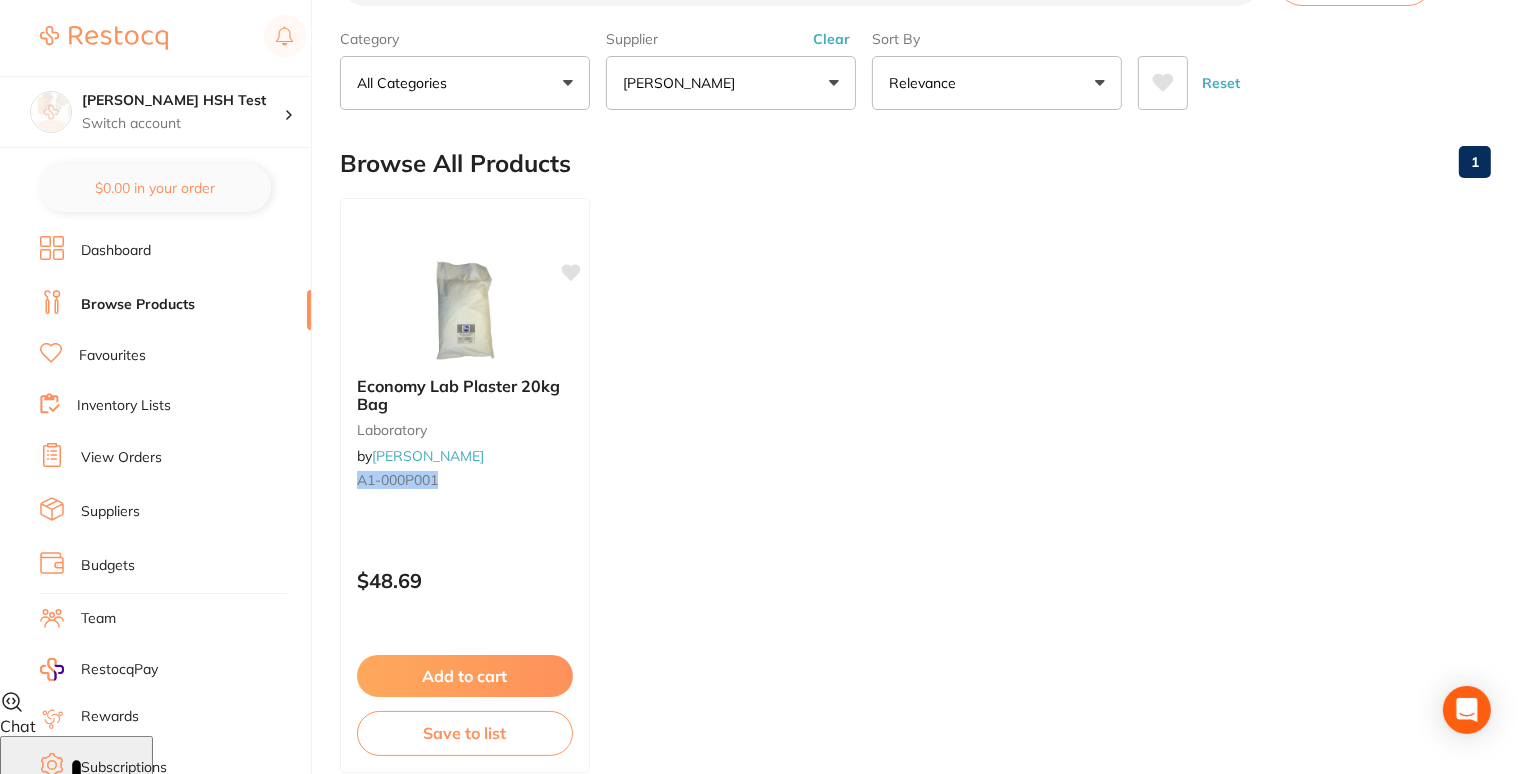 scroll, scrollTop: 88, scrollLeft: 0, axis: vertical 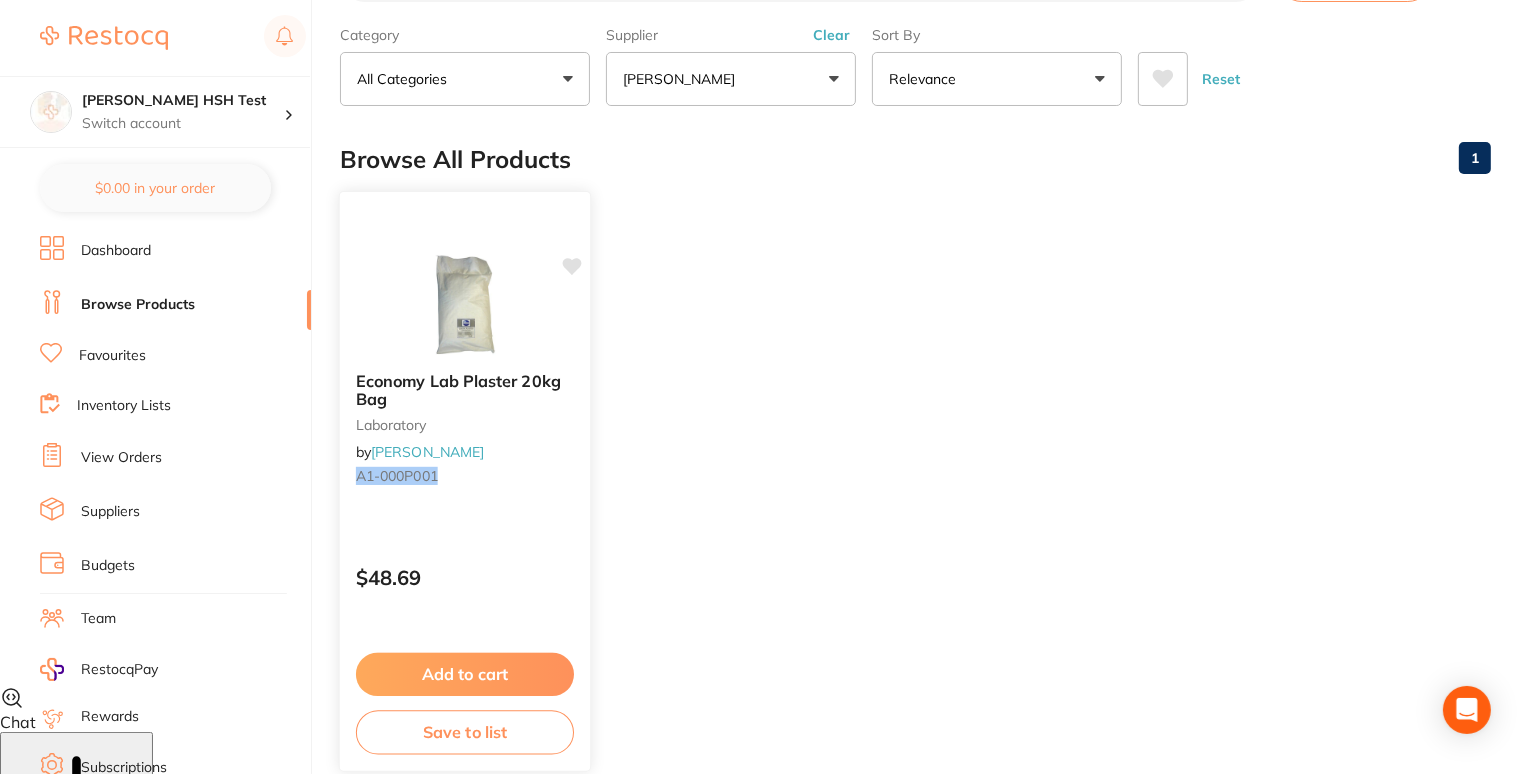 click on "Add to cart" at bounding box center [465, 674] 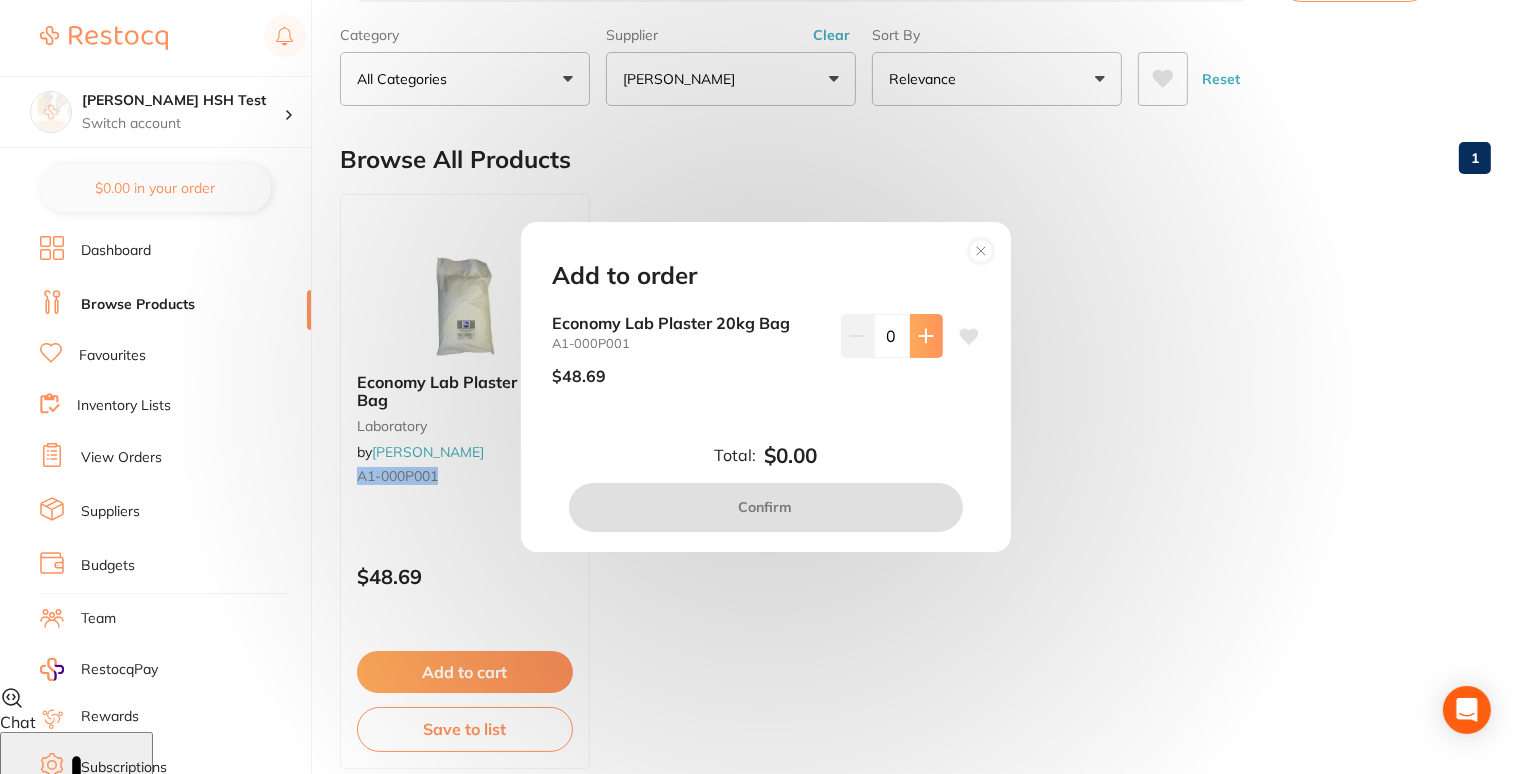 click 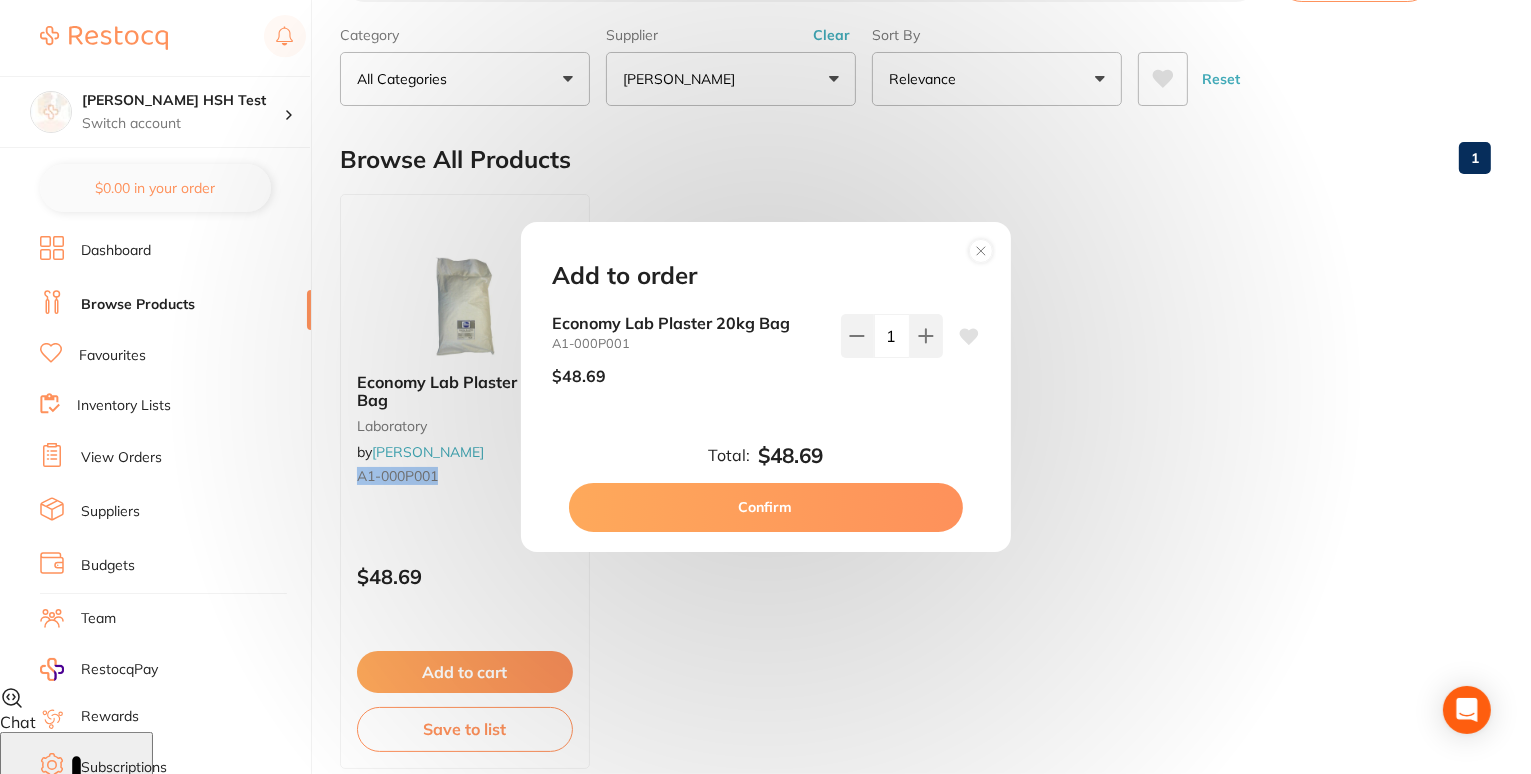 click on "Confirm" at bounding box center [766, 507] 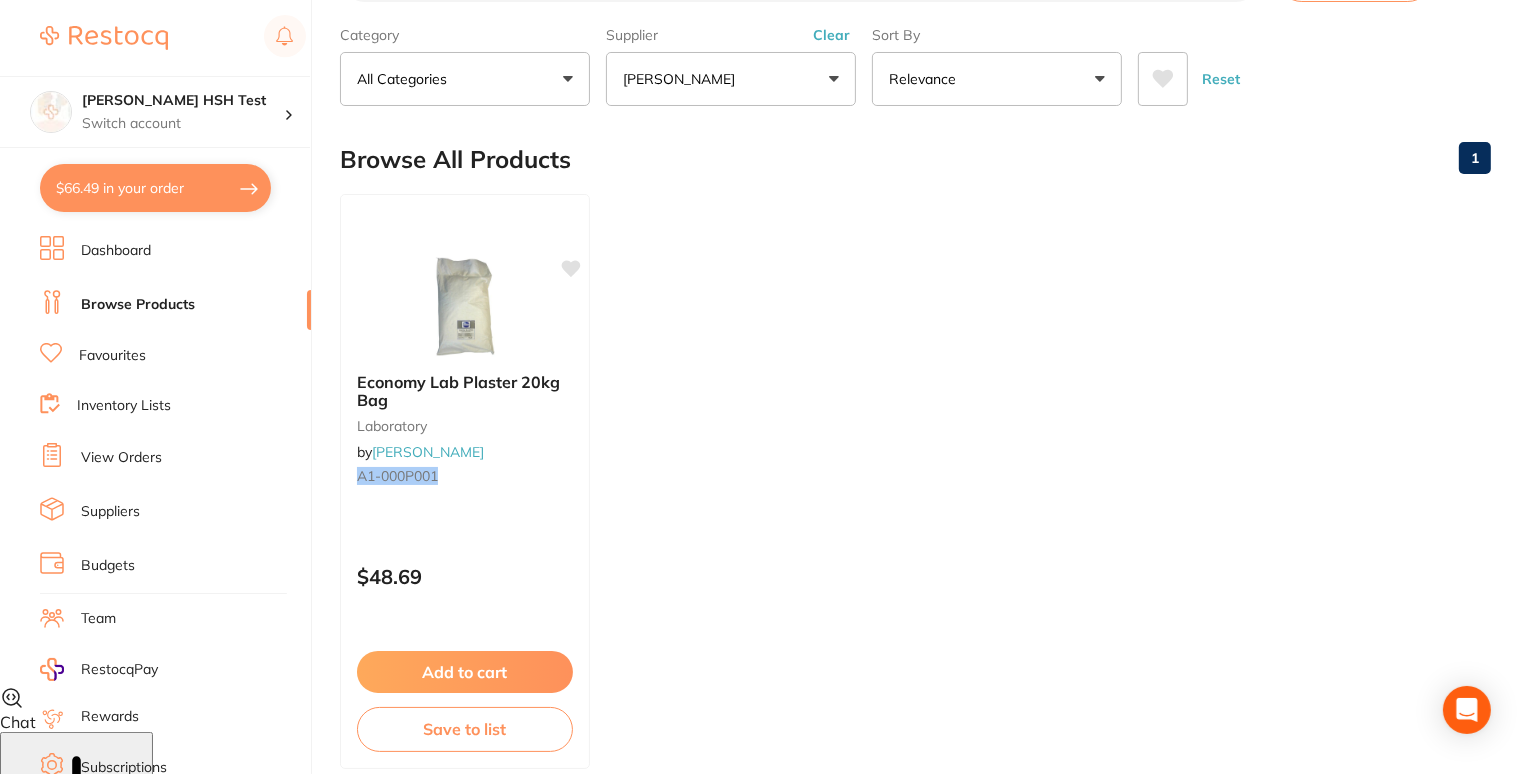 click on "$66.49   in your order" at bounding box center [155, 188] 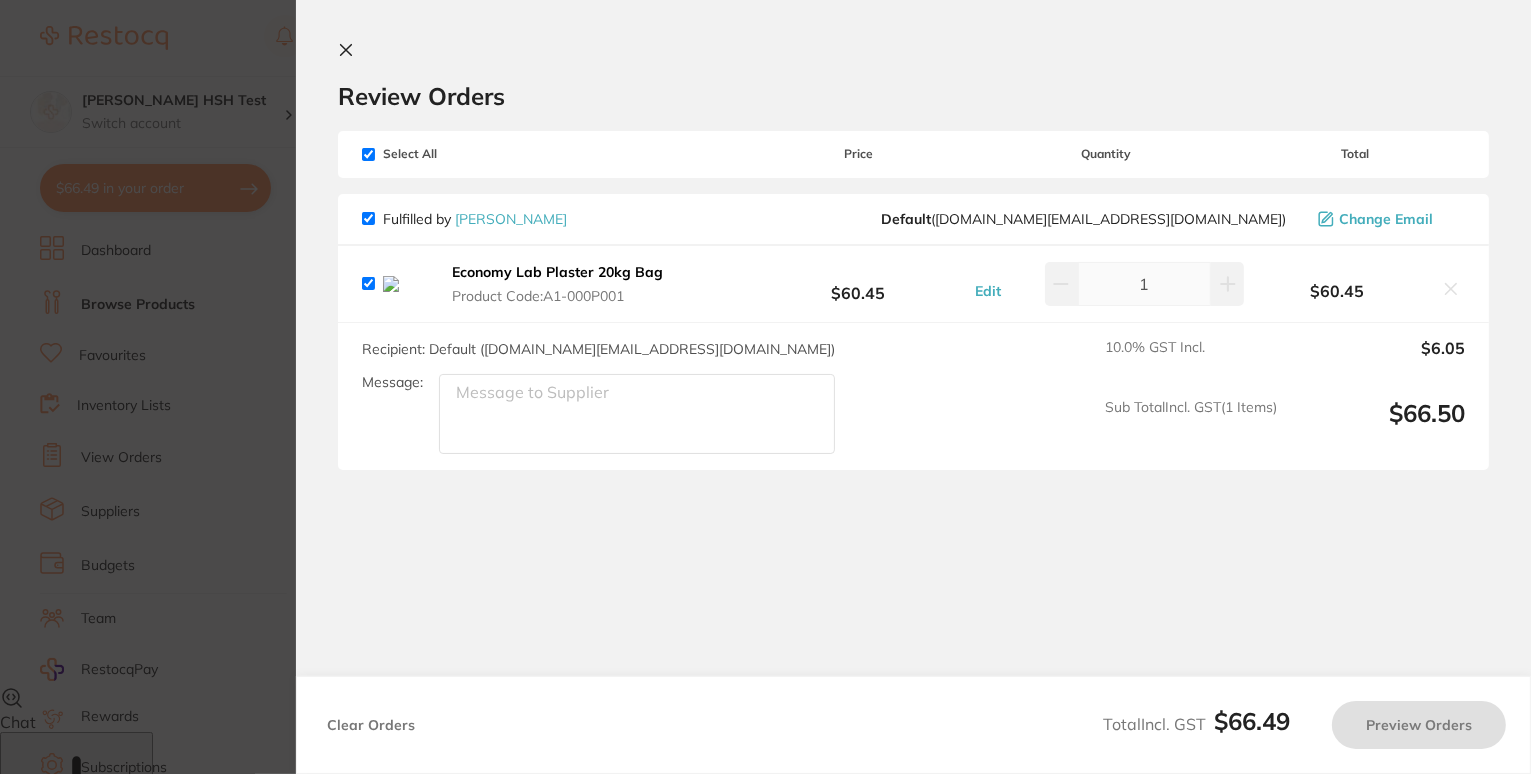 checkbox on "true" 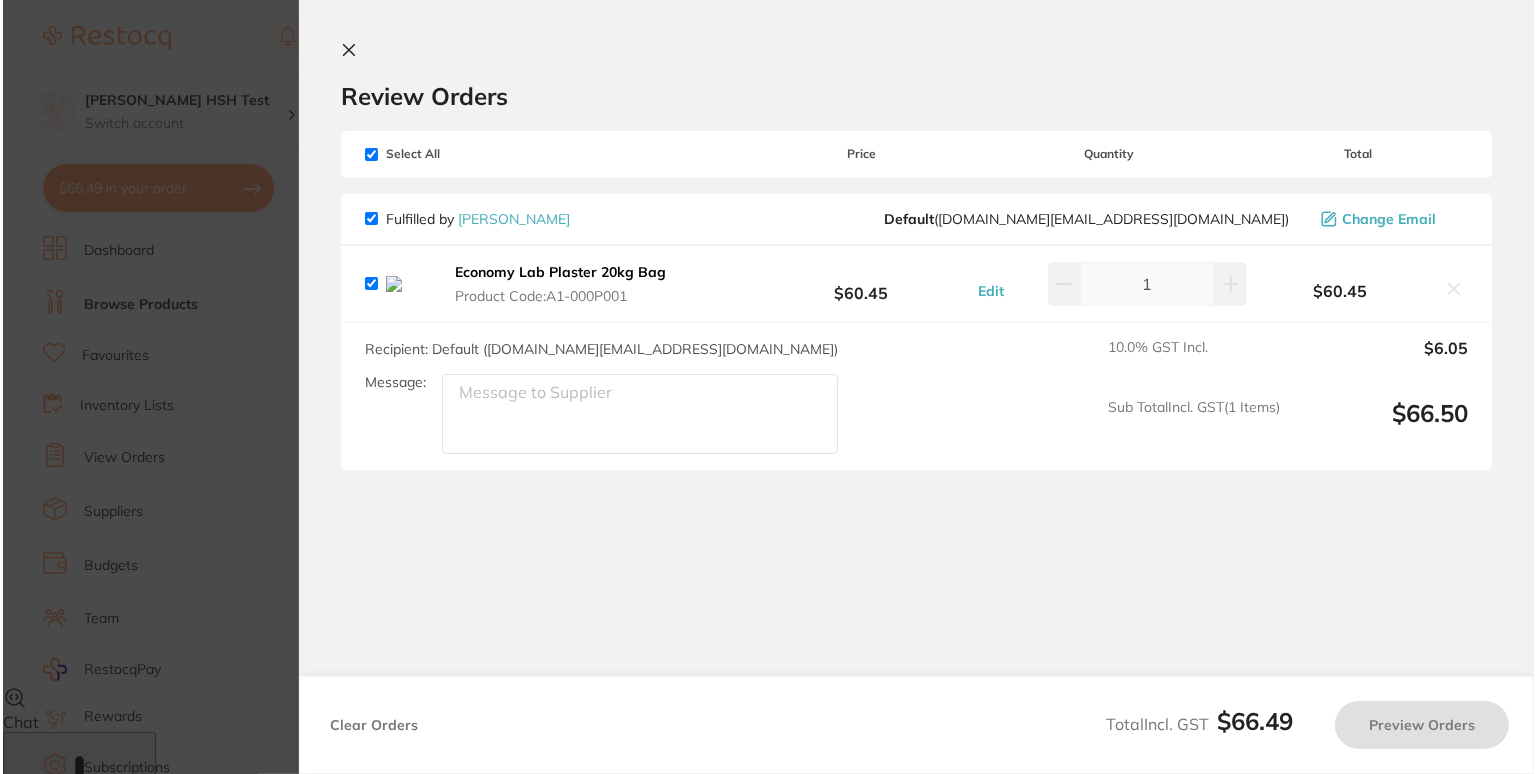 scroll, scrollTop: 0, scrollLeft: 0, axis: both 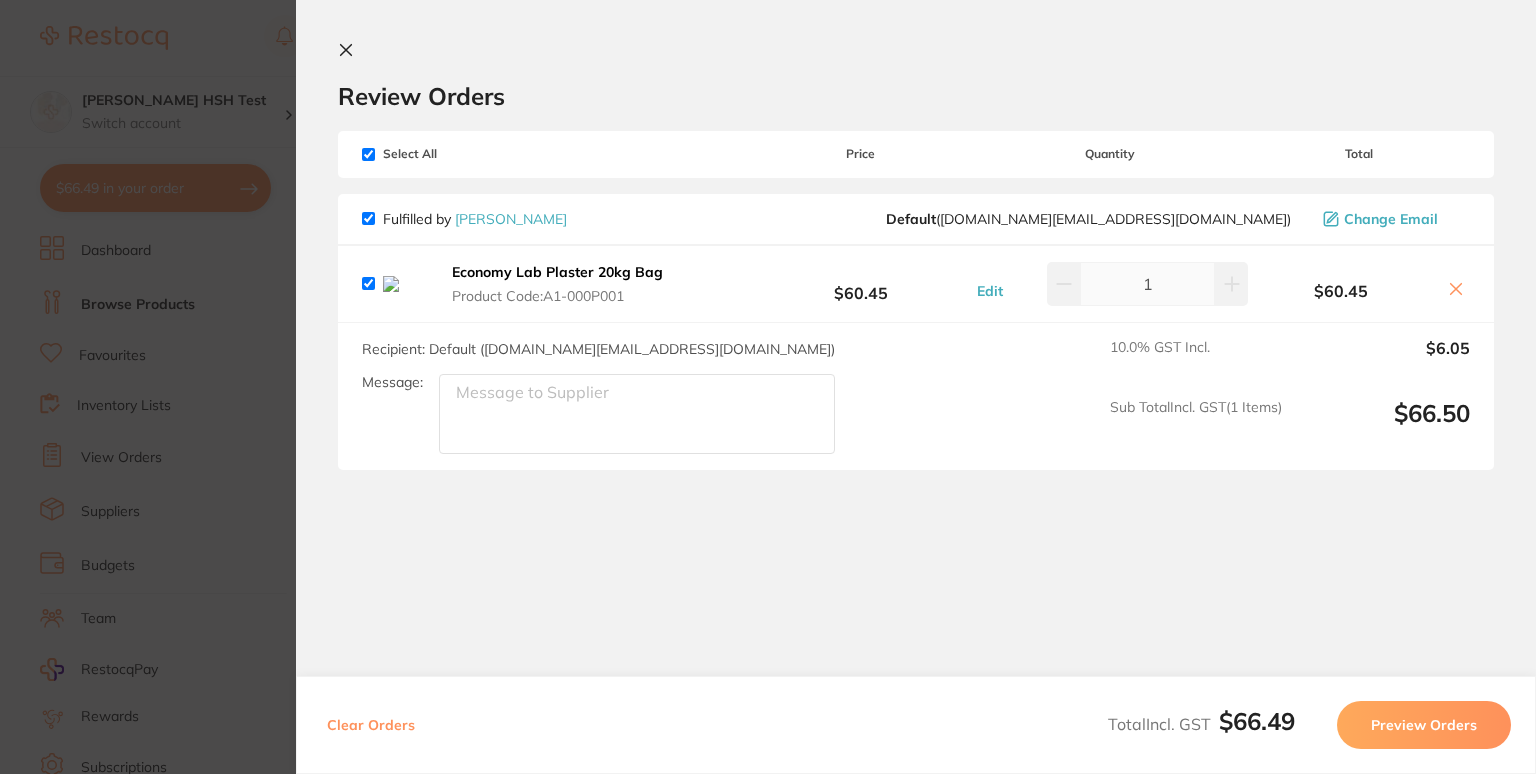 type 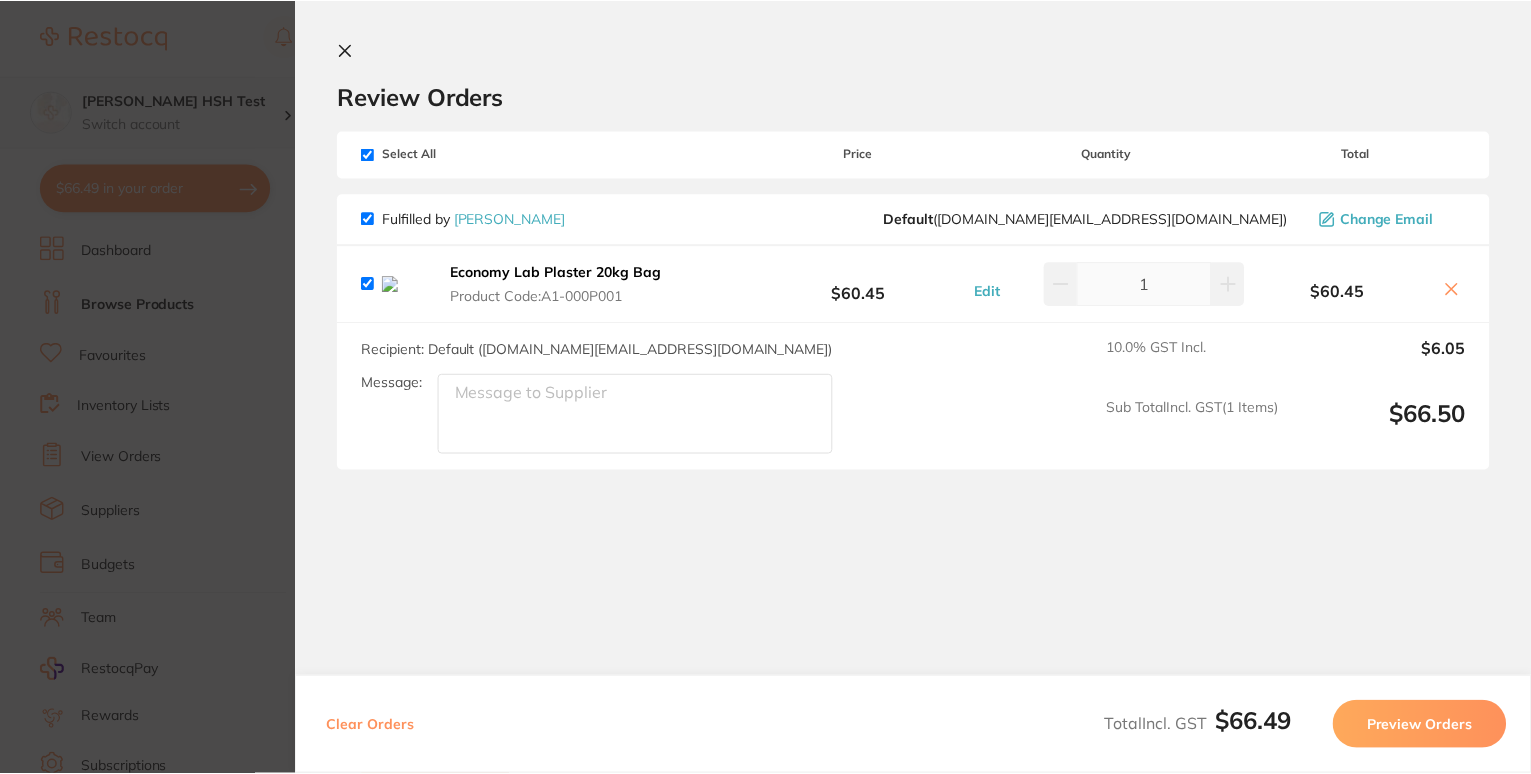 scroll, scrollTop: 88, scrollLeft: 0, axis: vertical 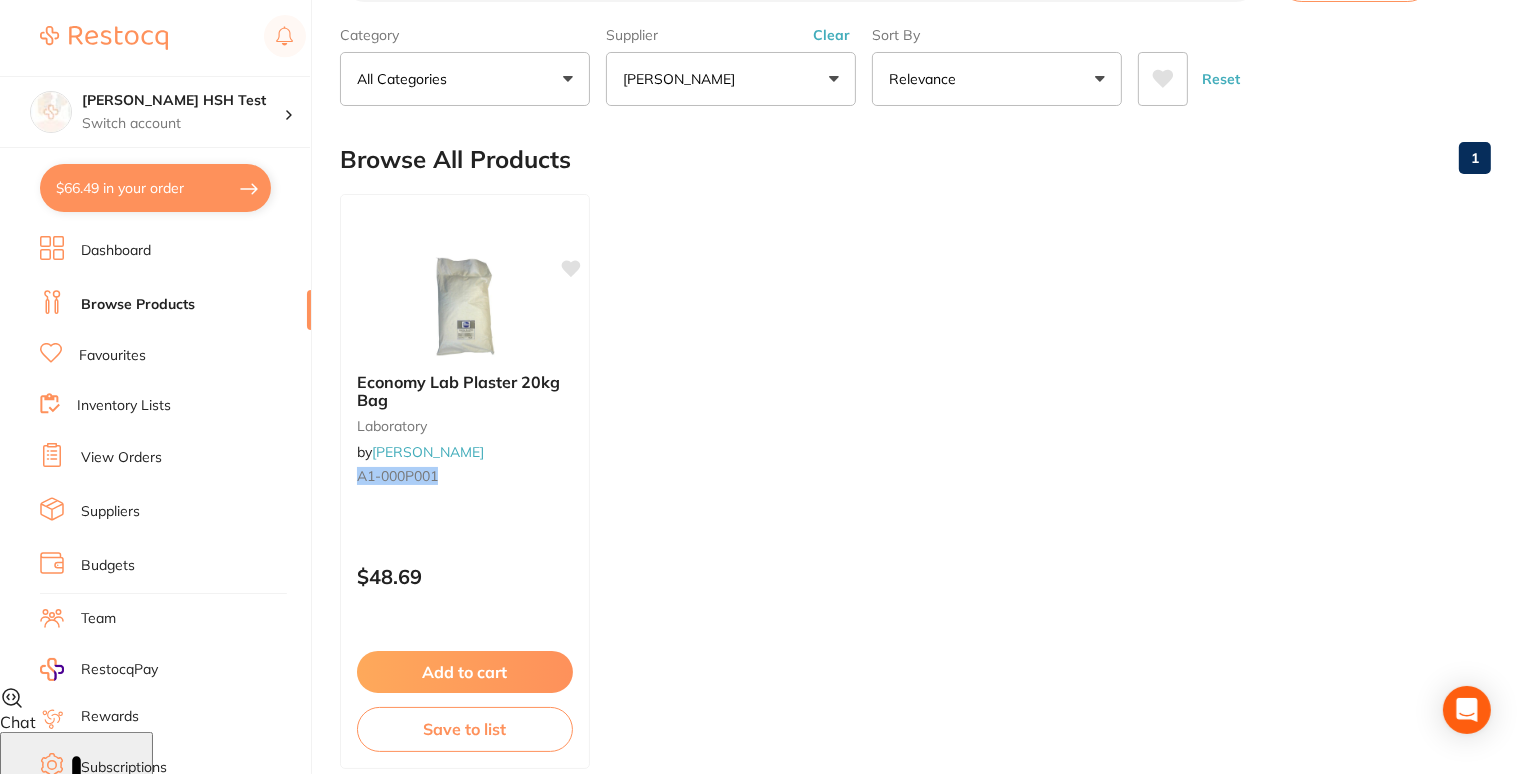 click on "$66.49   in your order" at bounding box center (155, 188) 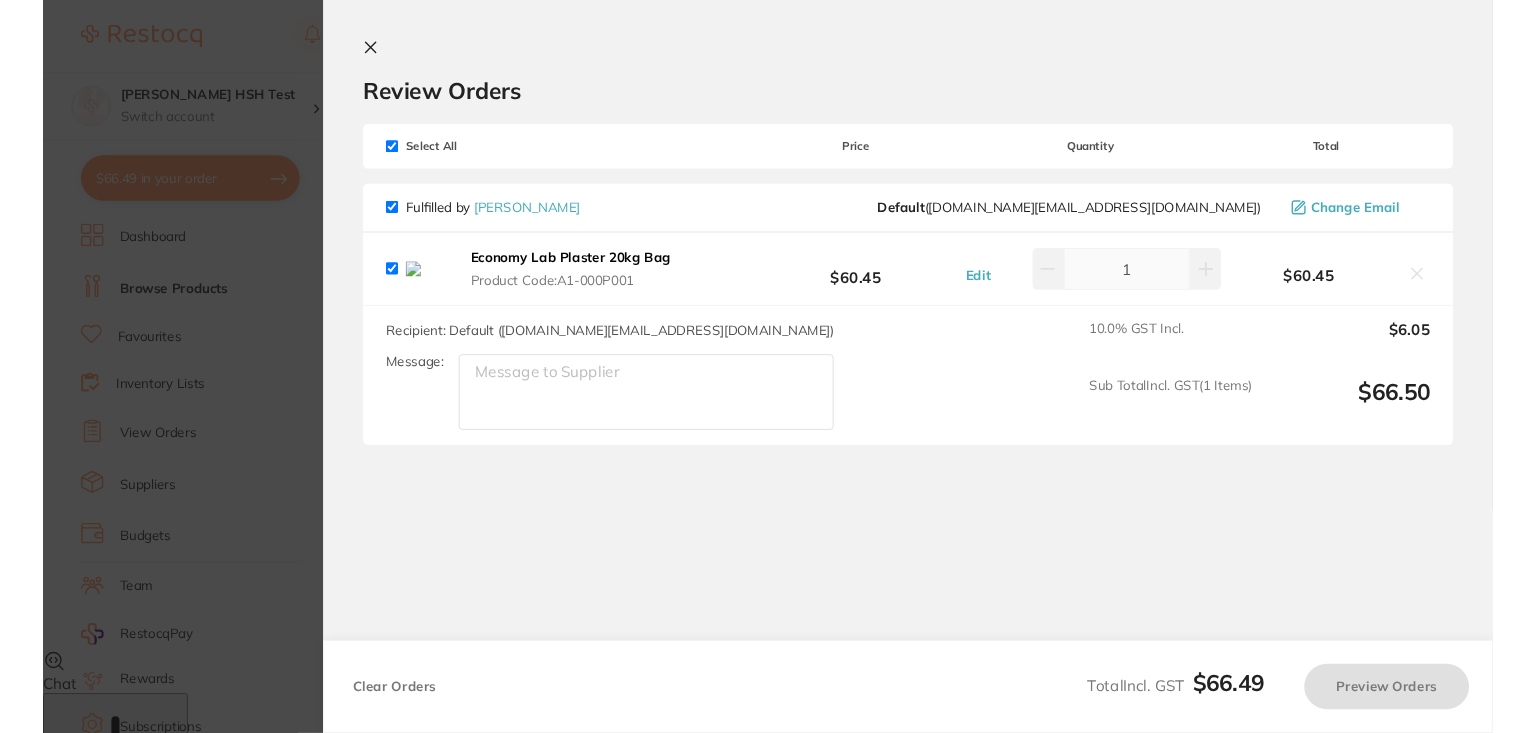 scroll, scrollTop: 0, scrollLeft: 0, axis: both 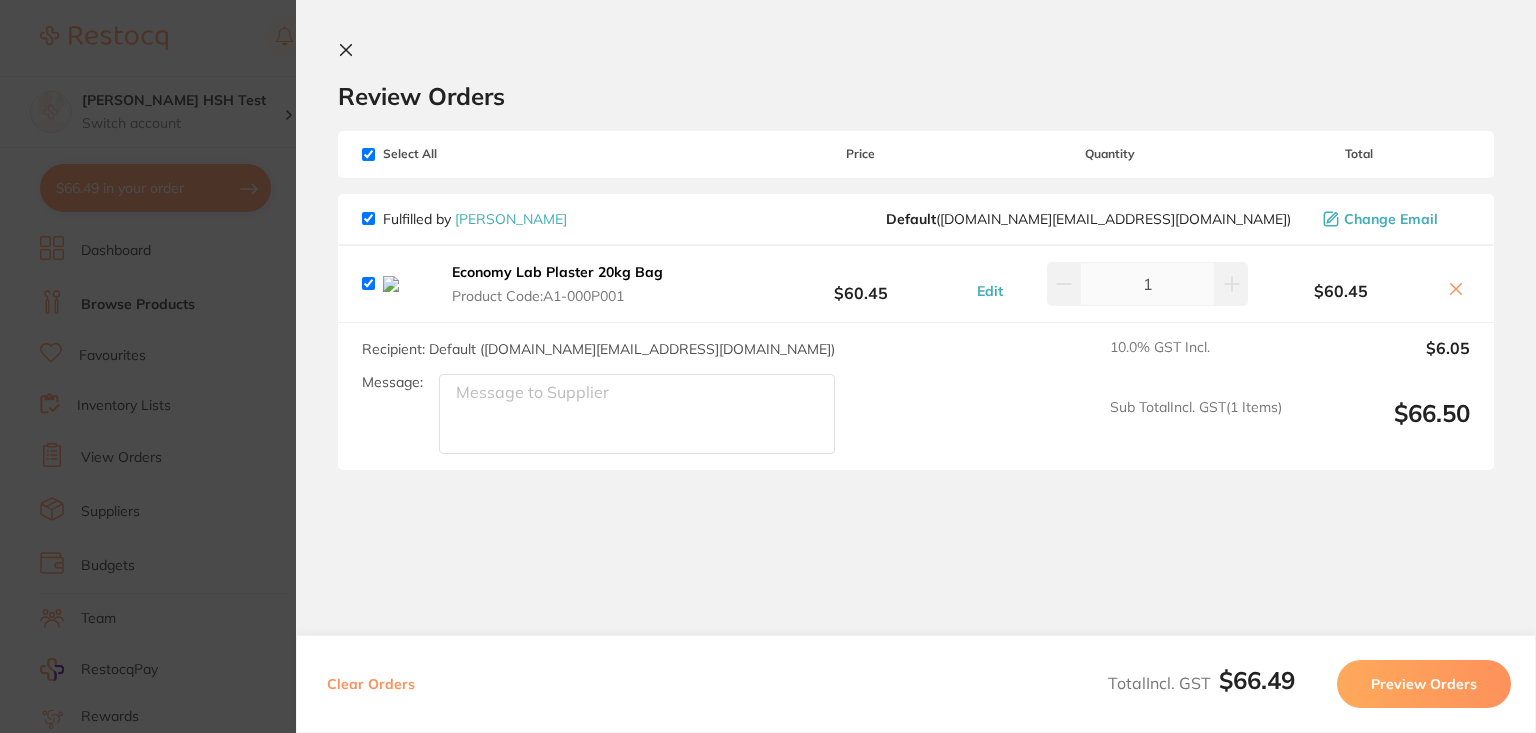 click on "Update RRP Set your pre negotiated price for this item. Item Agreed RRP (excl. GST) --   Update as new default RRP Update RRP Review Orders Your orders are being processed and we will notify you once we have placed the orders. You may close this window Back to Preview Orders Jul 22 2025, 10:26 Henry Schein Halas # 15832 Deliver To Trisha HSH Test ( Trisha HSH Test ) 12345678  09453328093 trisha+test@restocq.com Select All Price Quantity Total Fulfilled by   Henry Schein Halas Default ( customer.care@henryschein.com.au ) Change Email   Economy Lab Plaster 20kg Bag    Product Code:  A1-000P001     $60.45 Edit     1         $60.45   Economy Lab Plaster 20kg Bag    Product Code:  A1-000P001     $60.45 Edit     1         Recipient: Default ( customer.care@henryschein.com.au ) Message: 10.0 % GST Incl. $6.05 Sub Total  Incl. GST ( 1   Items) $66.50 Clear Orders Total  Incl. GST $66.49 Preview Orders Please add an address for delivery Add address ✕ Would you like to proceed? Cancel Continue You have    0   product" at bounding box center [768, 366] 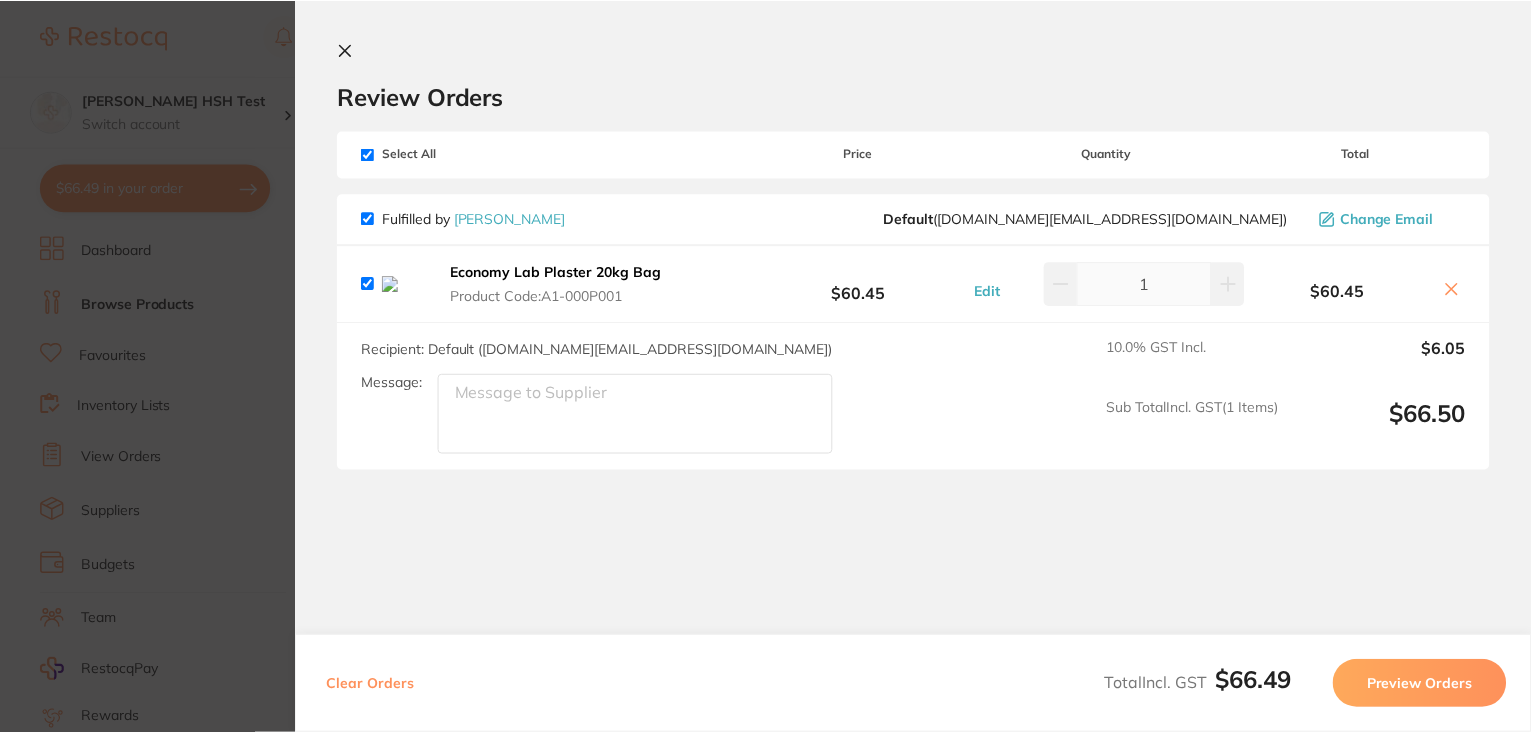 scroll, scrollTop: 88, scrollLeft: 0, axis: vertical 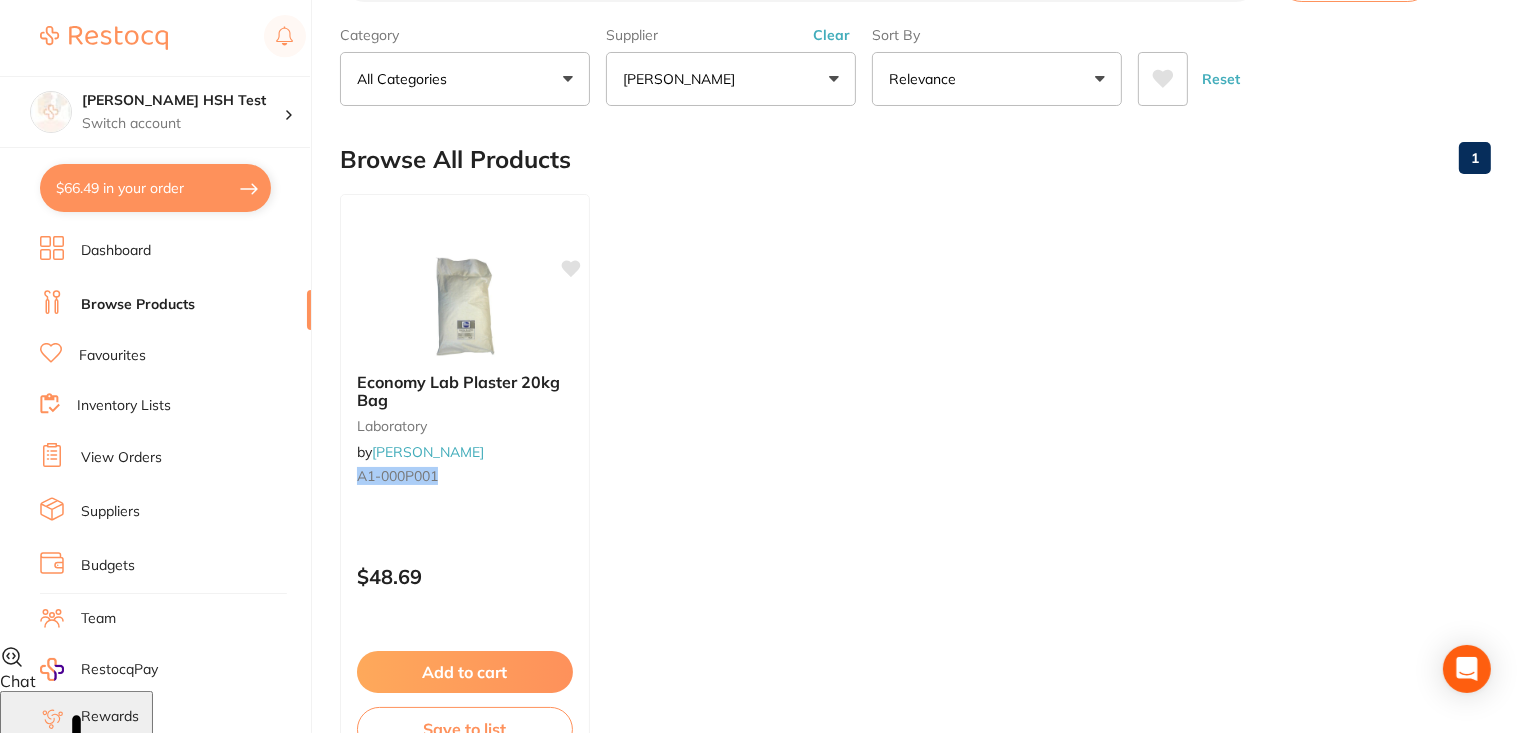 click on "$66.49   in your order" at bounding box center (155, 188) 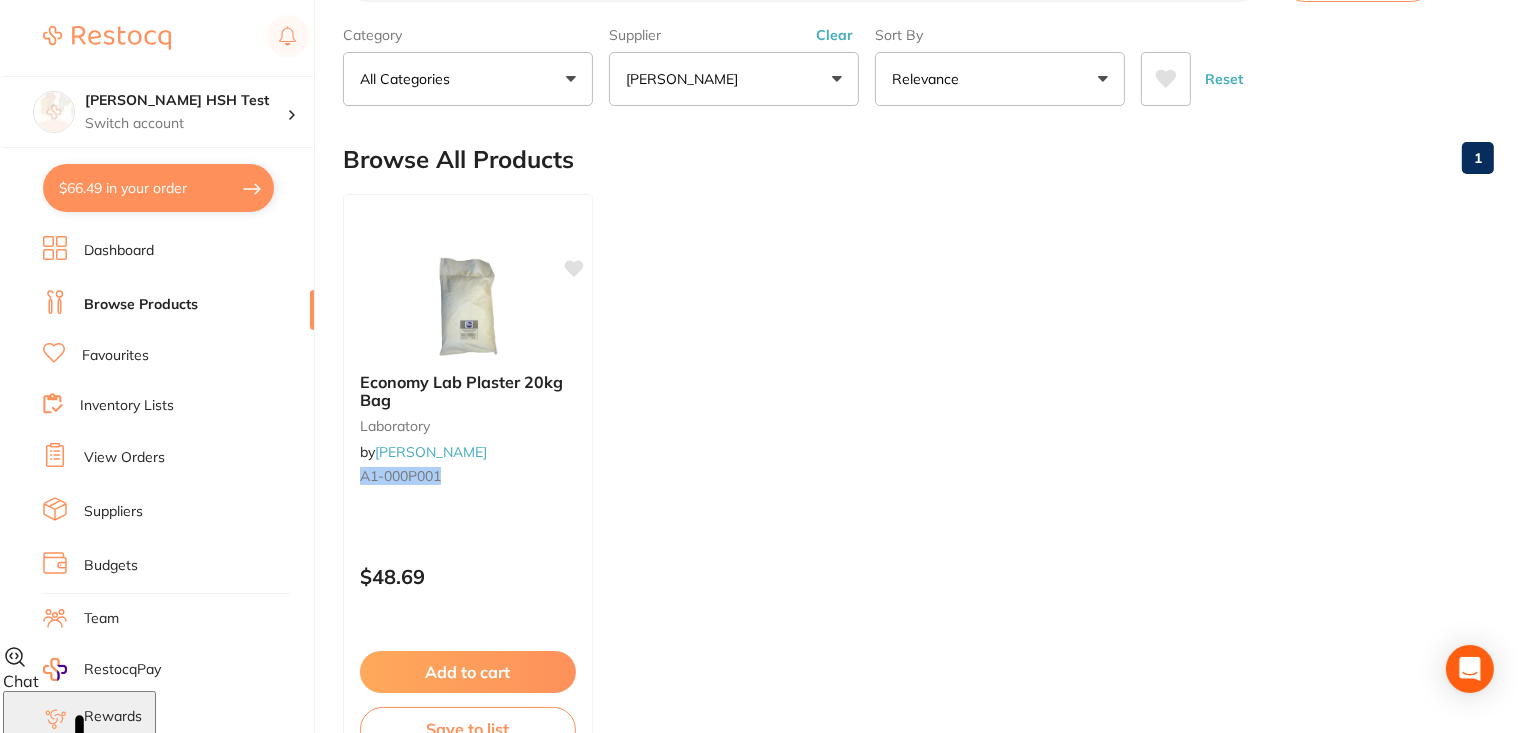 scroll, scrollTop: 0, scrollLeft: 0, axis: both 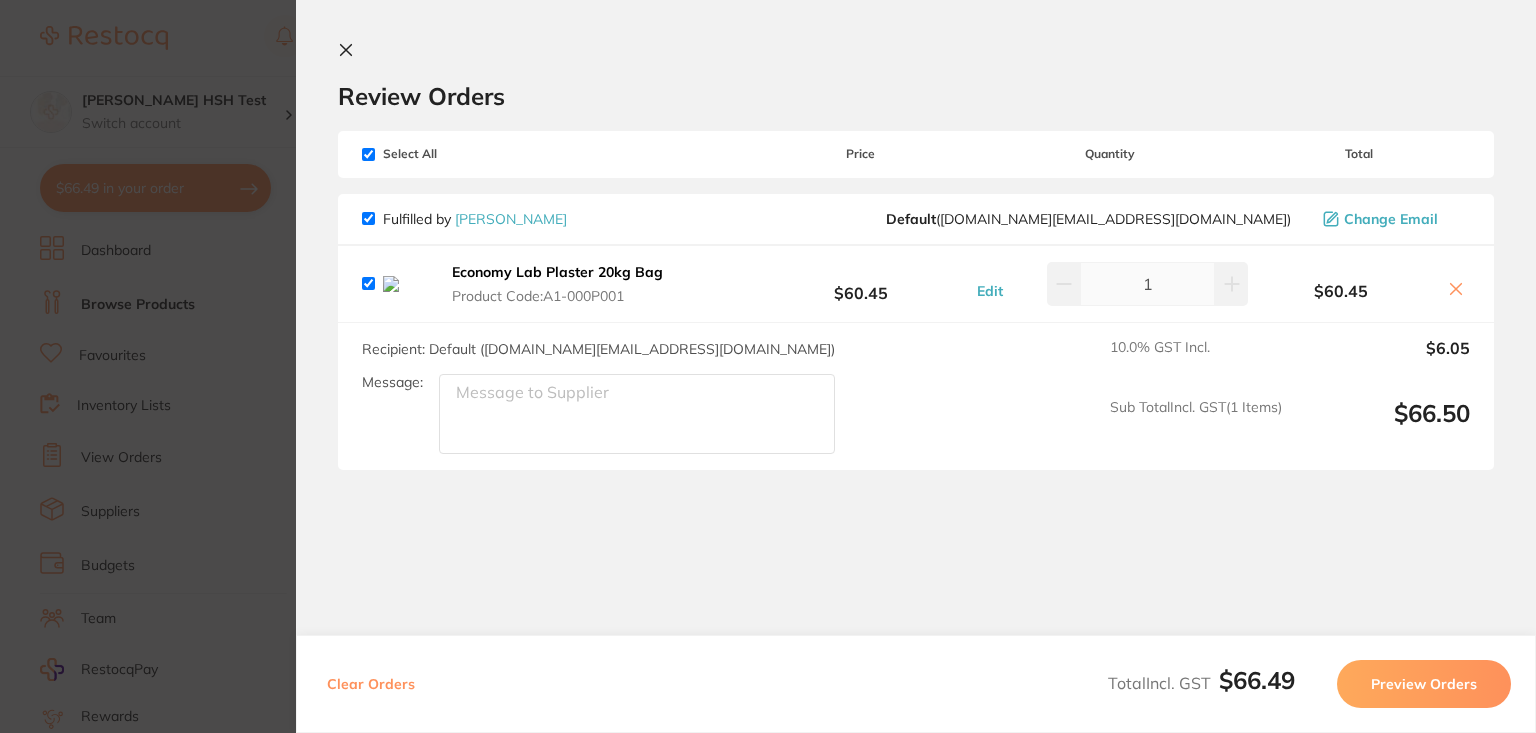 click 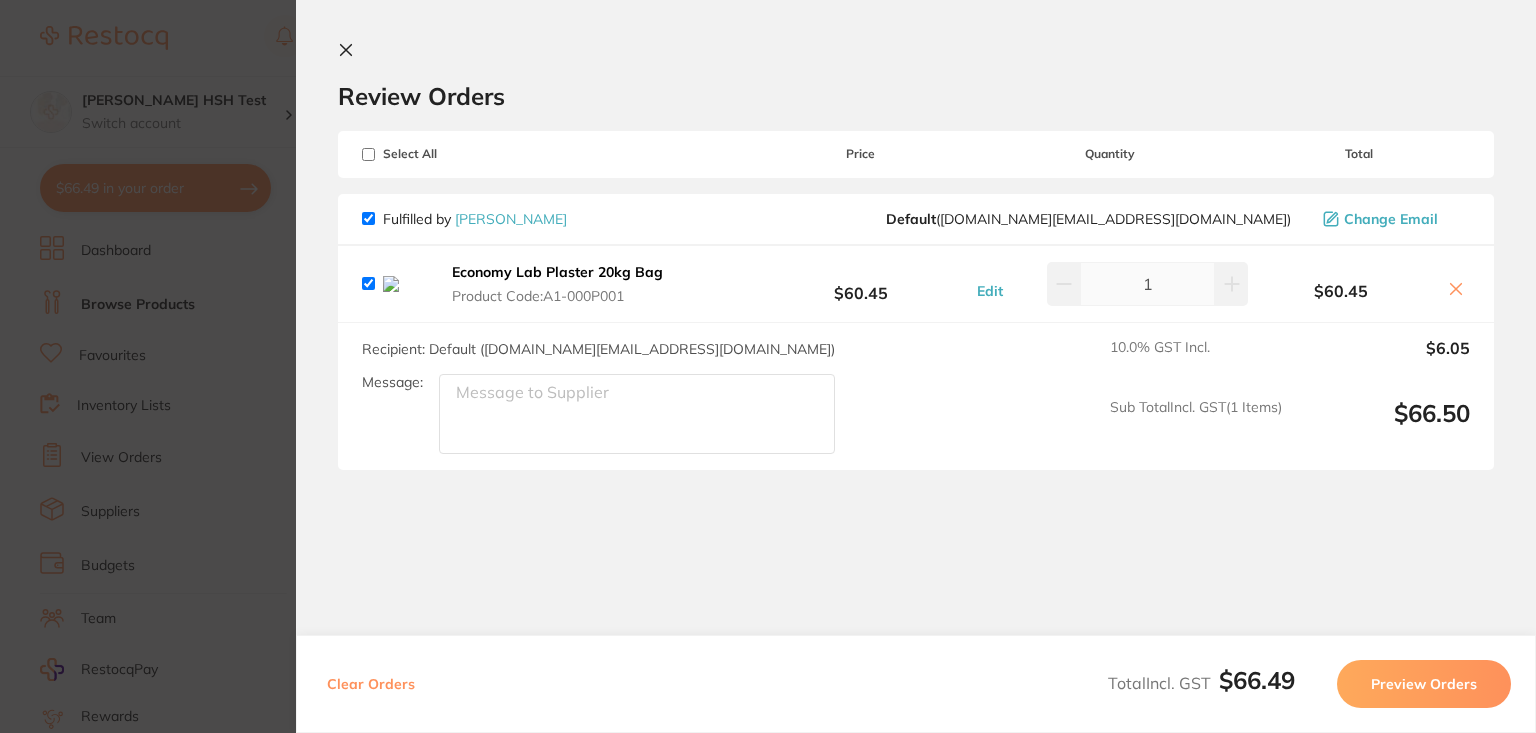checkbox on "false" 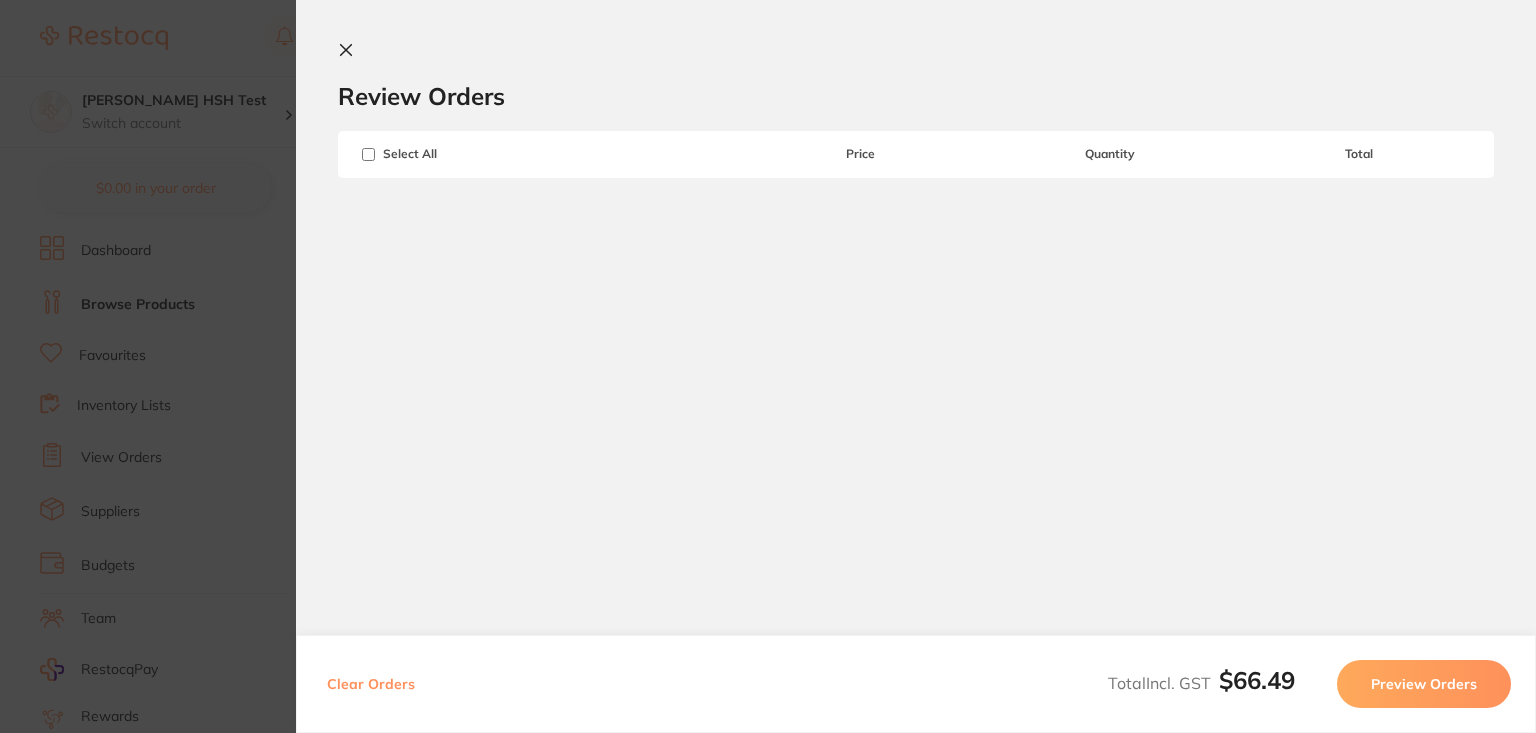 click on "Update RRP Set your pre negotiated price for this item. Item Agreed RRP (excl. GST) --   Update as new default RRP Update RRP Review Orders Your orders are being processed and we will notify you once we have placed the orders. You may close this window Back to Preview Orders Jul 22 2025, 10:26 Deliver To Trisha HSH Test ( Trisha HSH Test ) 12345678  09453328093 trisha+test@restocq.com Select All Price Quantity Total Clear Orders Total  Incl. GST $66.49 Preview Orders Please add an address for delivery Add address ✕ Would you like to proceed? Cancel Continue This order requires your attention You have    0   product   in your cart that  is   currently out of stock. To continue, please deselect the item. Continue" at bounding box center [768, 366] 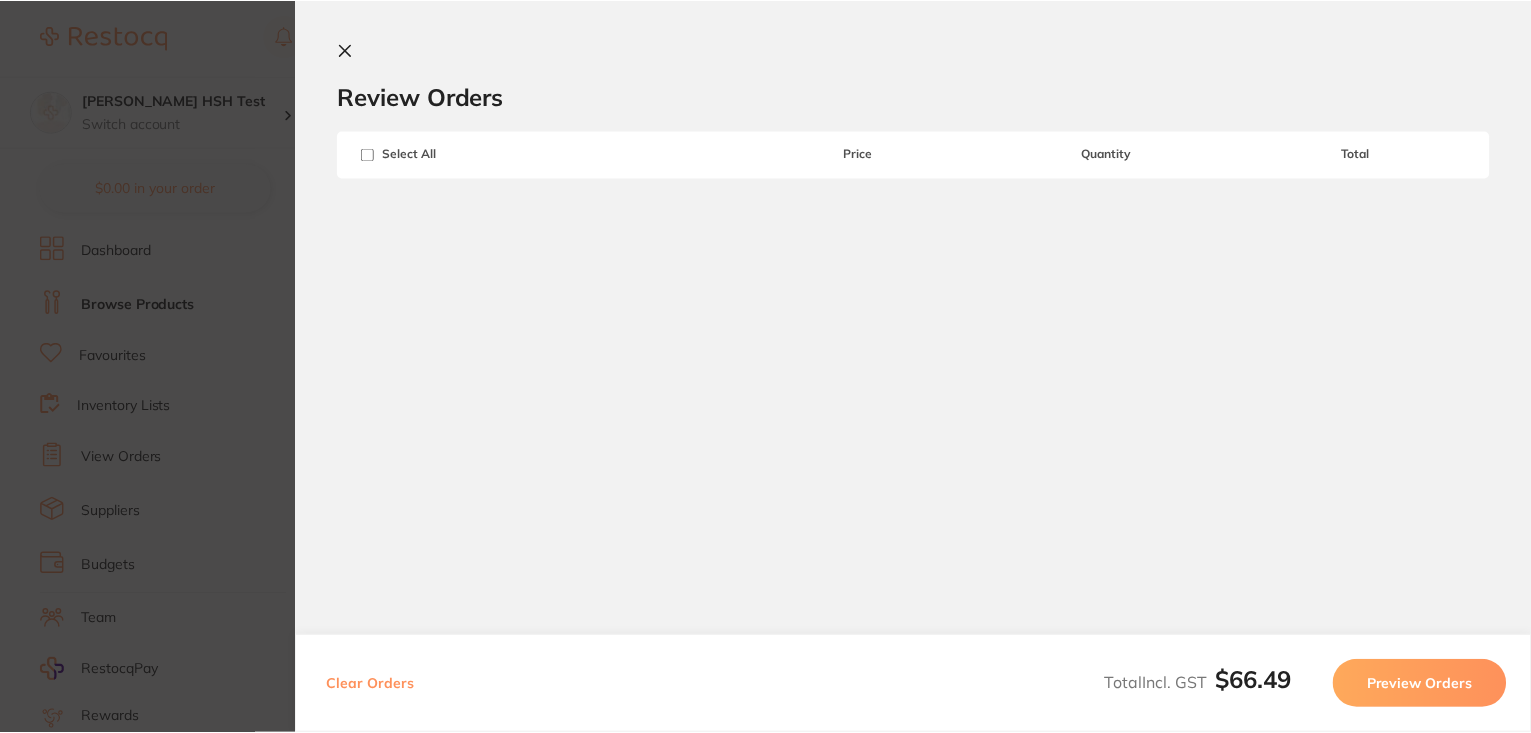 scroll, scrollTop: 88, scrollLeft: 0, axis: vertical 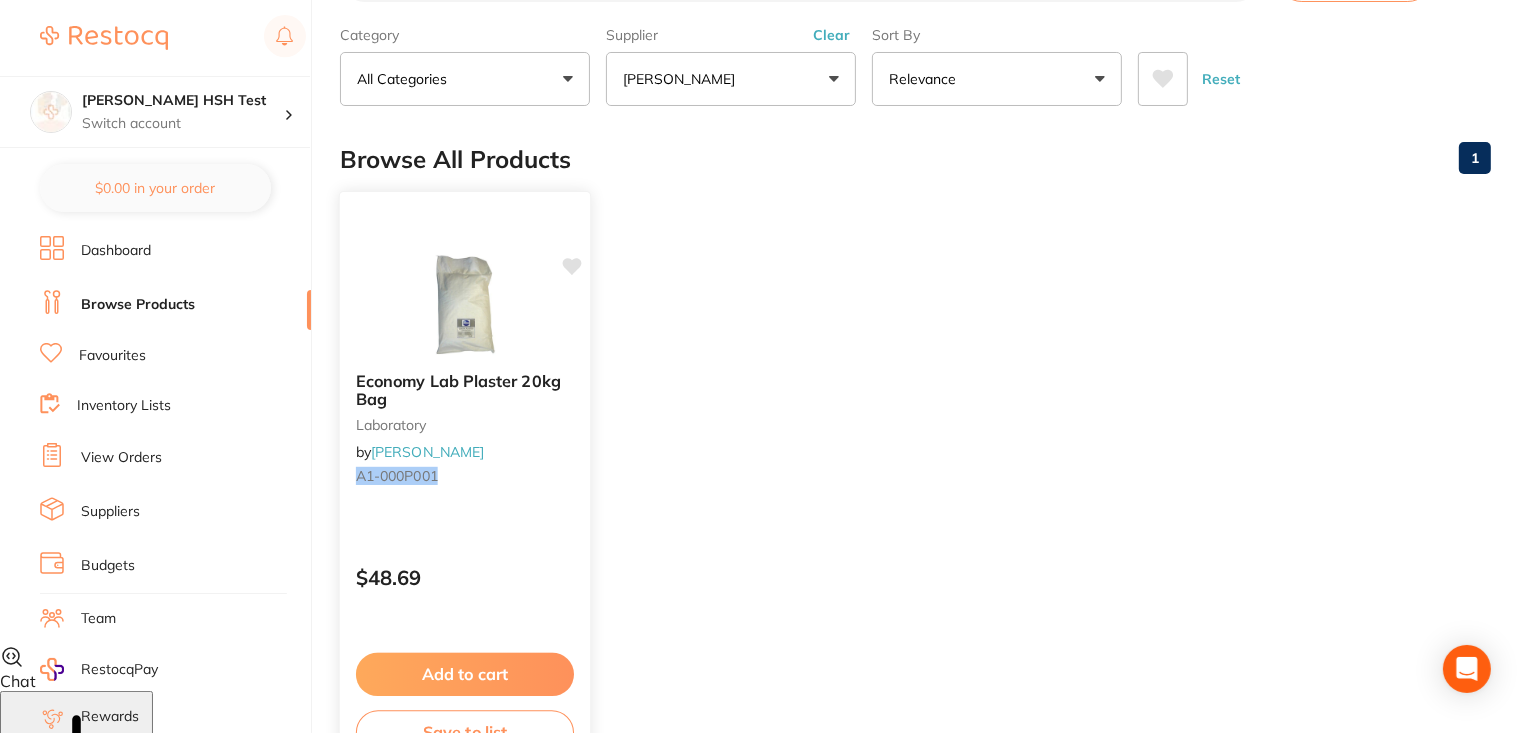 click on "Add to cart" at bounding box center (465, 674) 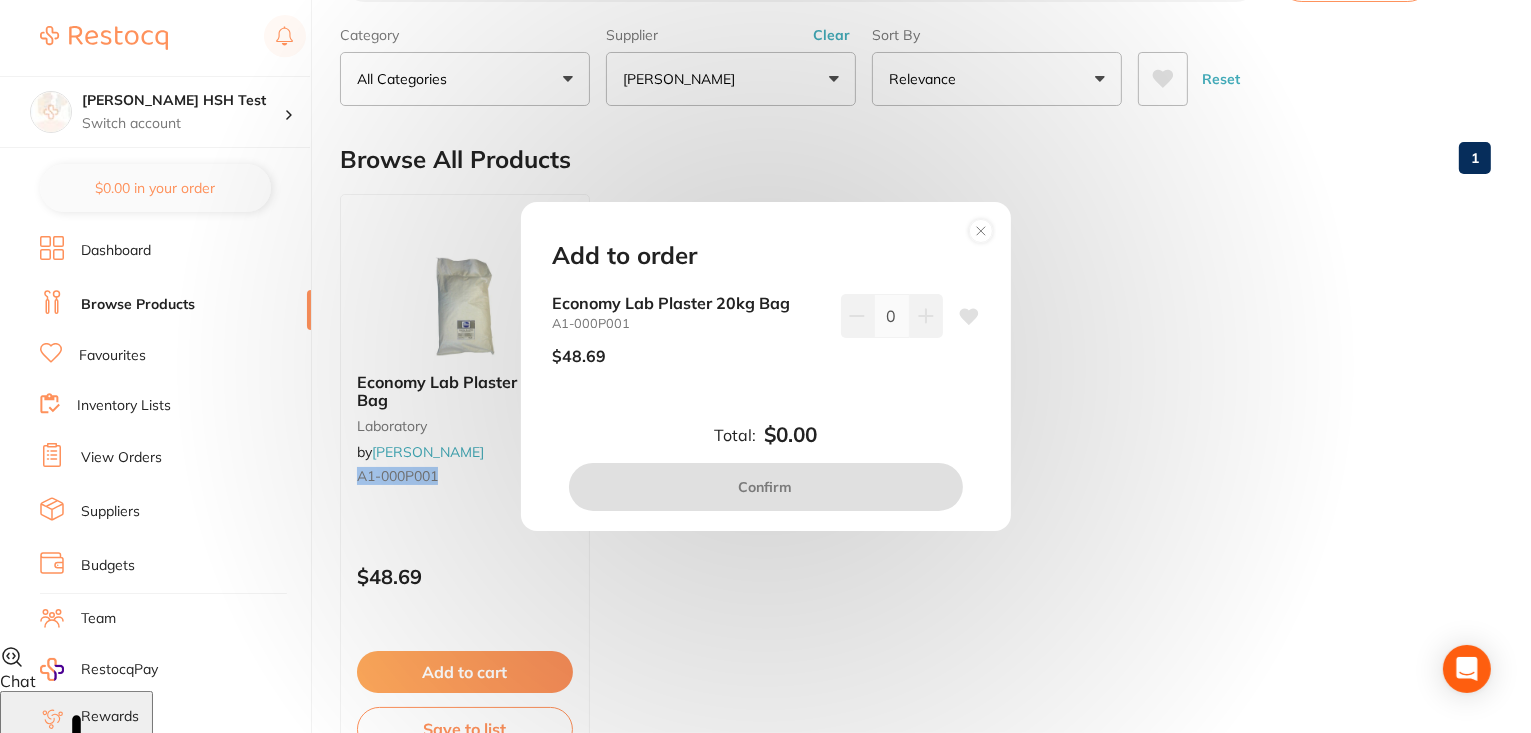 click 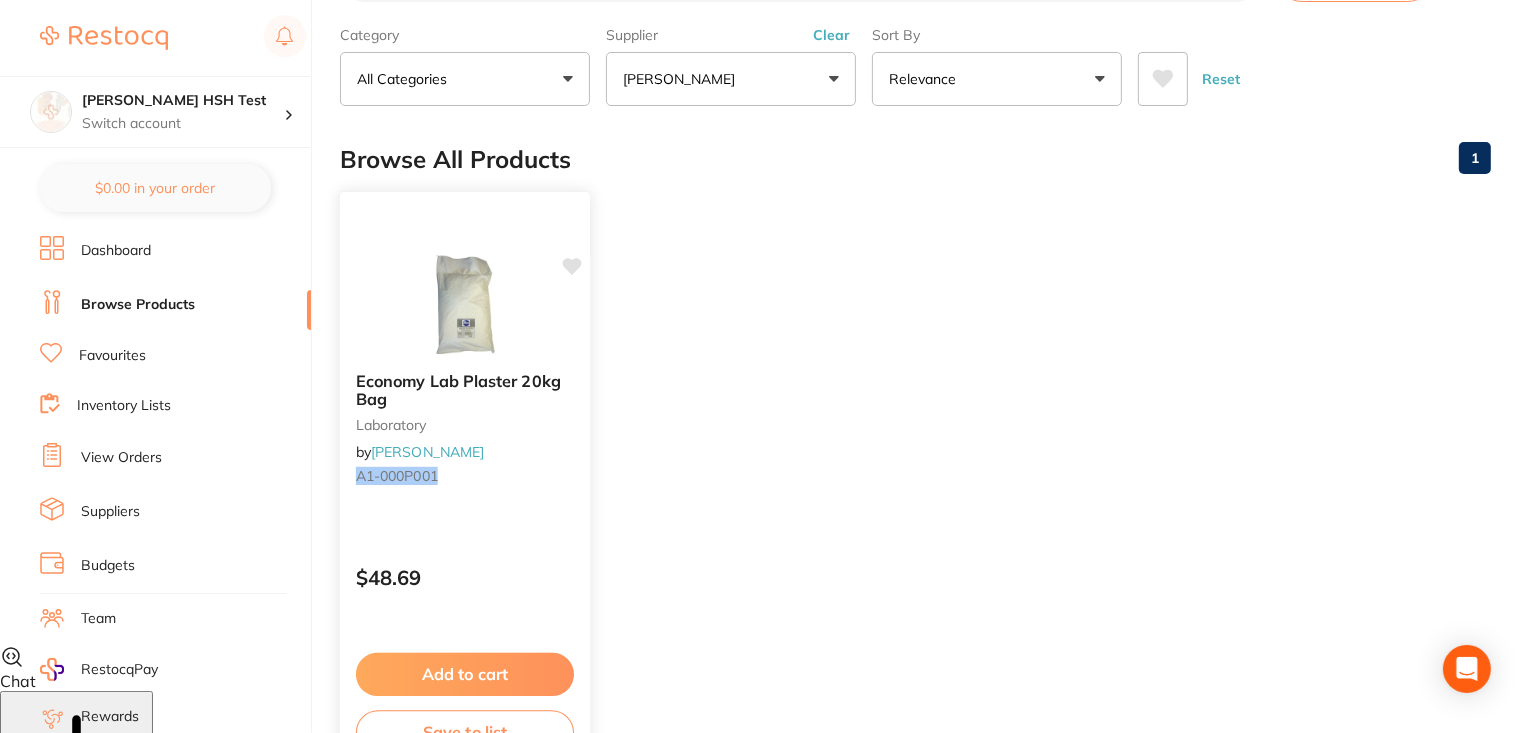 click on "Add to cart" at bounding box center [465, 674] 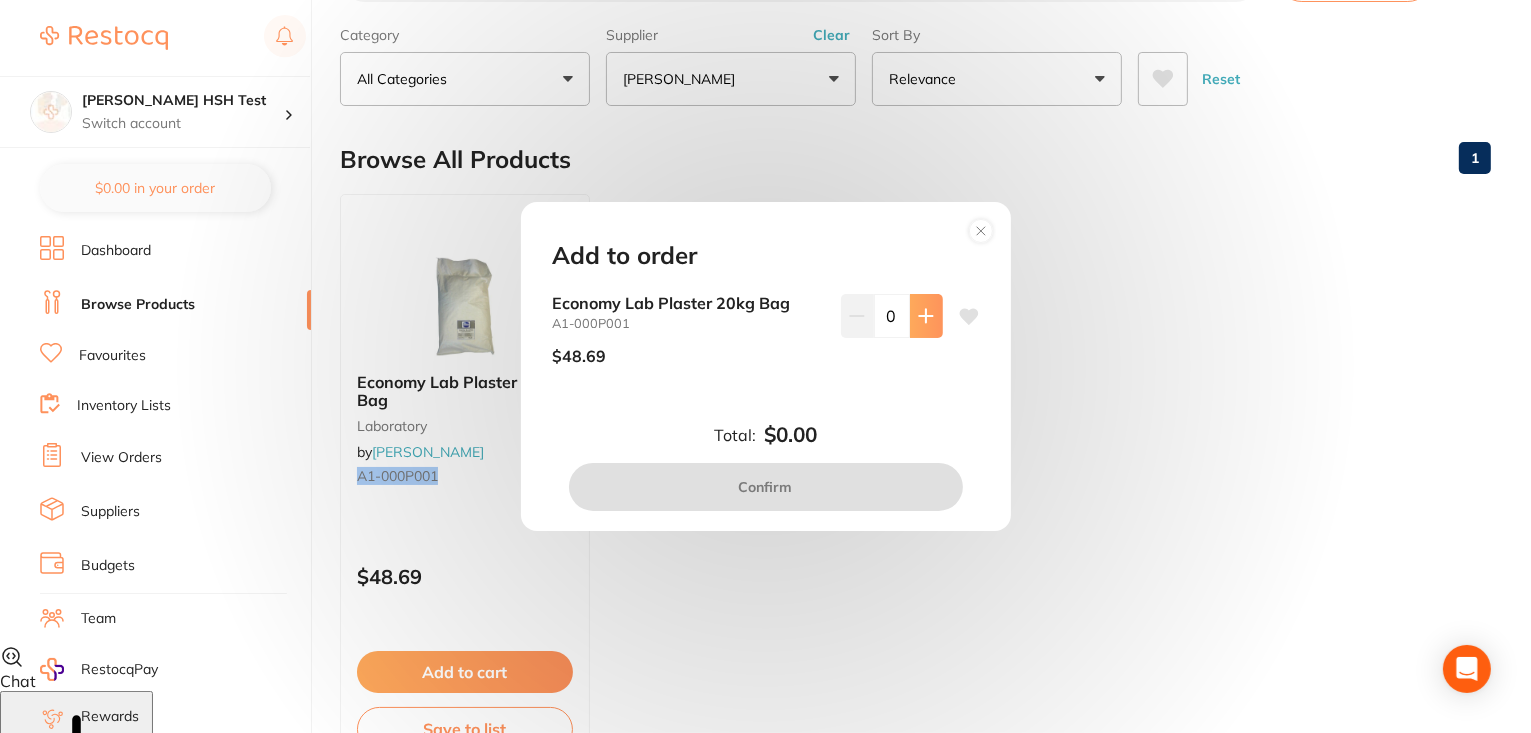 click 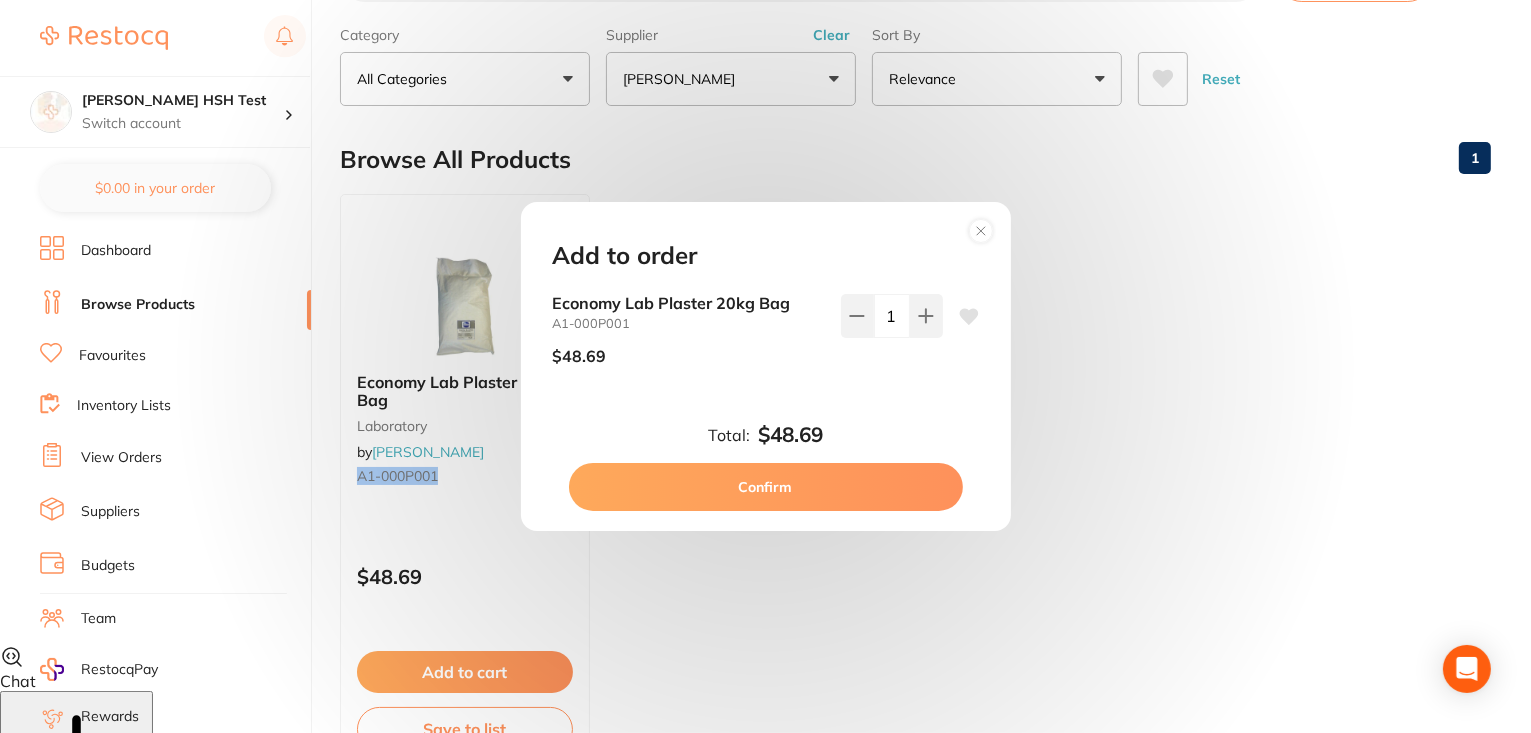 click on "Confirm" at bounding box center (766, 487) 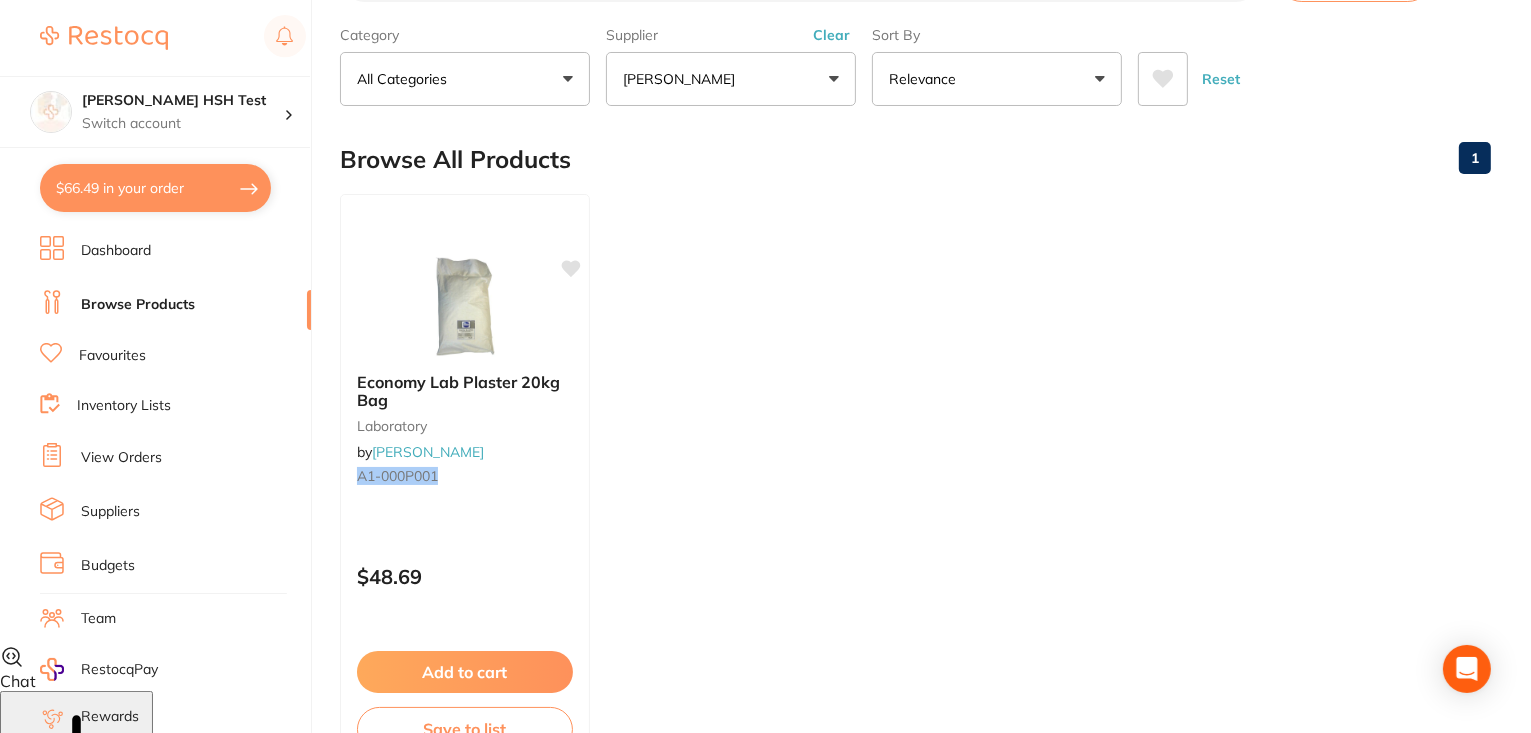 click on "$66.49   in your order" at bounding box center [155, 188] 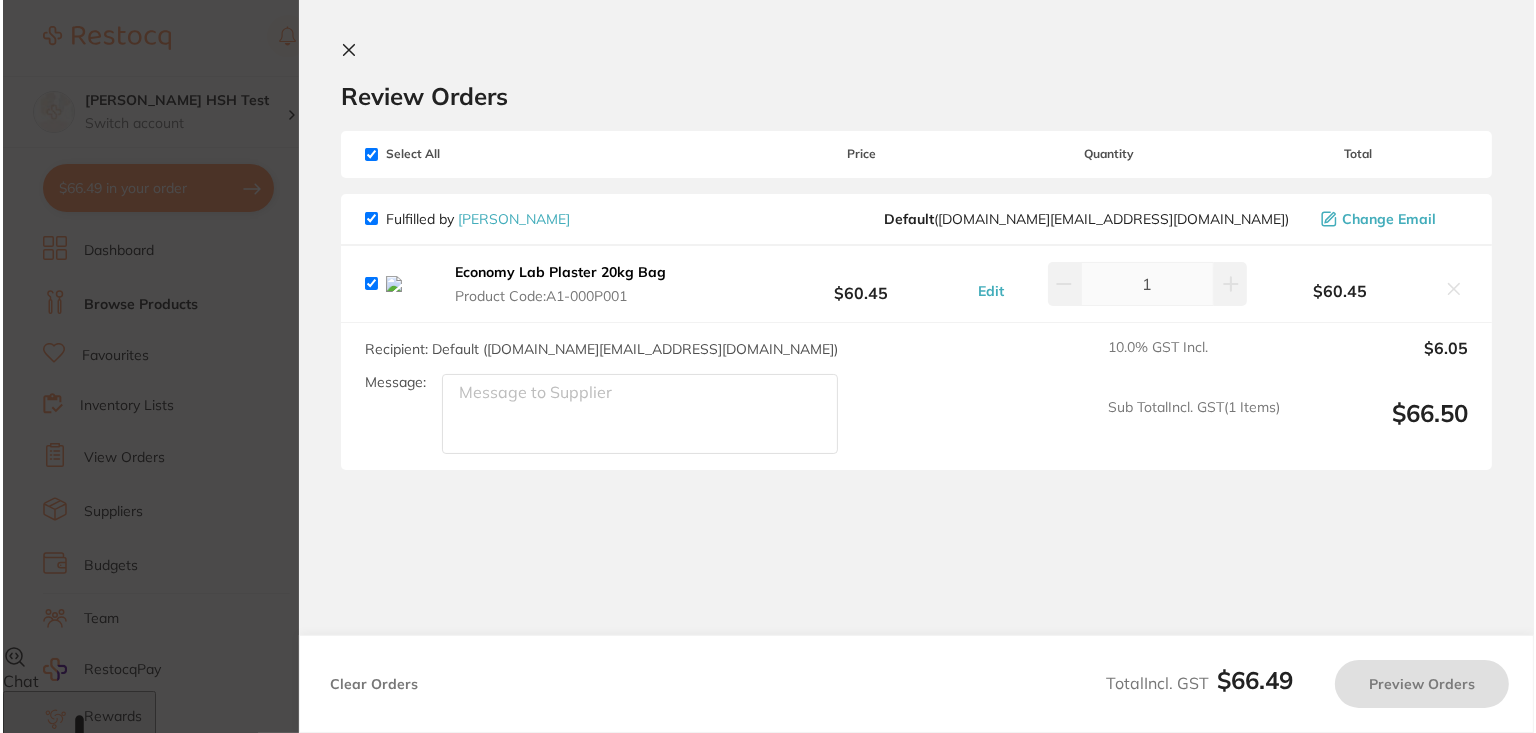 scroll, scrollTop: 0, scrollLeft: 0, axis: both 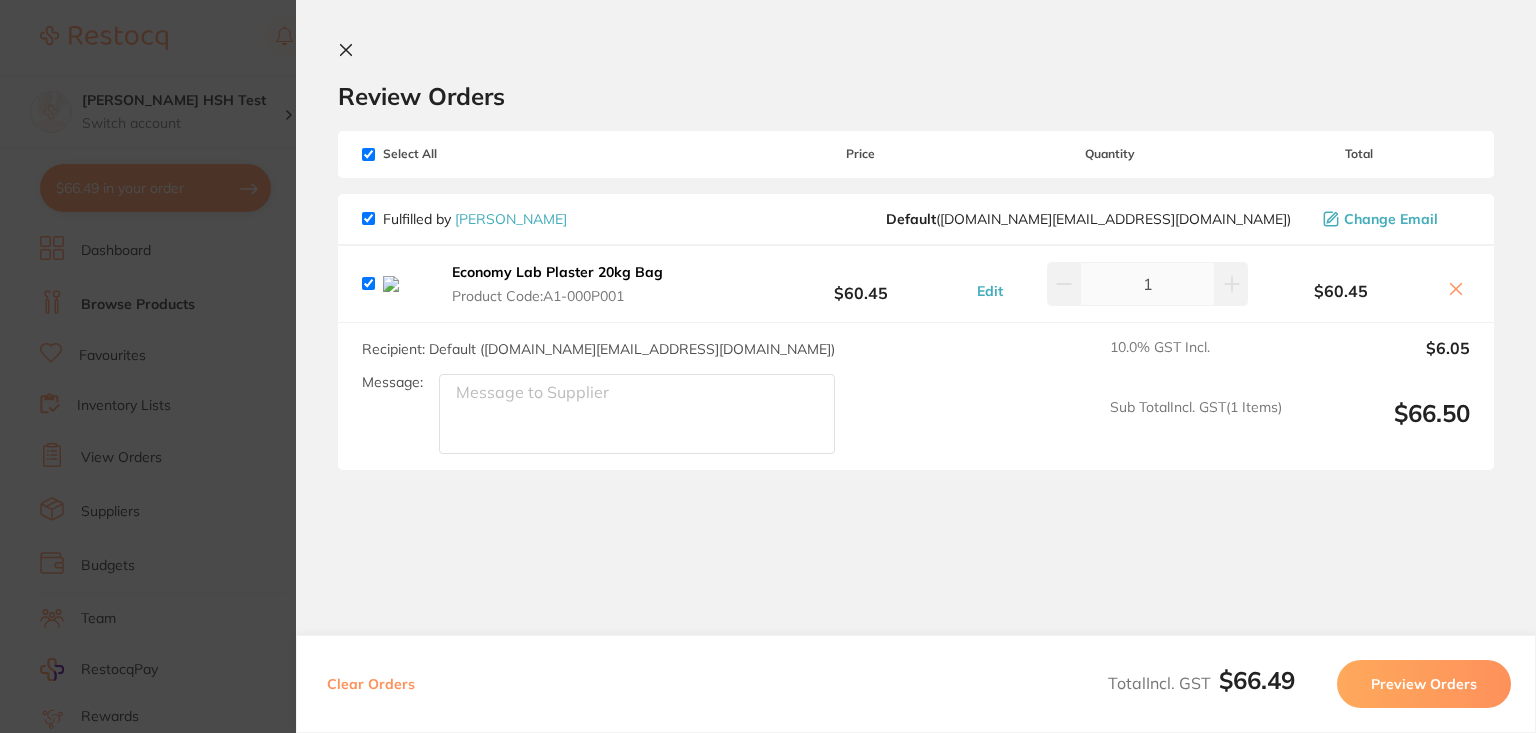 click 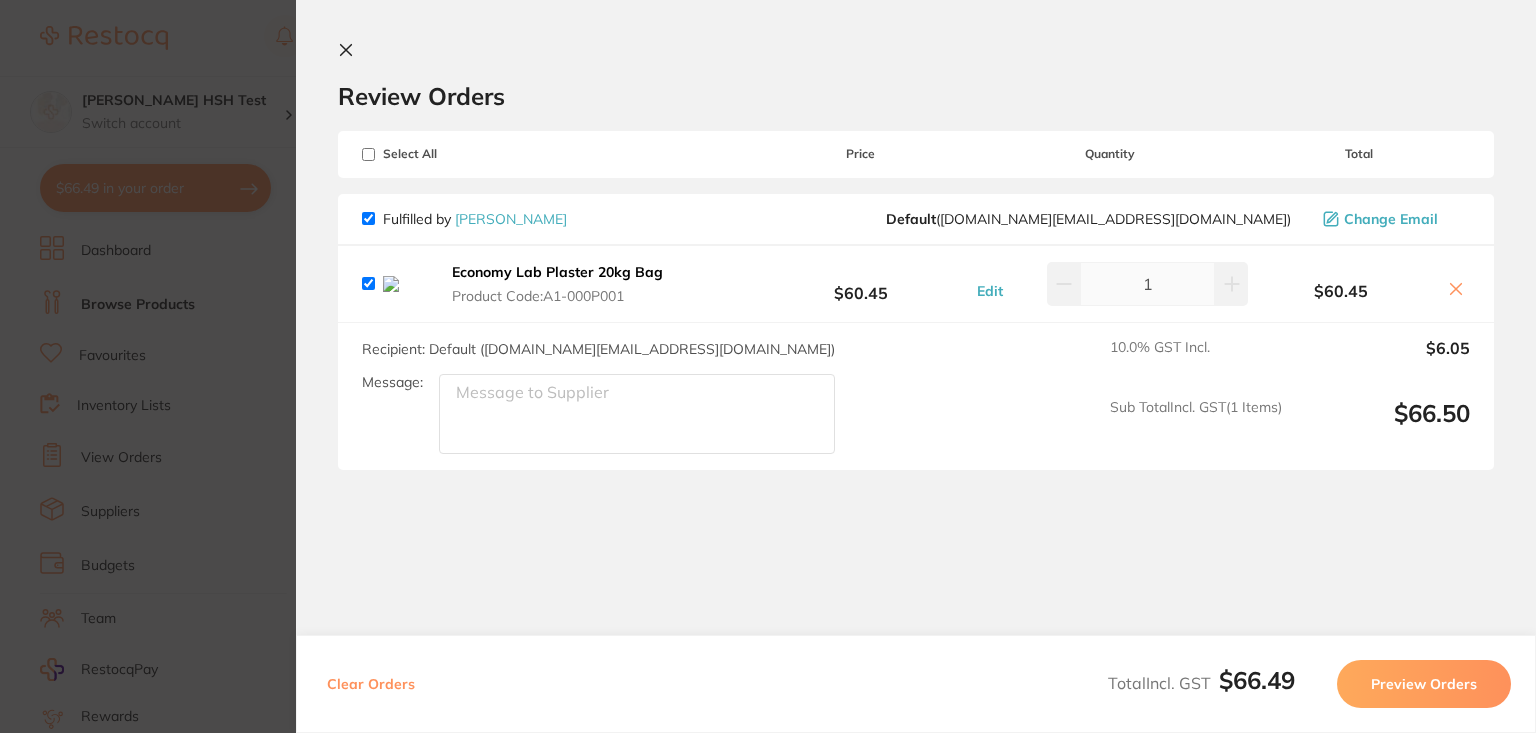 checkbox on "false" 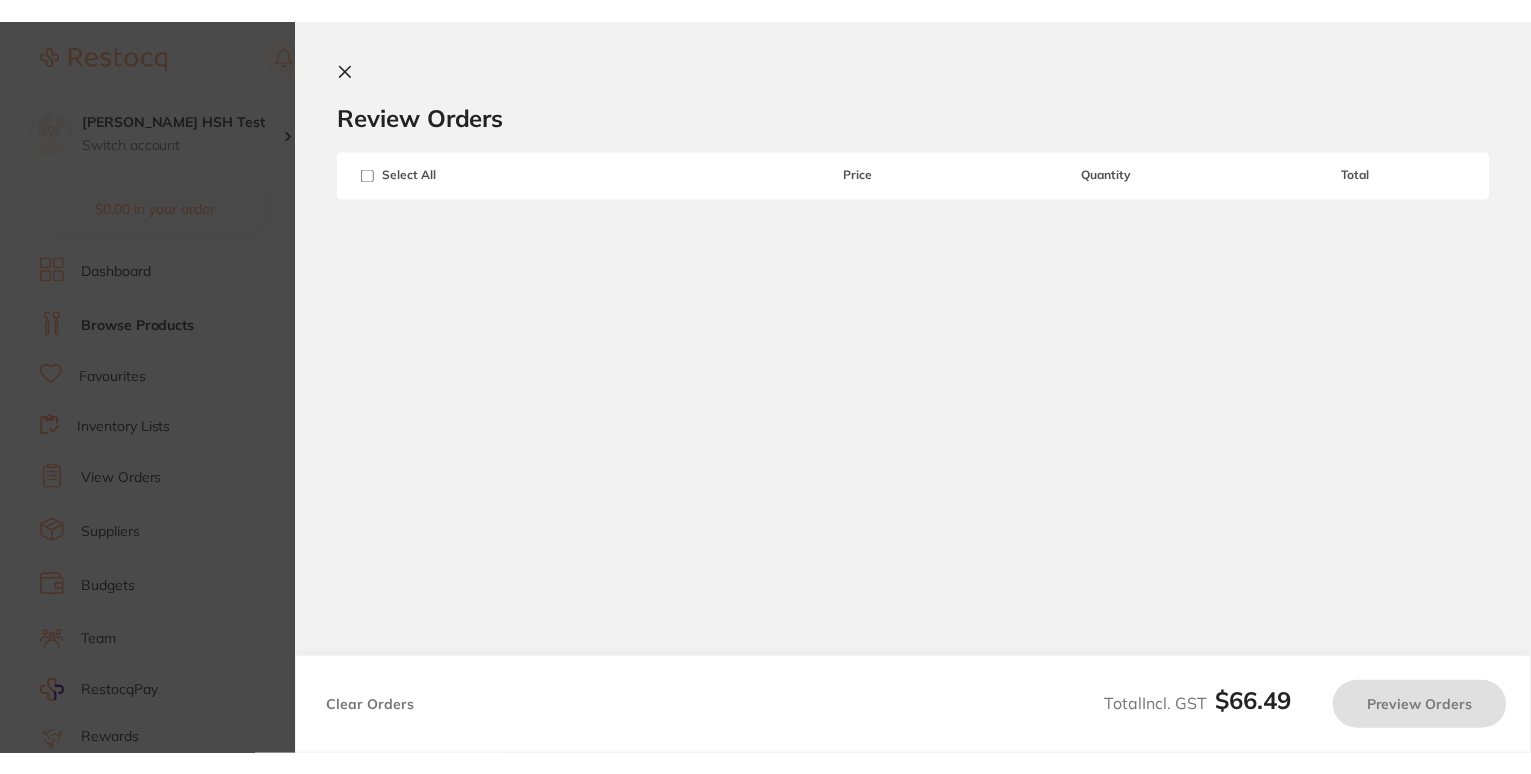 scroll, scrollTop: 88, scrollLeft: 0, axis: vertical 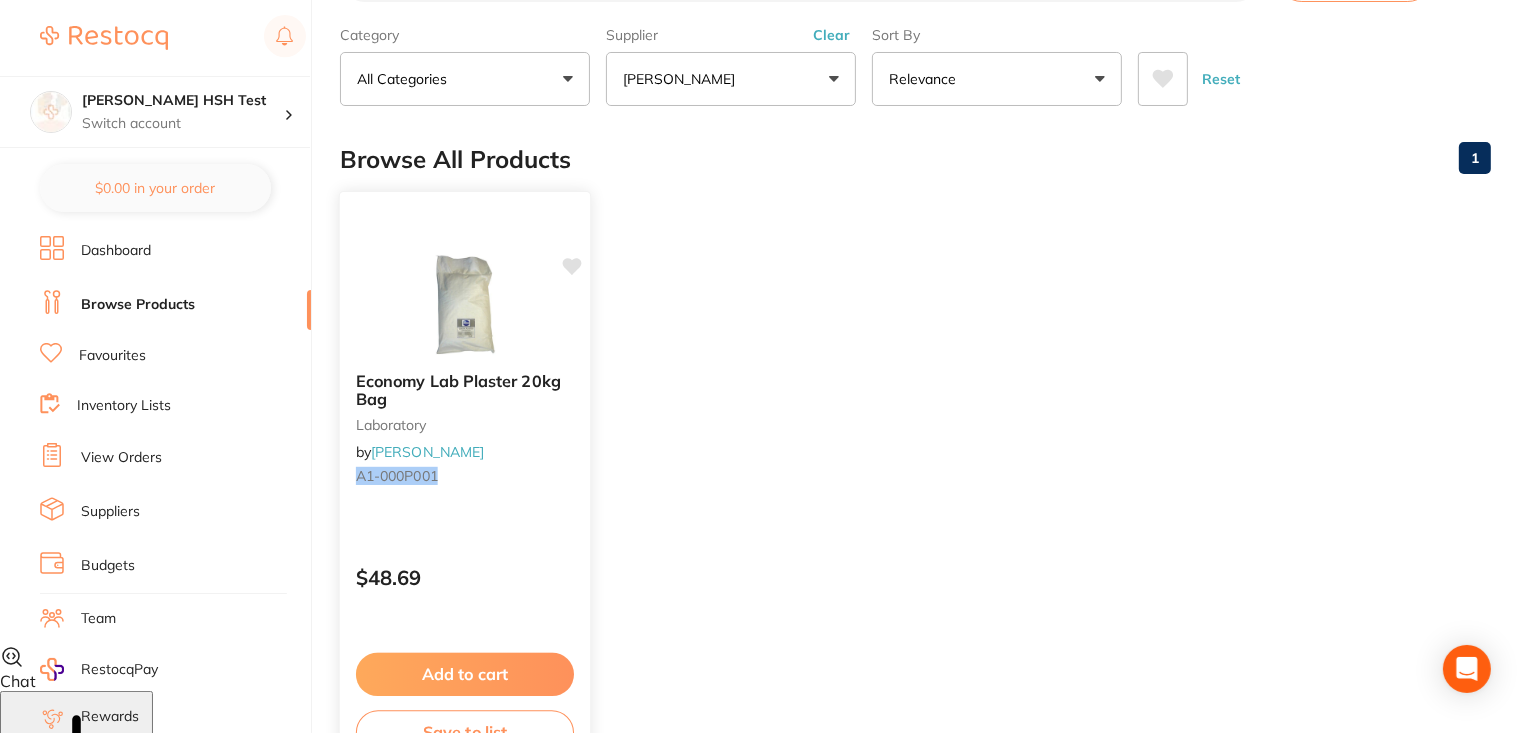 click on "Add to cart" at bounding box center (465, 674) 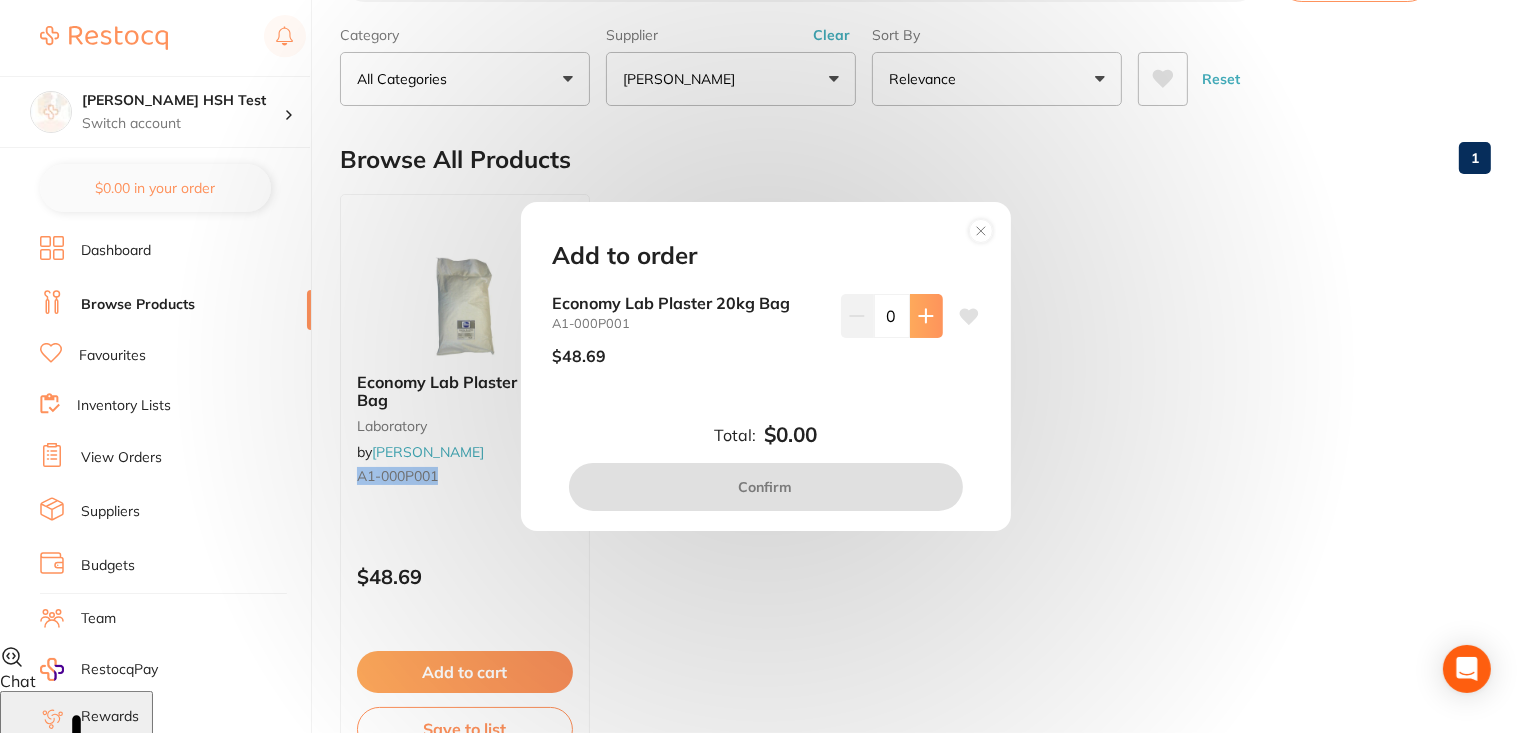 click at bounding box center [926, 316] 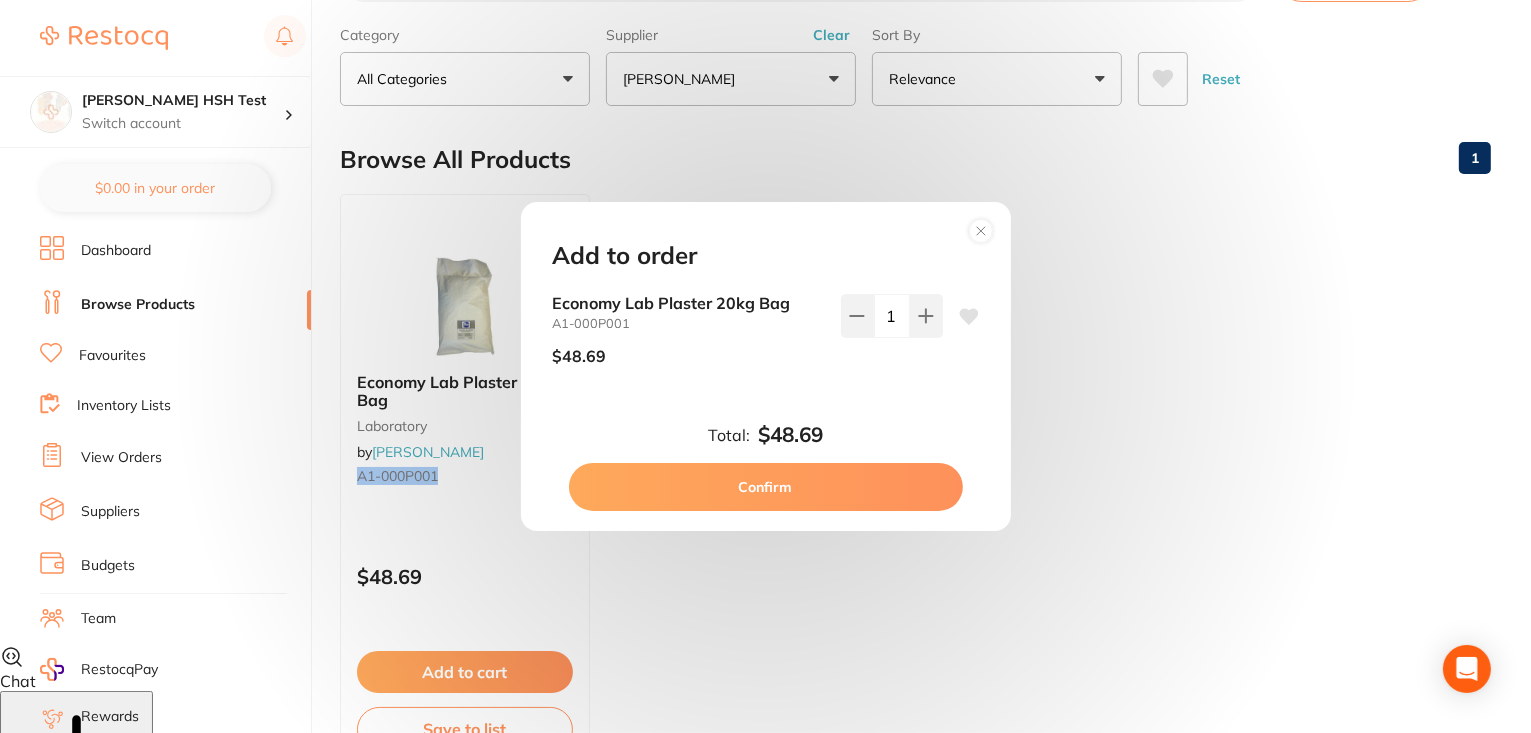 click on "Confirm" at bounding box center [766, 487] 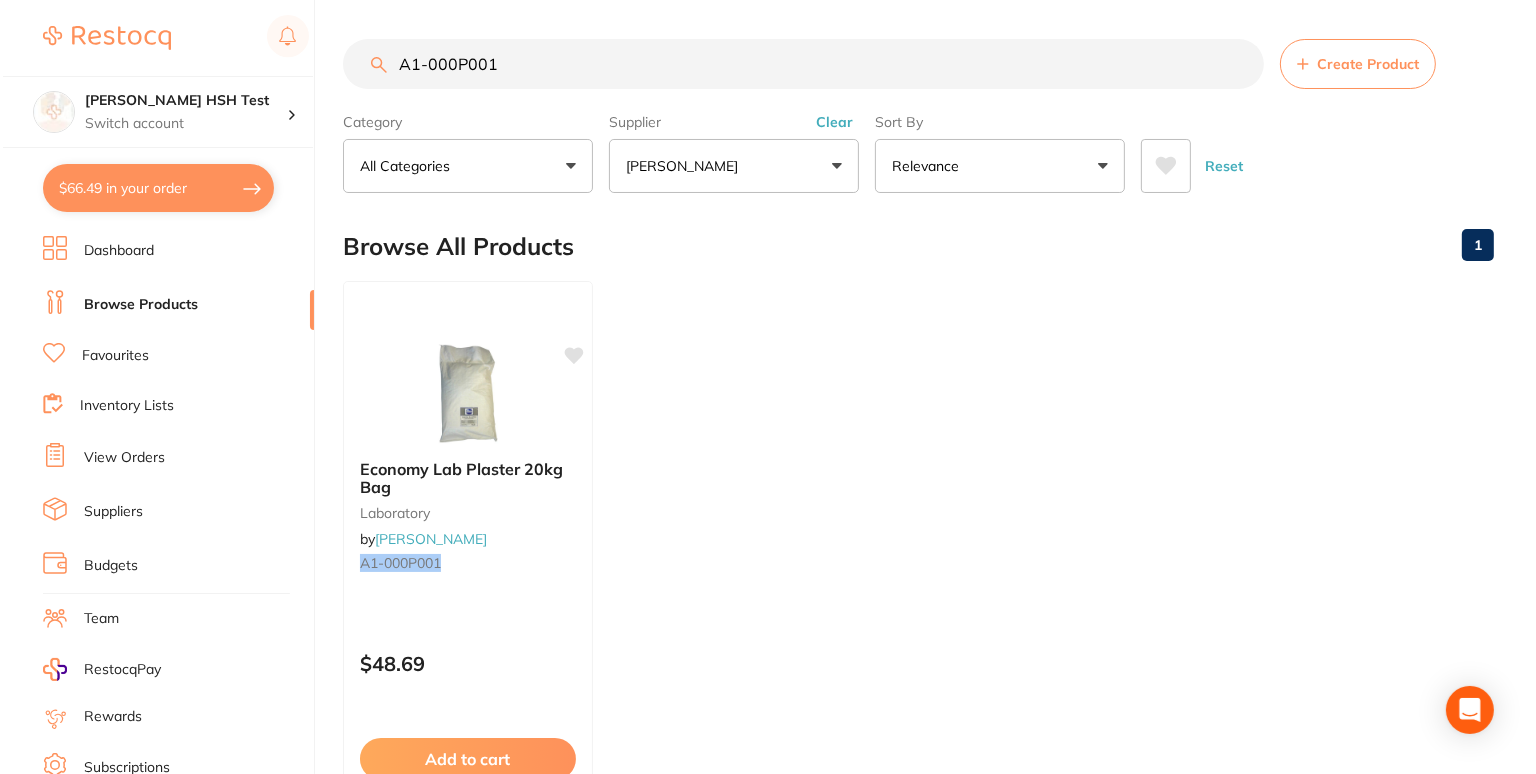 scroll, scrollTop: 0, scrollLeft: 0, axis: both 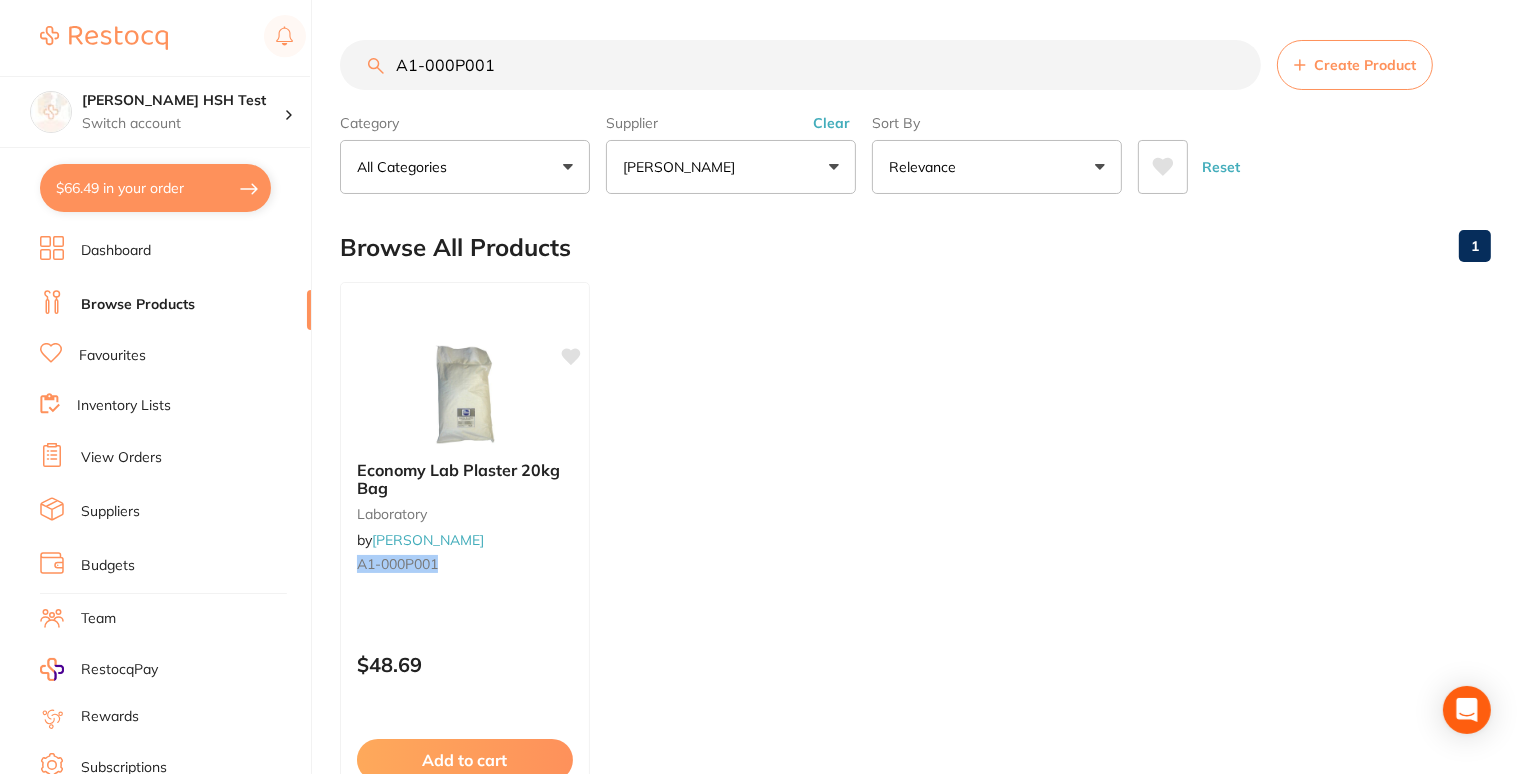 type on "1" 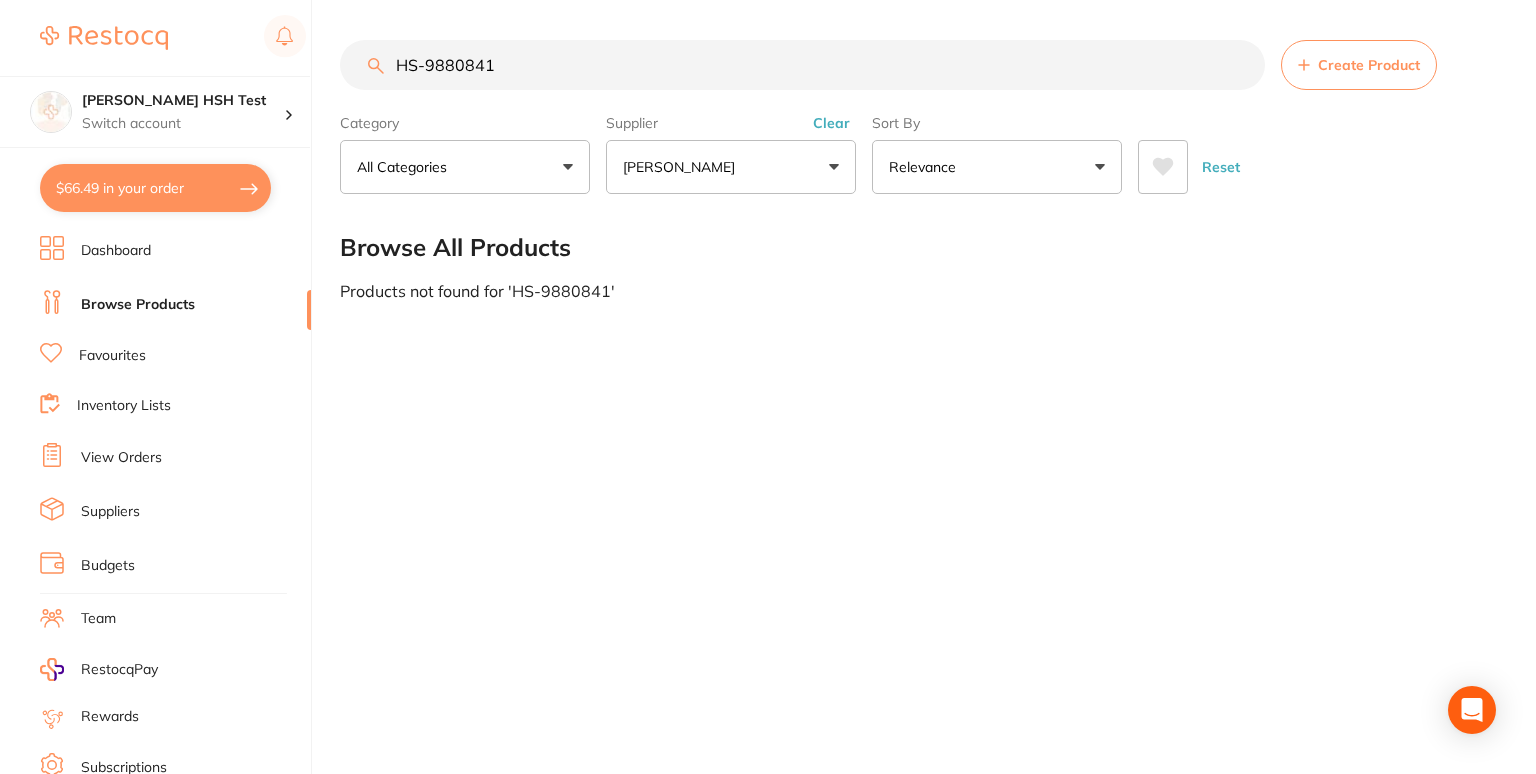 drag, startPoint x: 561, startPoint y: 61, endPoint x: 142, endPoint y: 30, distance: 420.1452 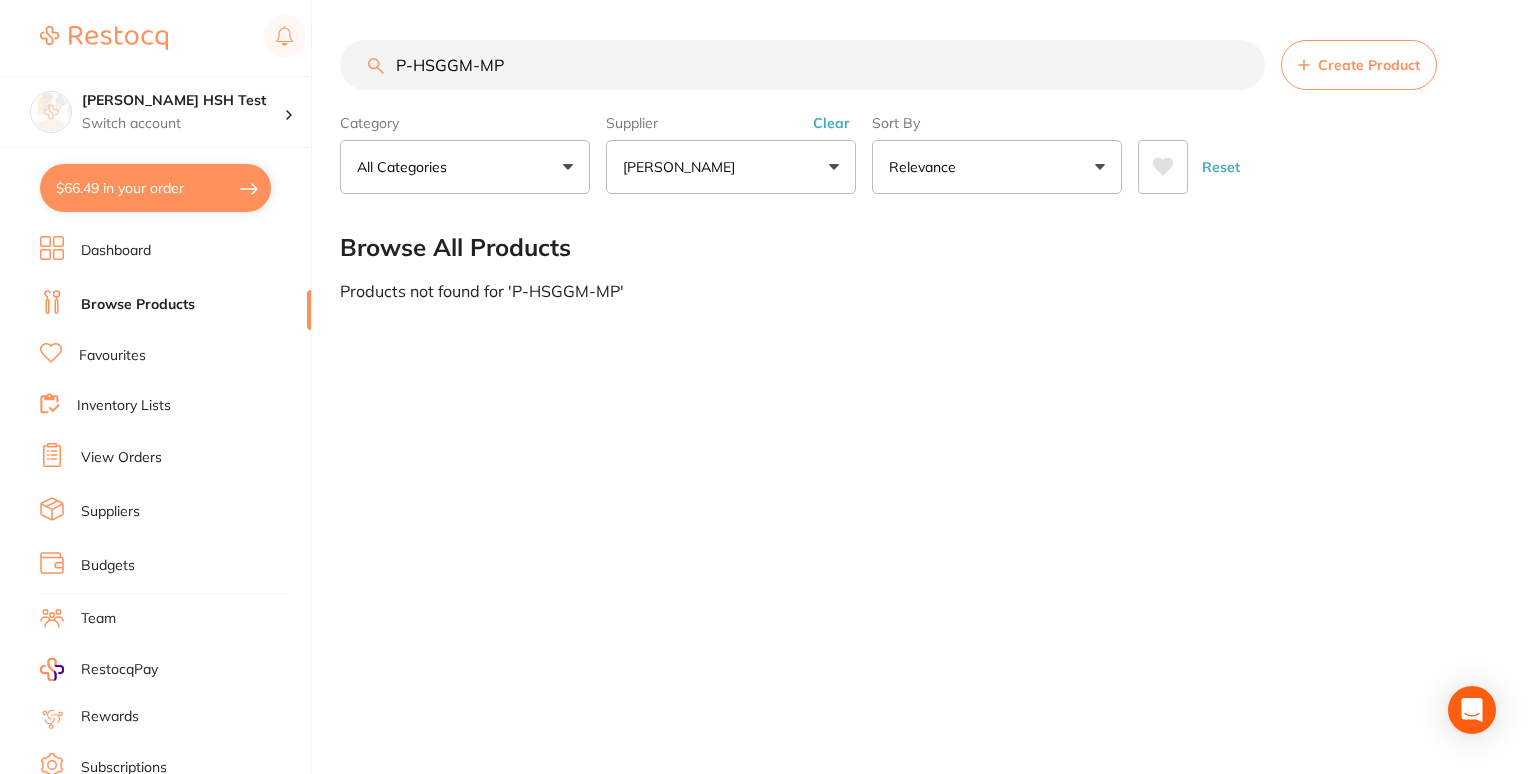drag, startPoint x: 531, startPoint y: 70, endPoint x: 137, endPoint y: 65, distance: 394.03174 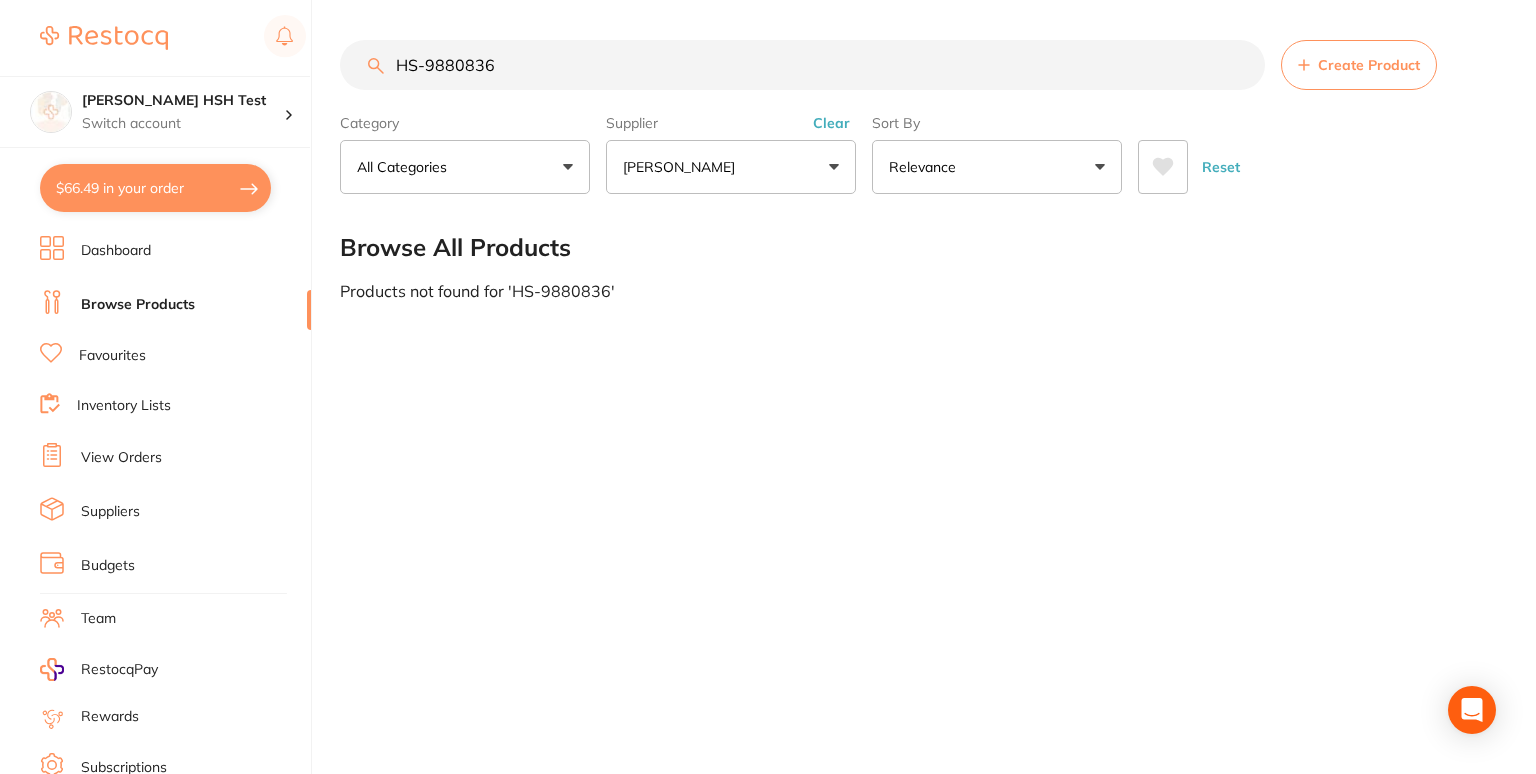 drag, startPoint x: 296, startPoint y: 23, endPoint x: 161, endPoint y: 1, distance: 136.78085 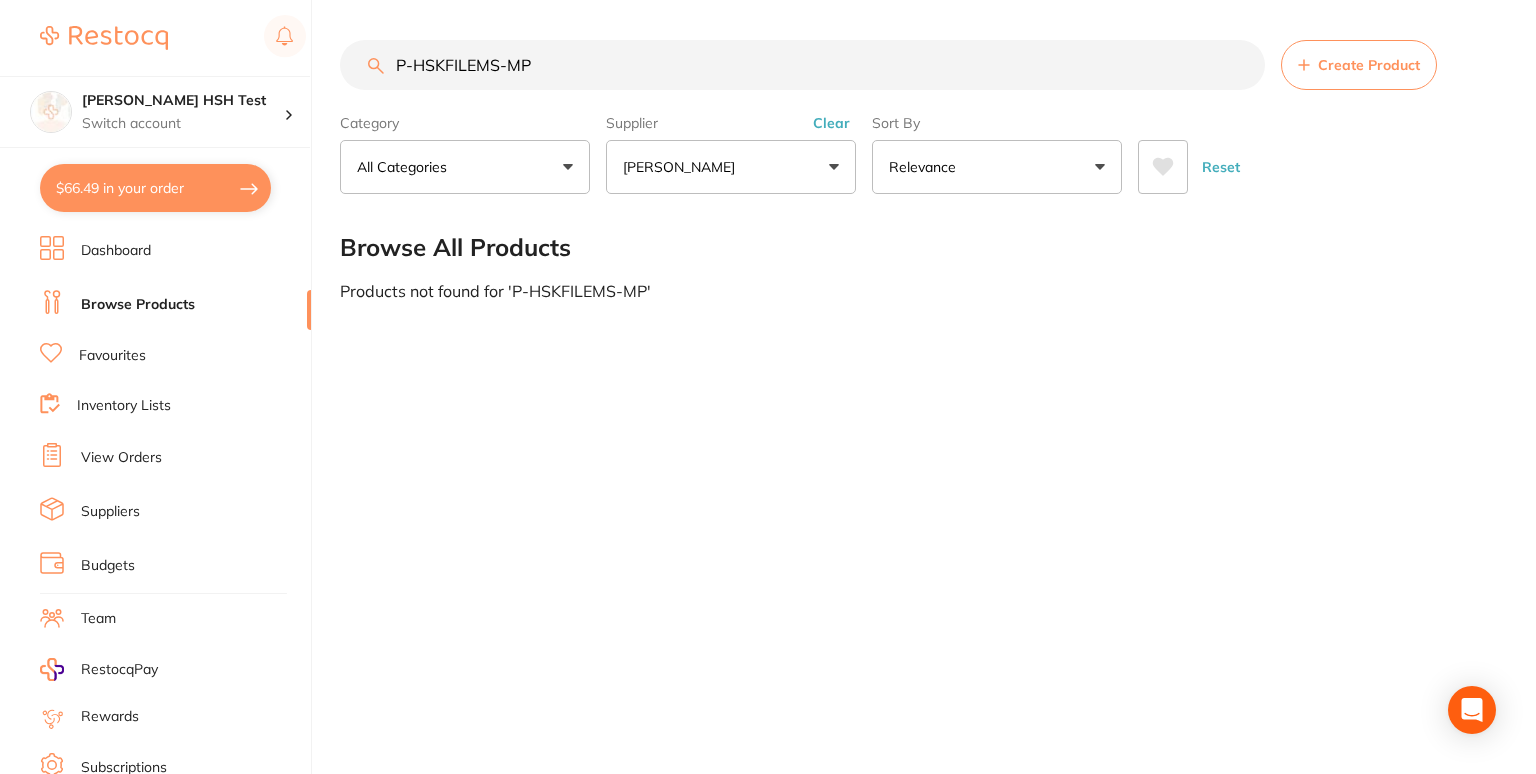 drag, startPoint x: 589, startPoint y: 56, endPoint x: 129, endPoint y: 28, distance: 460.85138 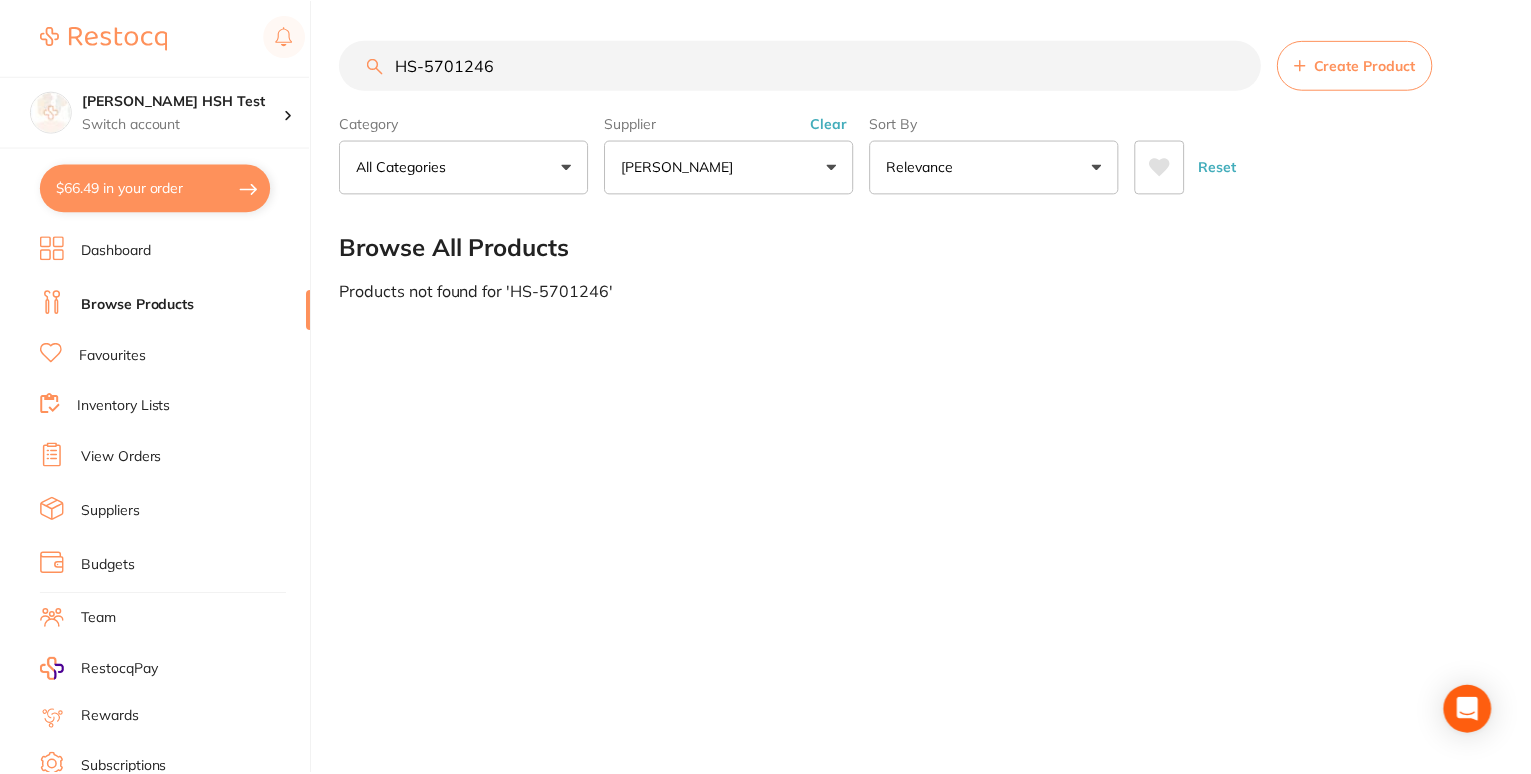 scroll, scrollTop: 0, scrollLeft: 0, axis: both 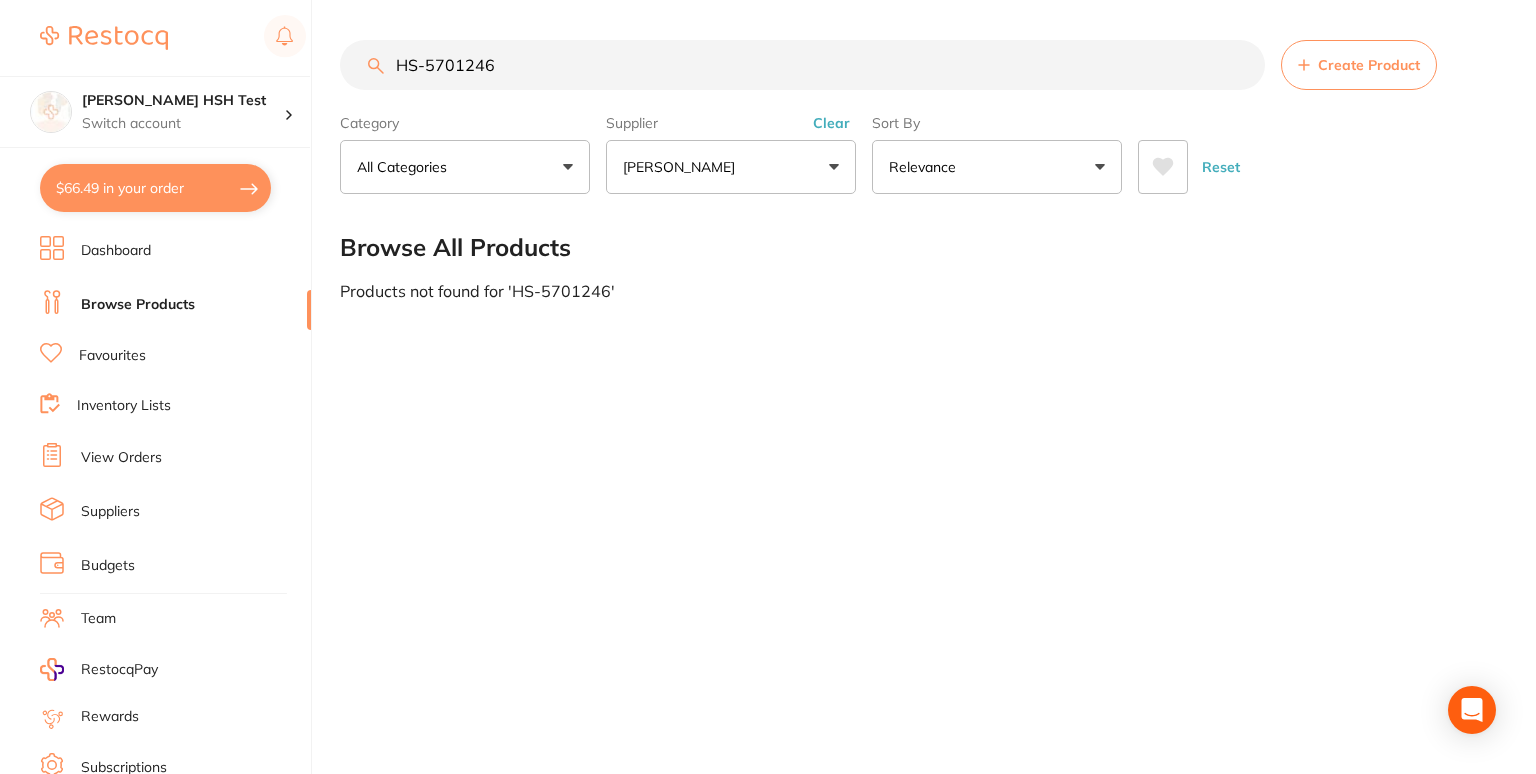 drag, startPoint x: 429, startPoint y: 74, endPoint x: 252, endPoint y: 51, distance: 178.4881 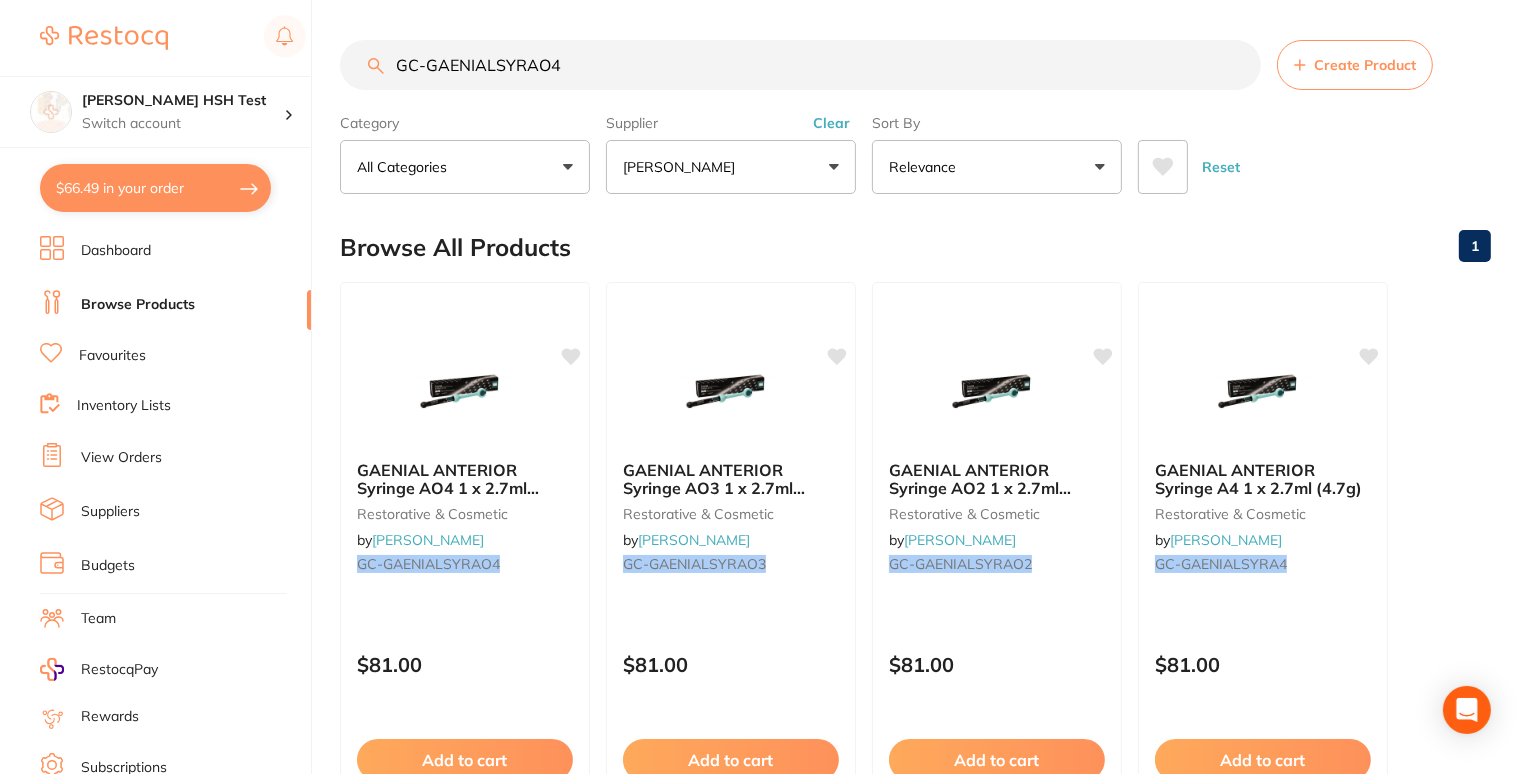 scroll, scrollTop: 0, scrollLeft: 0, axis: both 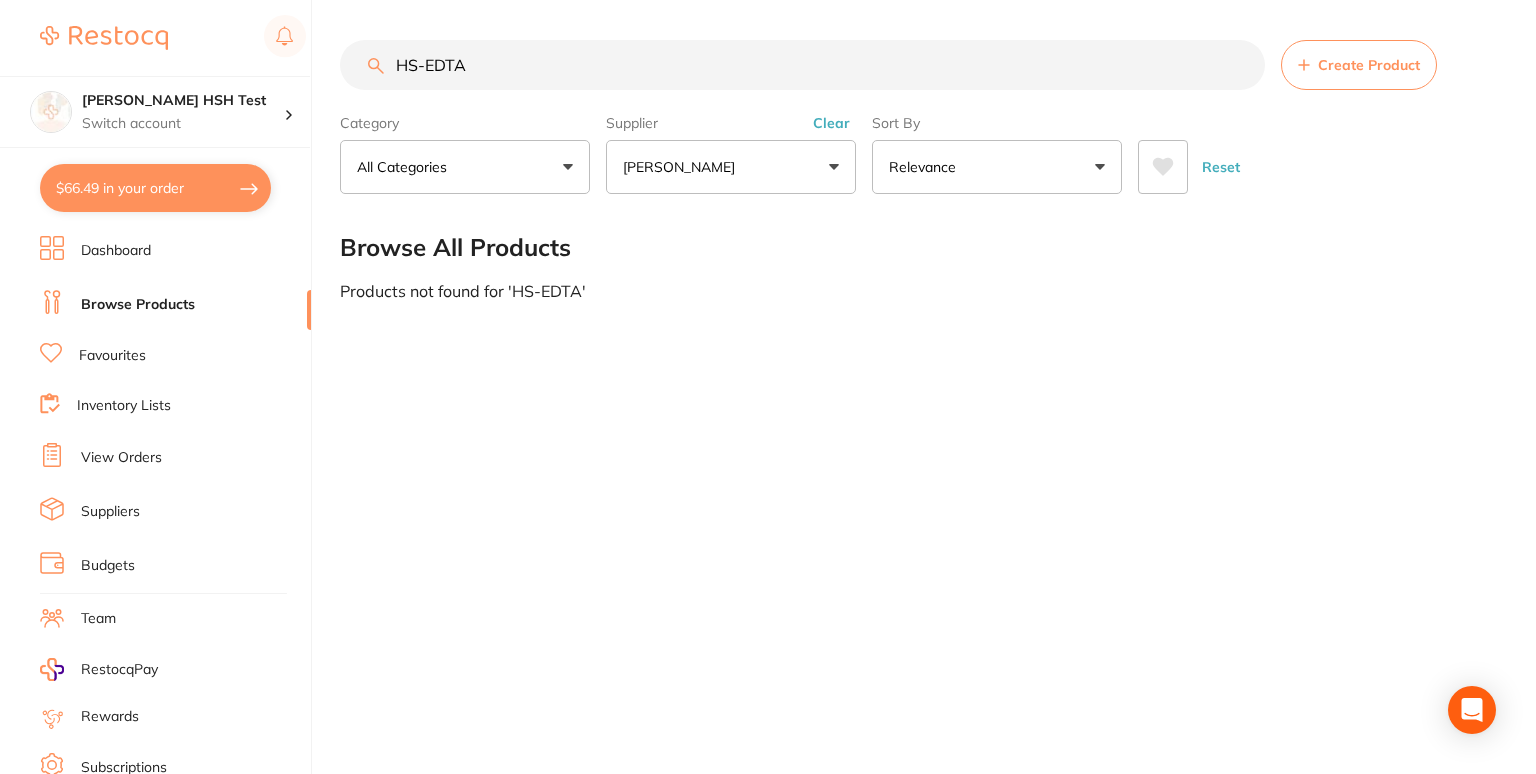 drag, startPoint x: 502, startPoint y: 77, endPoint x: 161, endPoint y: 34, distance: 343.70044 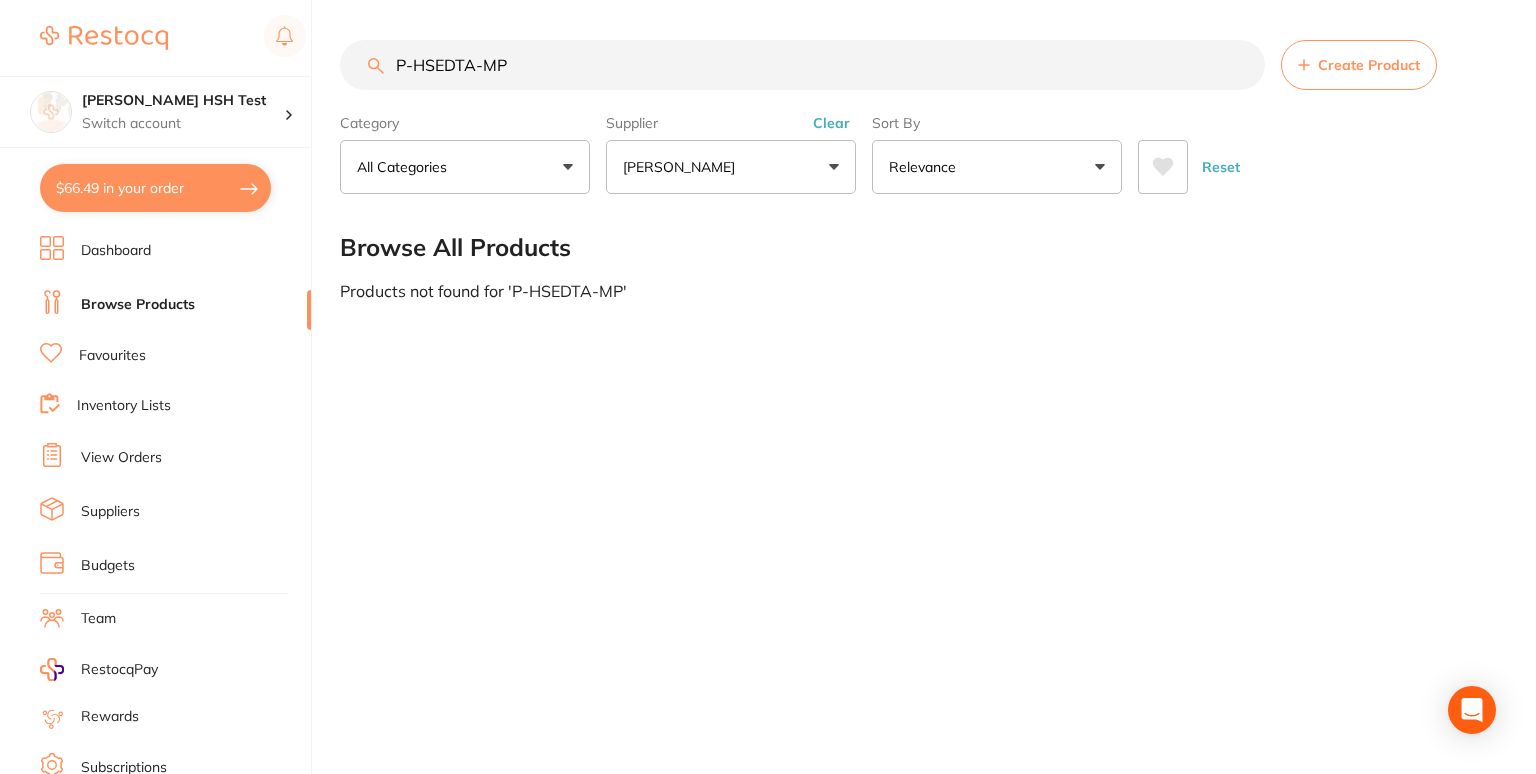 click on "Products not found for ' P-HSEDTA-MP '" at bounding box center [918, 291] 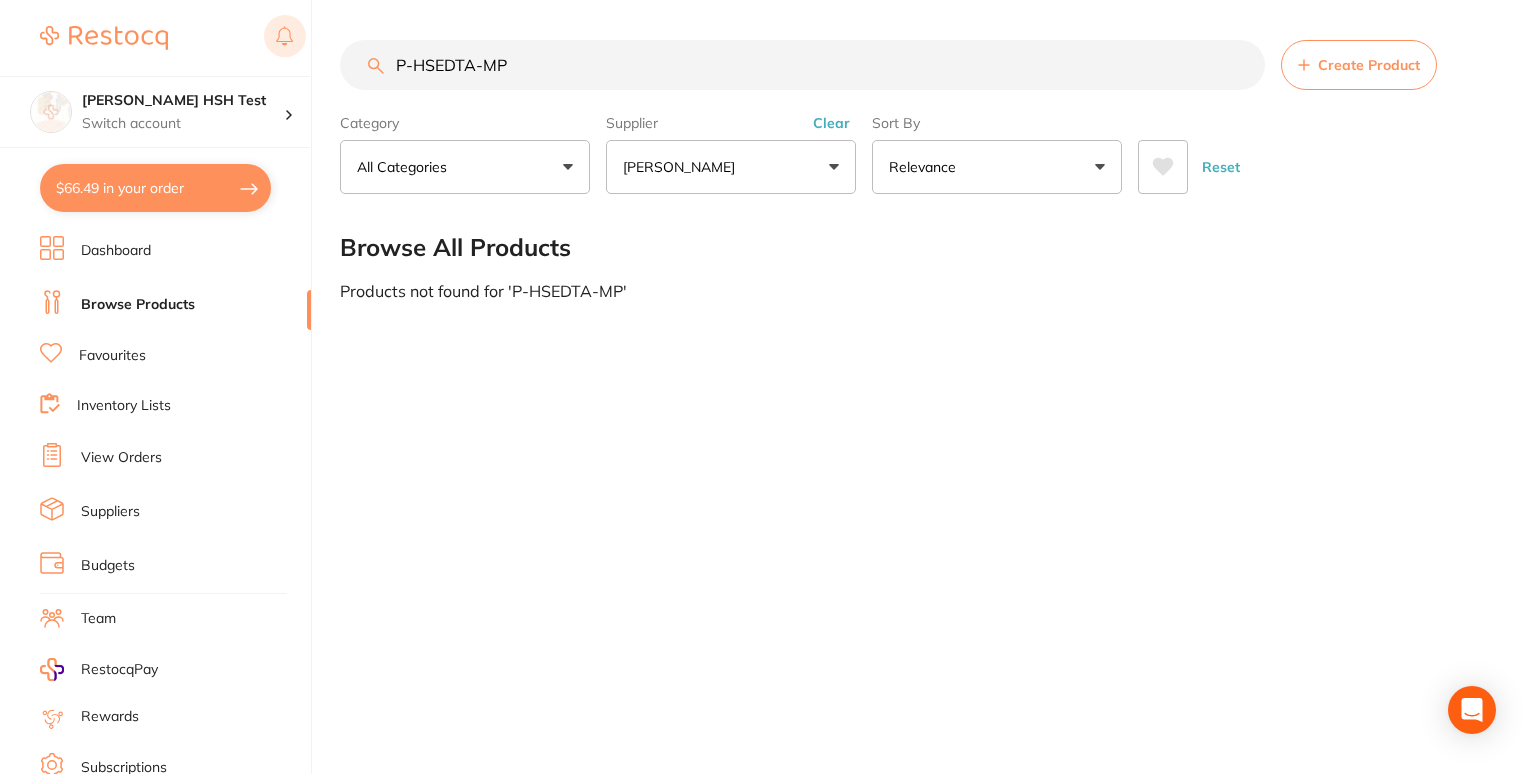 drag, startPoint x: 544, startPoint y: 60, endPoint x: 284, endPoint y: 36, distance: 261.10535 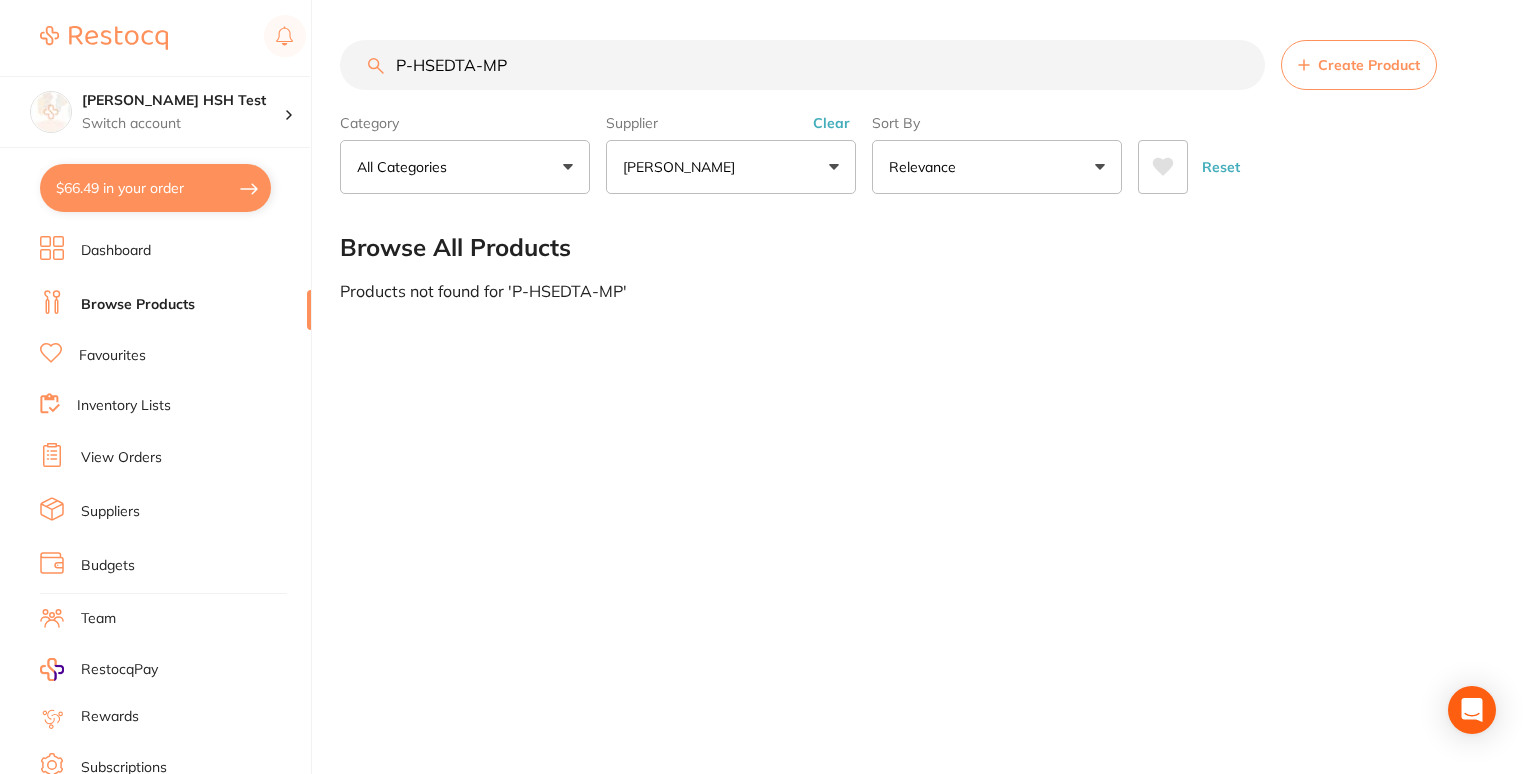 paste on "HS-EDTA" 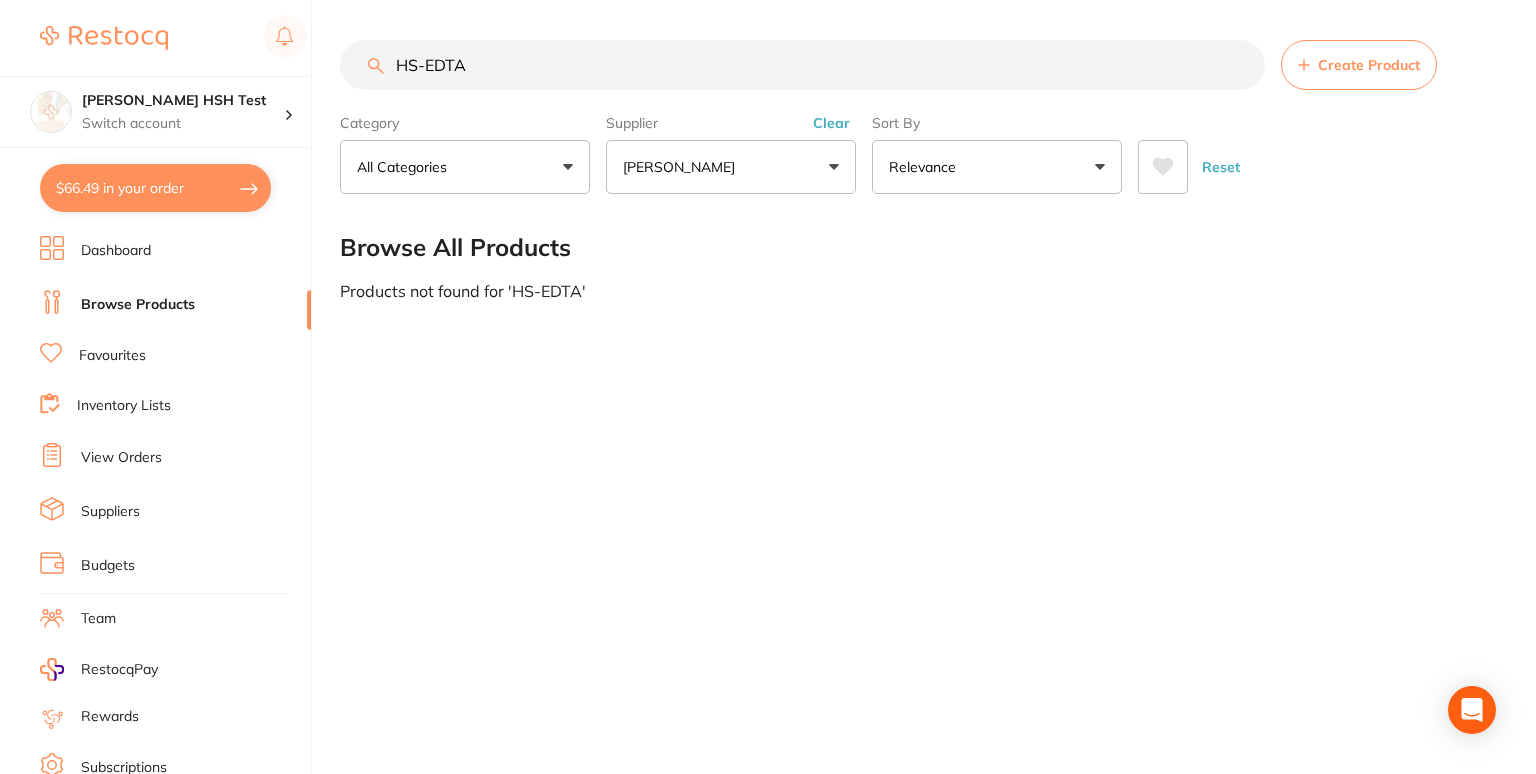 click on "HS-EDTA" at bounding box center [802, 65] 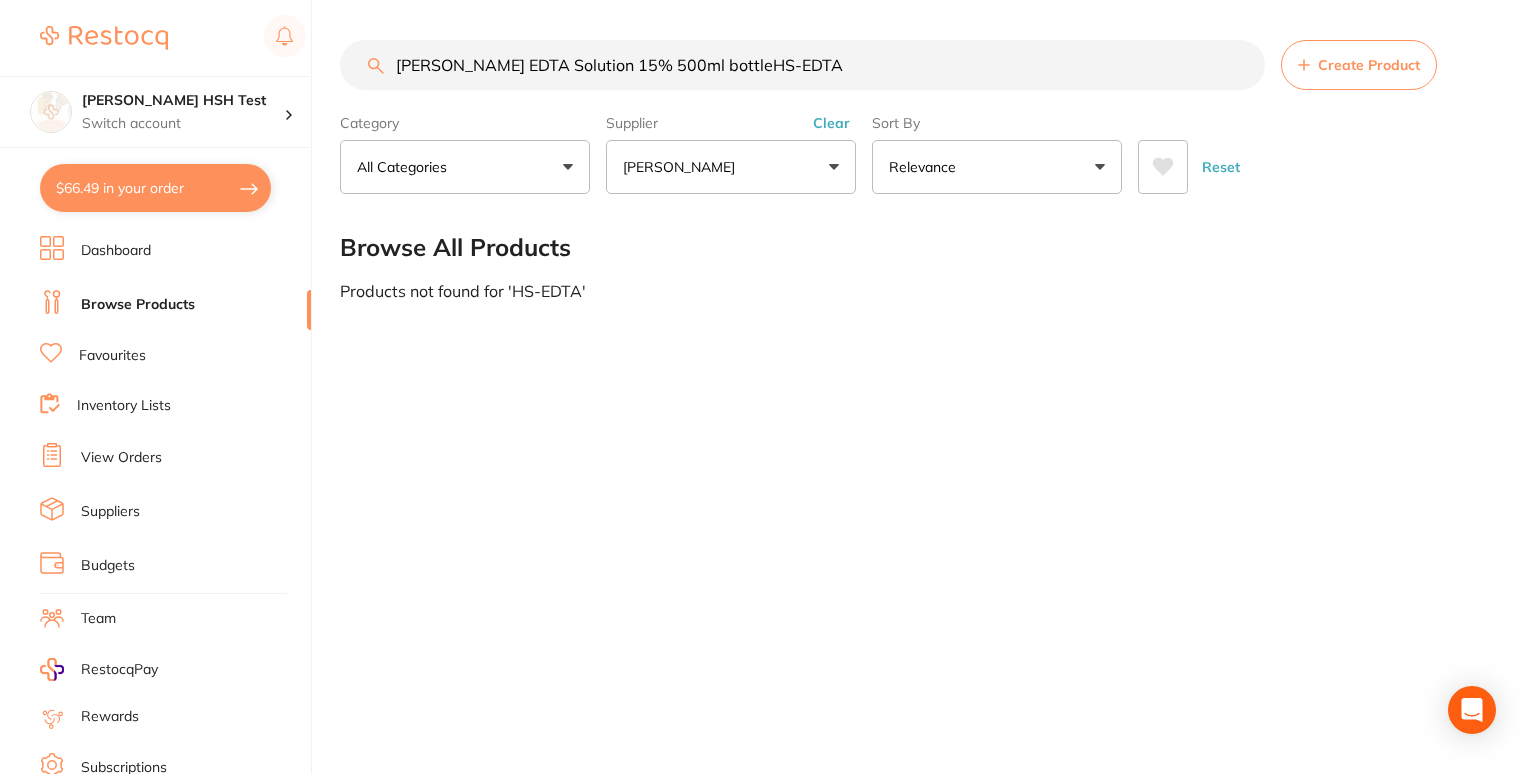 drag, startPoint x: 804, startPoint y: 73, endPoint x: 249, endPoint y: 5, distance: 559.15027 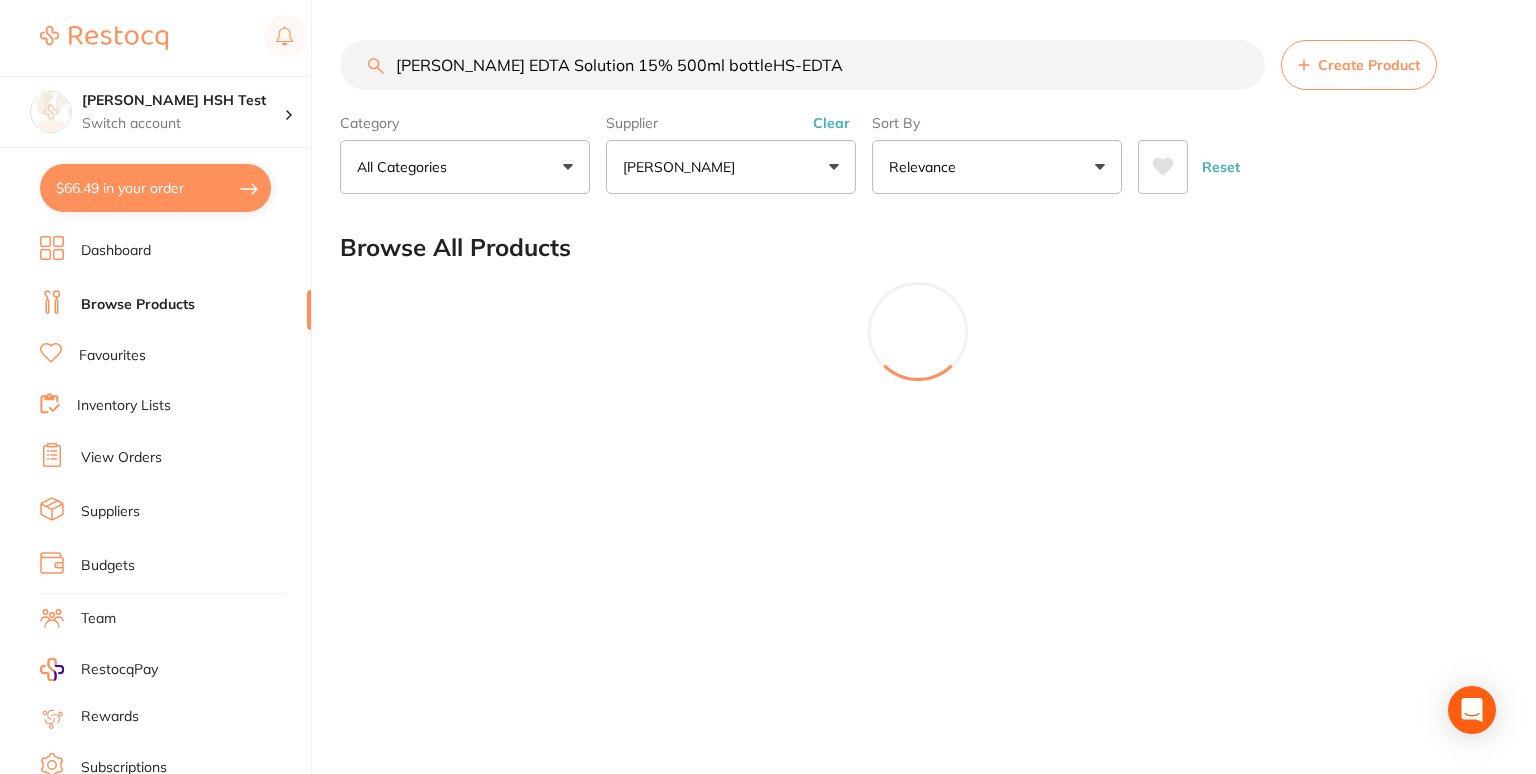 paste 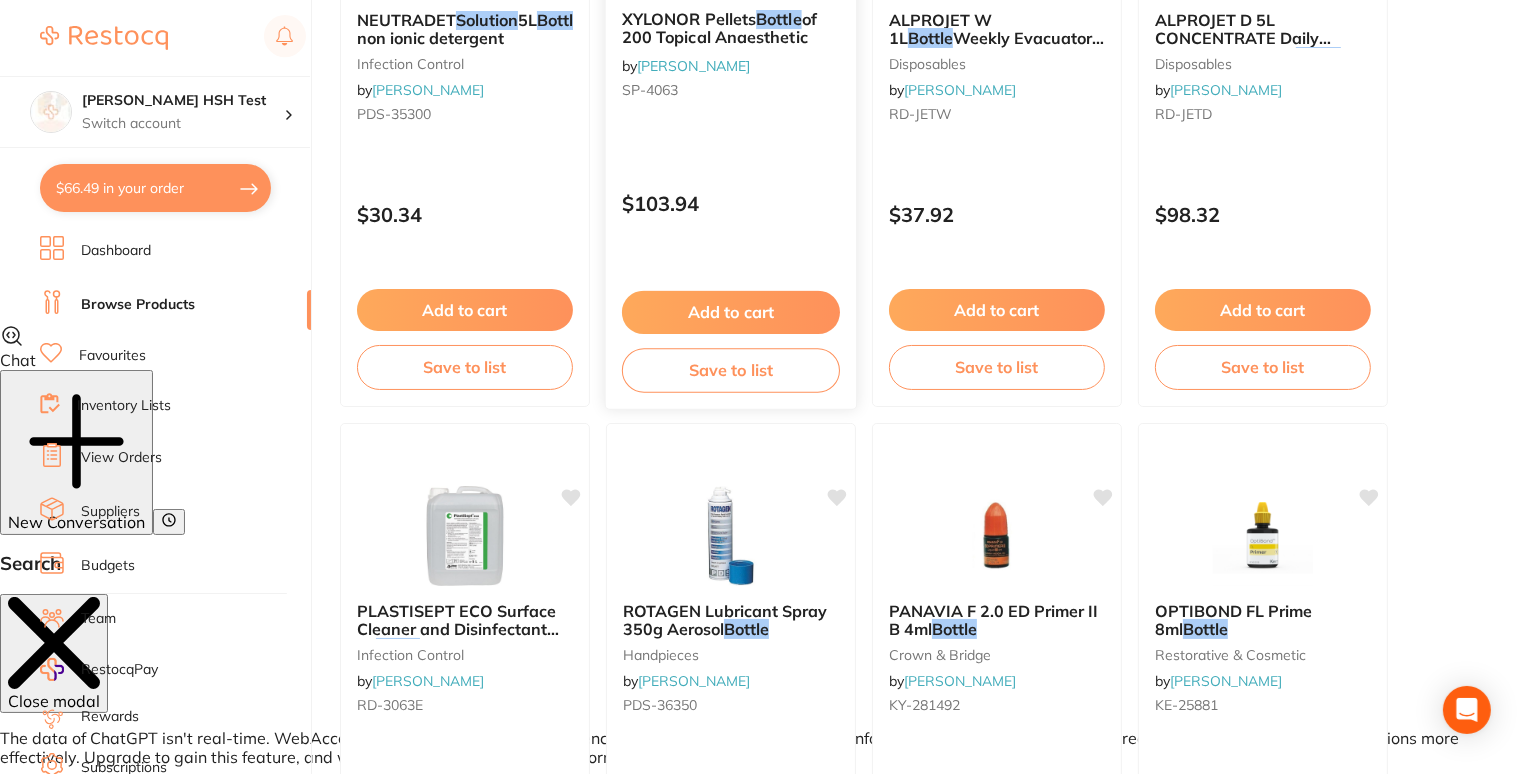 scroll, scrollTop: 453, scrollLeft: 0, axis: vertical 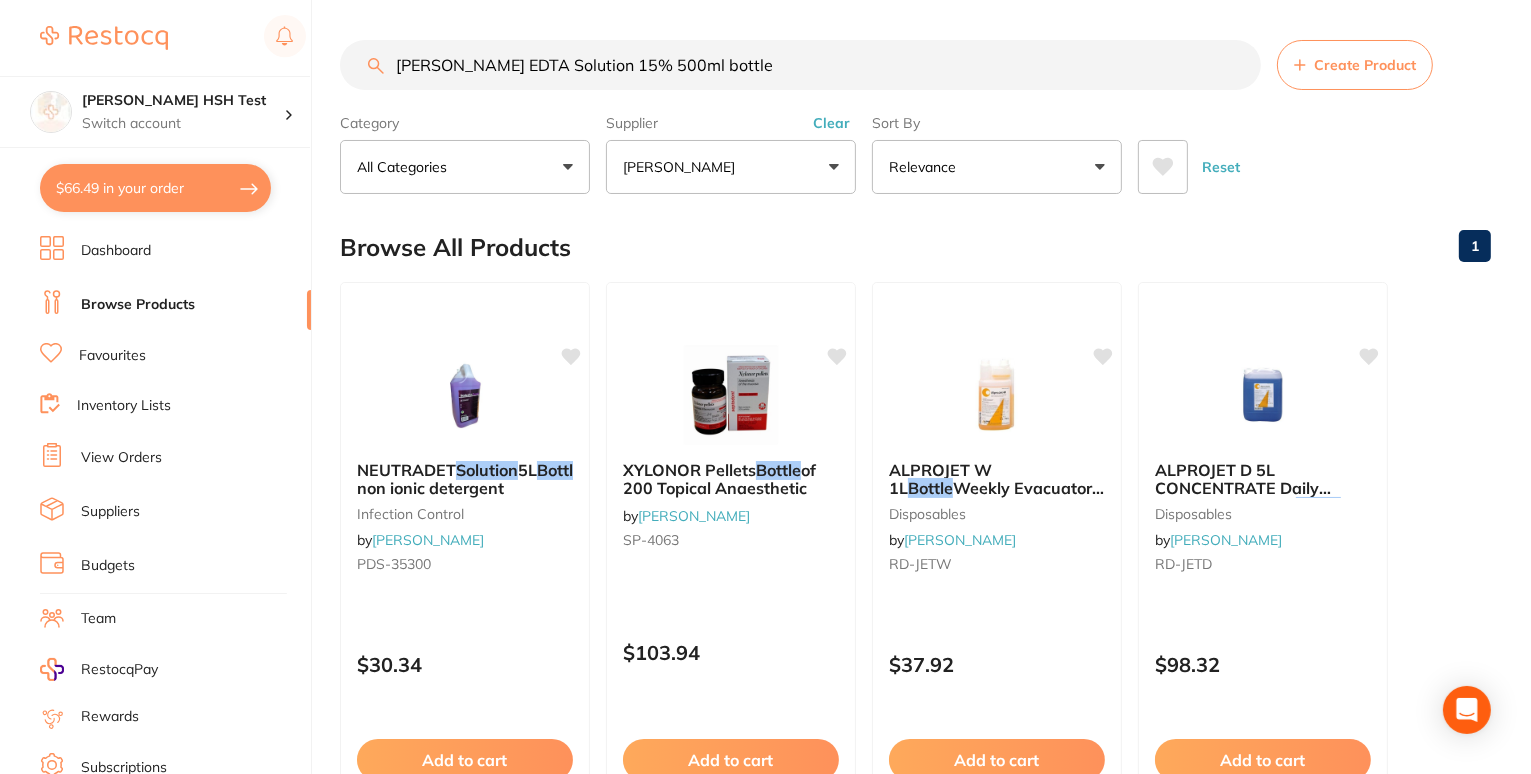 drag, startPoint x: 312, startPoint y: 37, endPoint x: 141, endPoint y: 23, distance: 171.57214 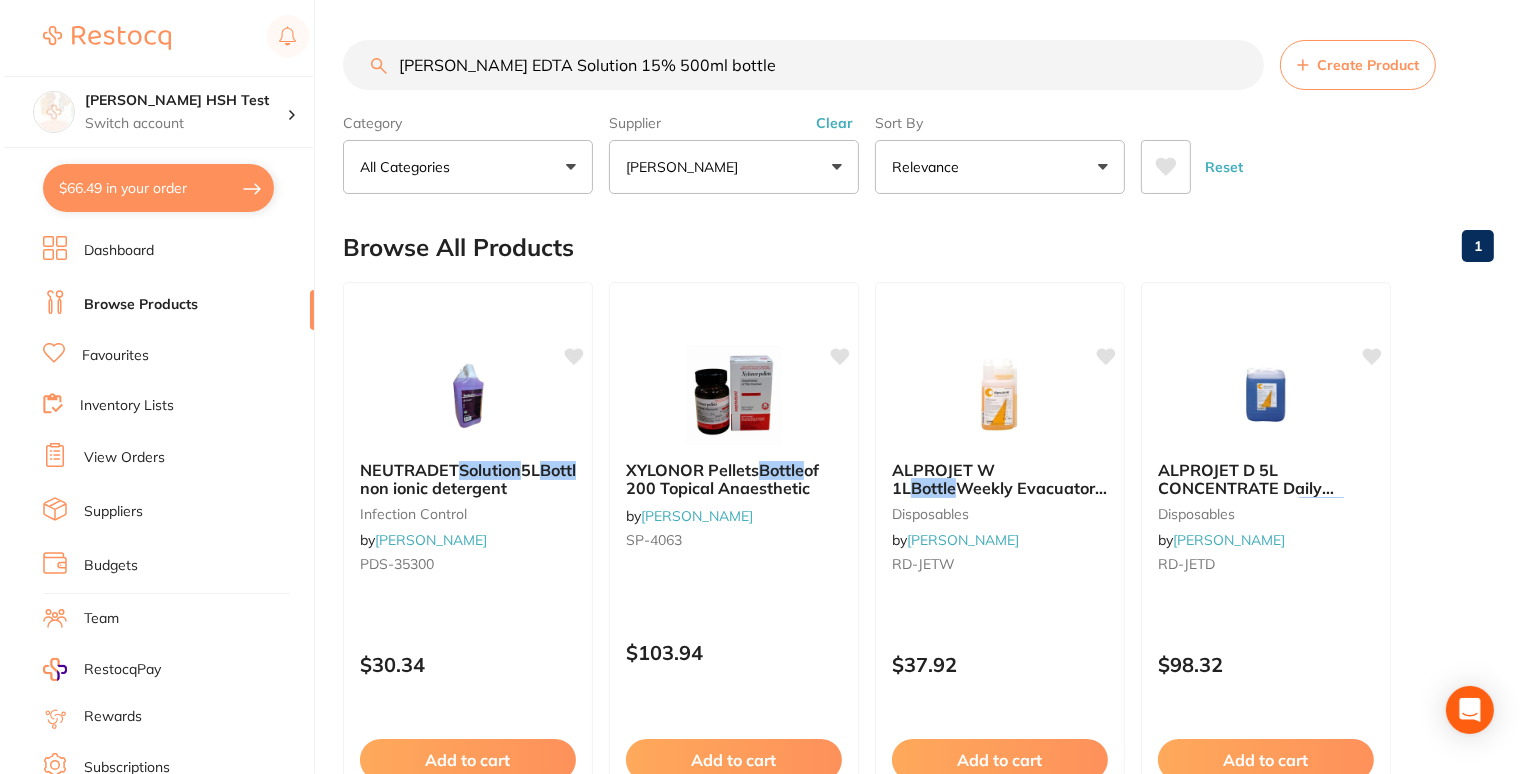 scroll, scrollTop: 0, scrollLeft: 0, axis: both 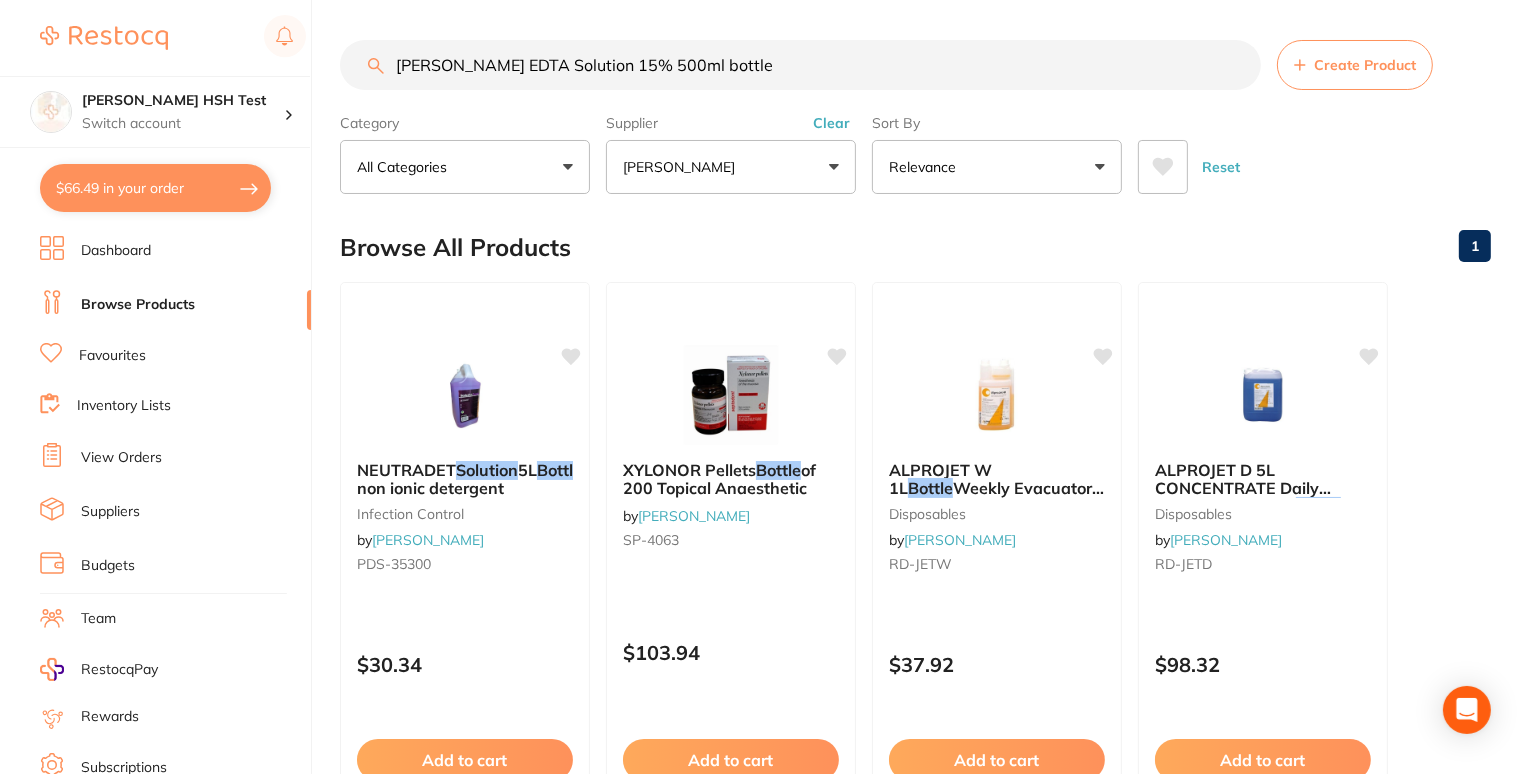 drag, startPoint x: 741, startPoint y: 63, endPoint x: 105, endPoint y: 18, distance: 637.58997 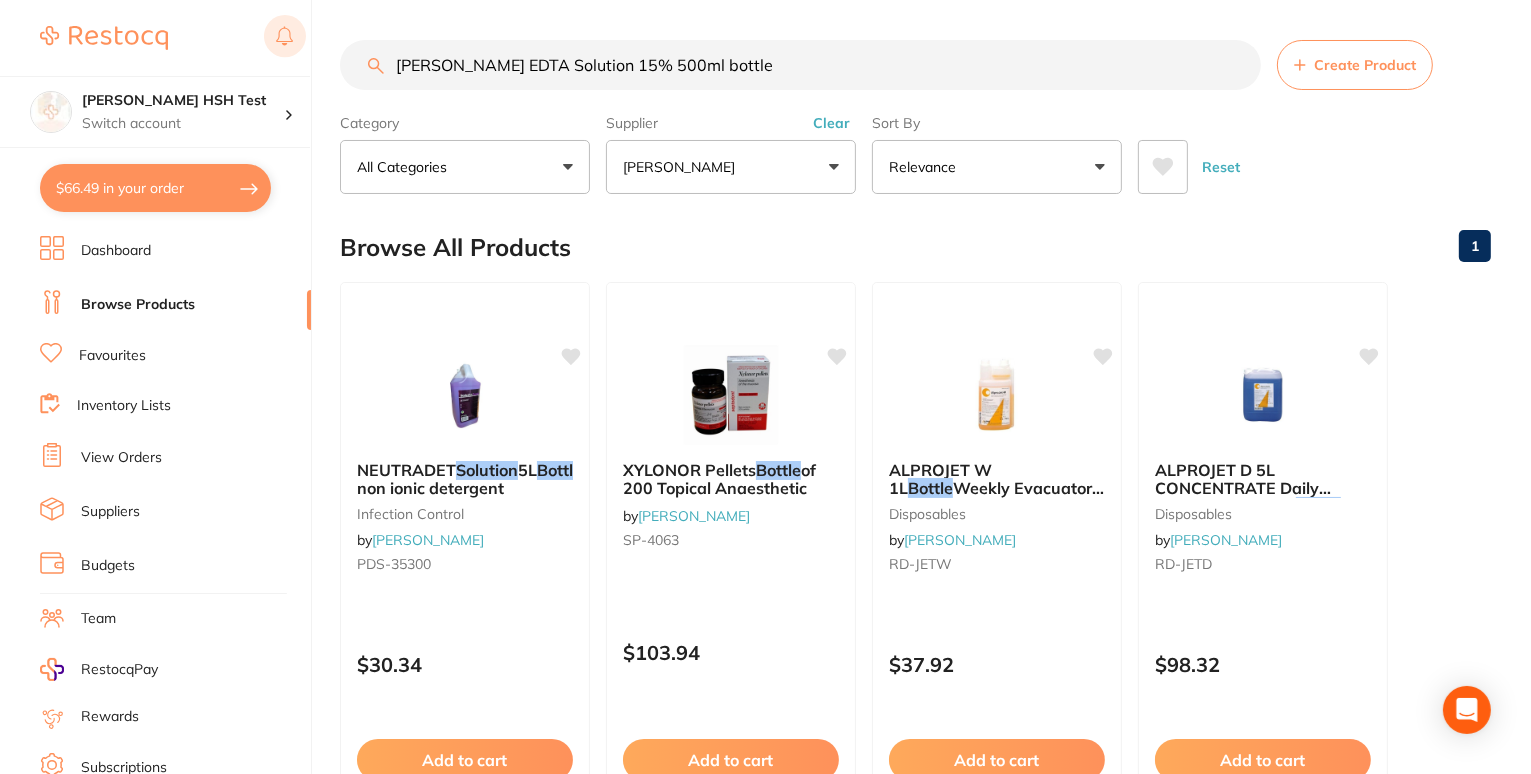 paste on "P-HSEDTA-MP" 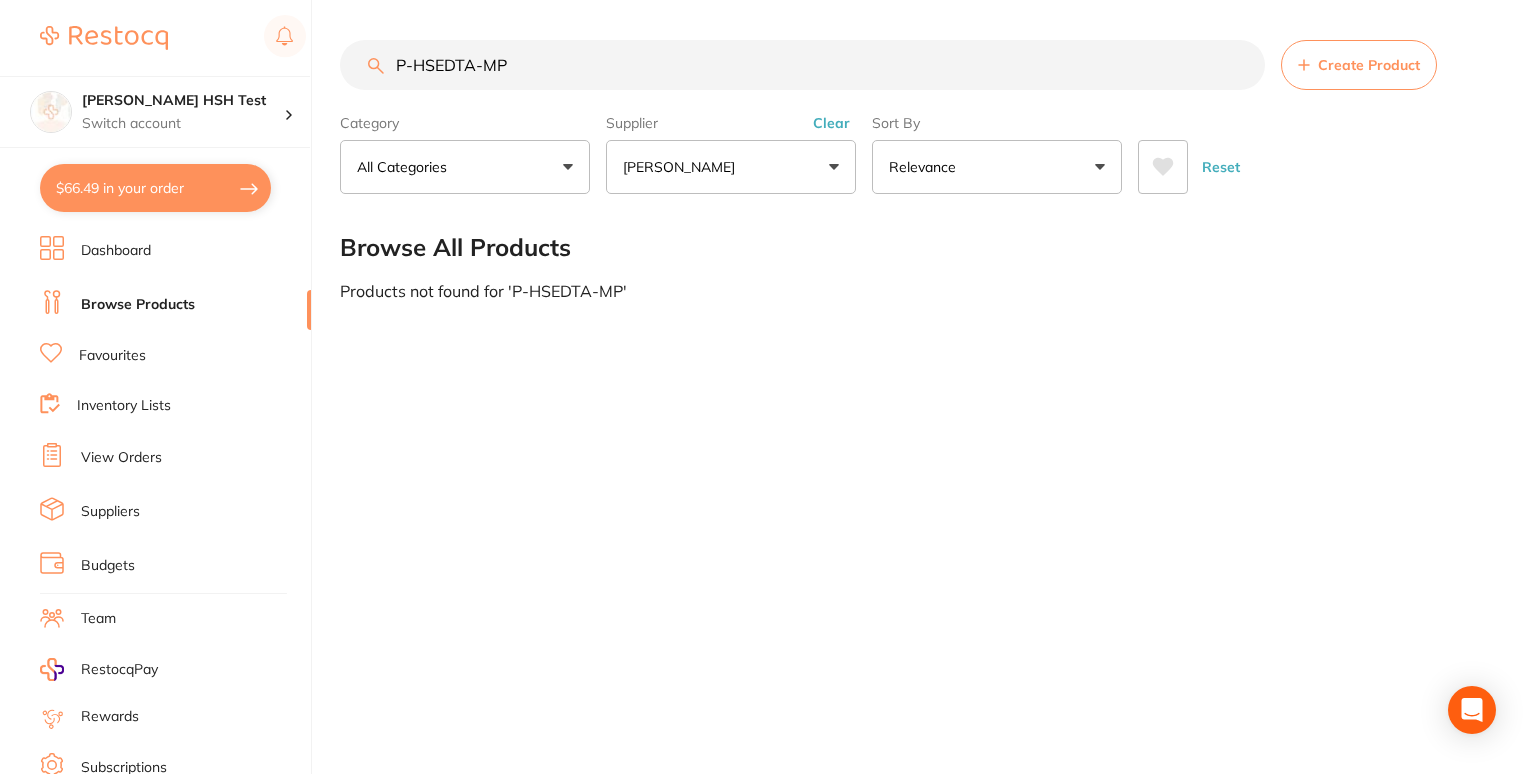 type on "P-HSEDTA-MP" 